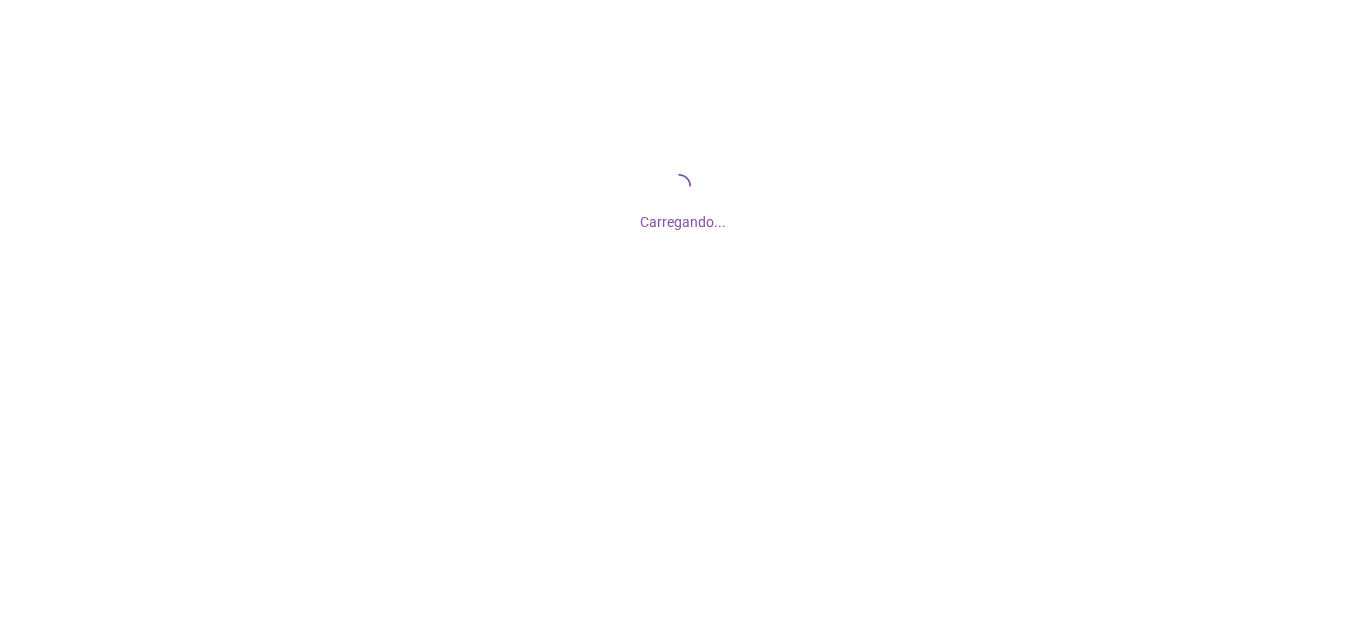 scroll, scrollTop: 0, scrollLeft: 0, axis: both 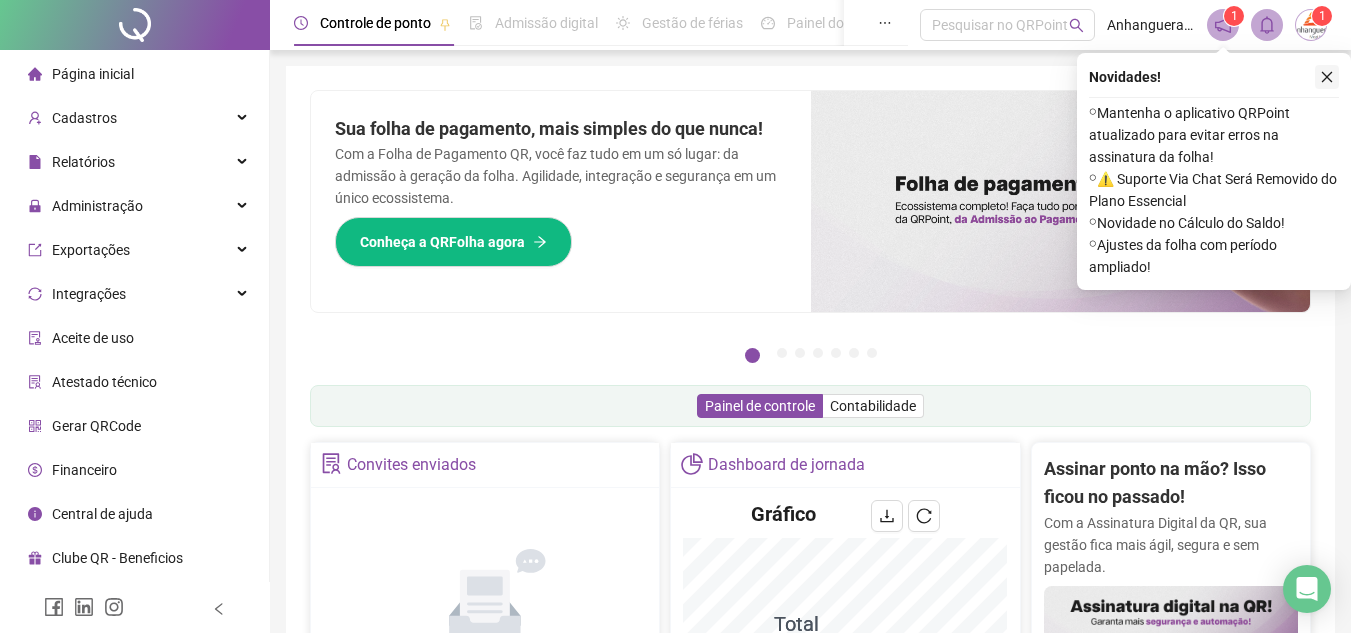 click 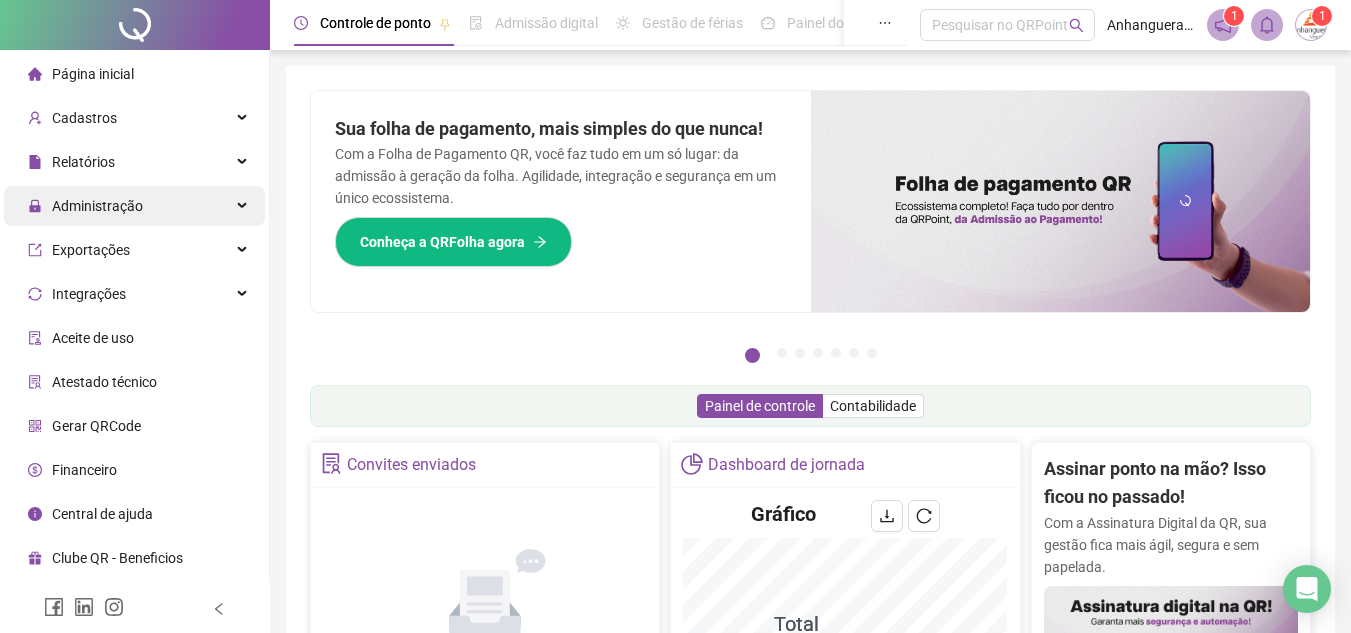 click on "Administração" at bounding box center [134, 206] 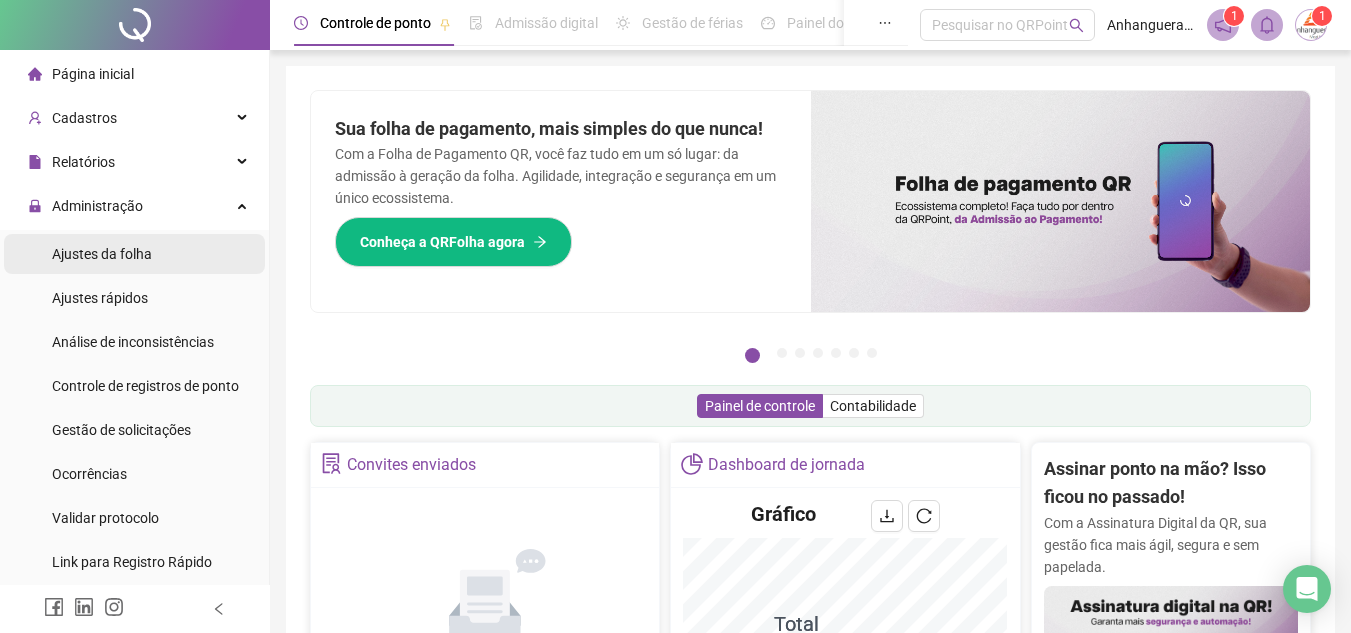 click on "Ajustes da folha" at bounding box center [102, 254] 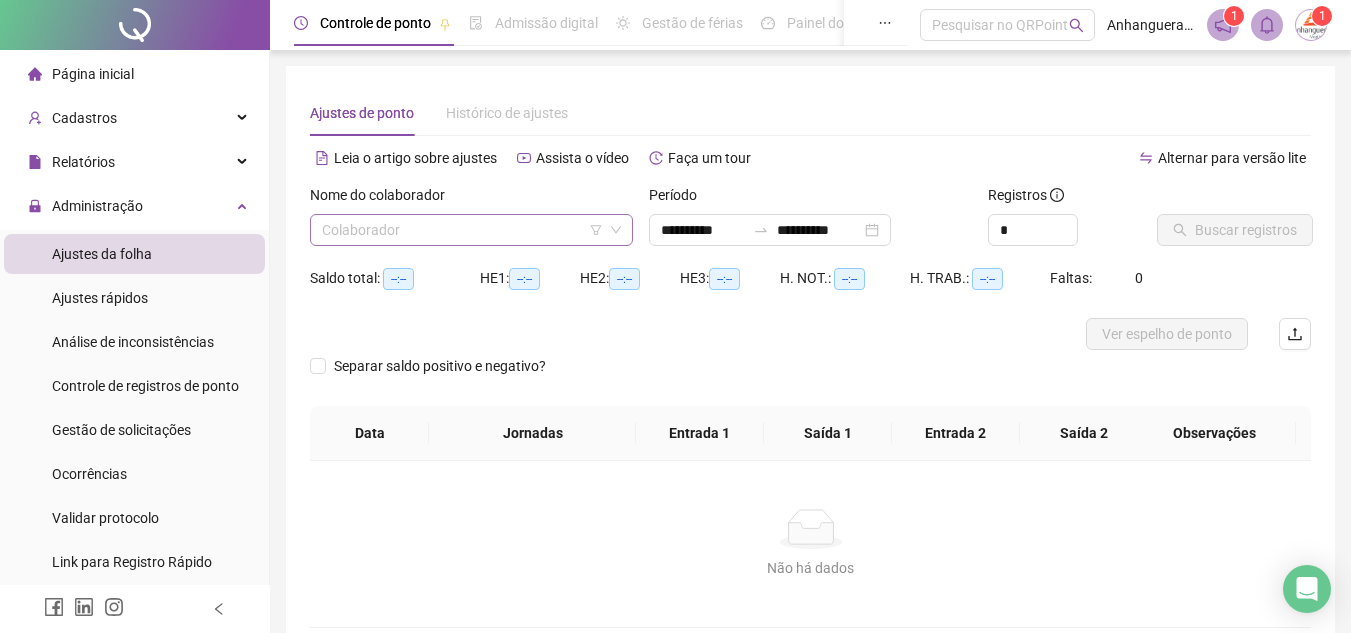 click at bounding box center [462, 230] 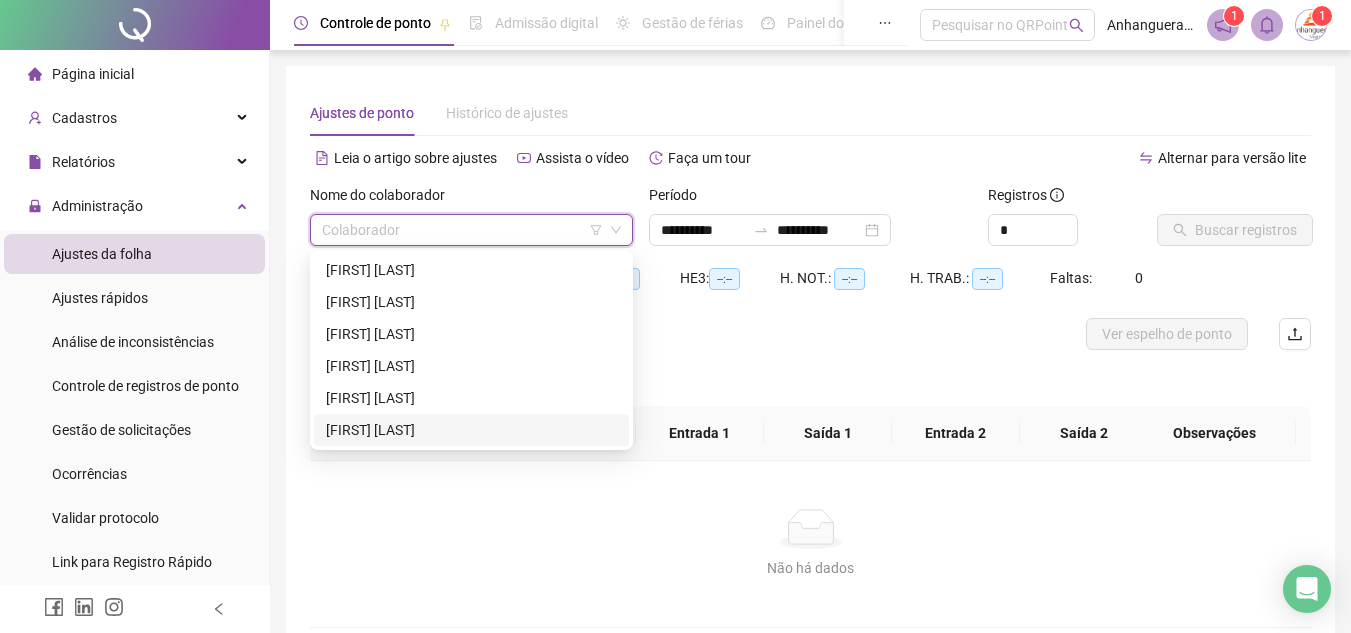 click on "[FIRST] [LAST]" at bounding box center [471, 430] 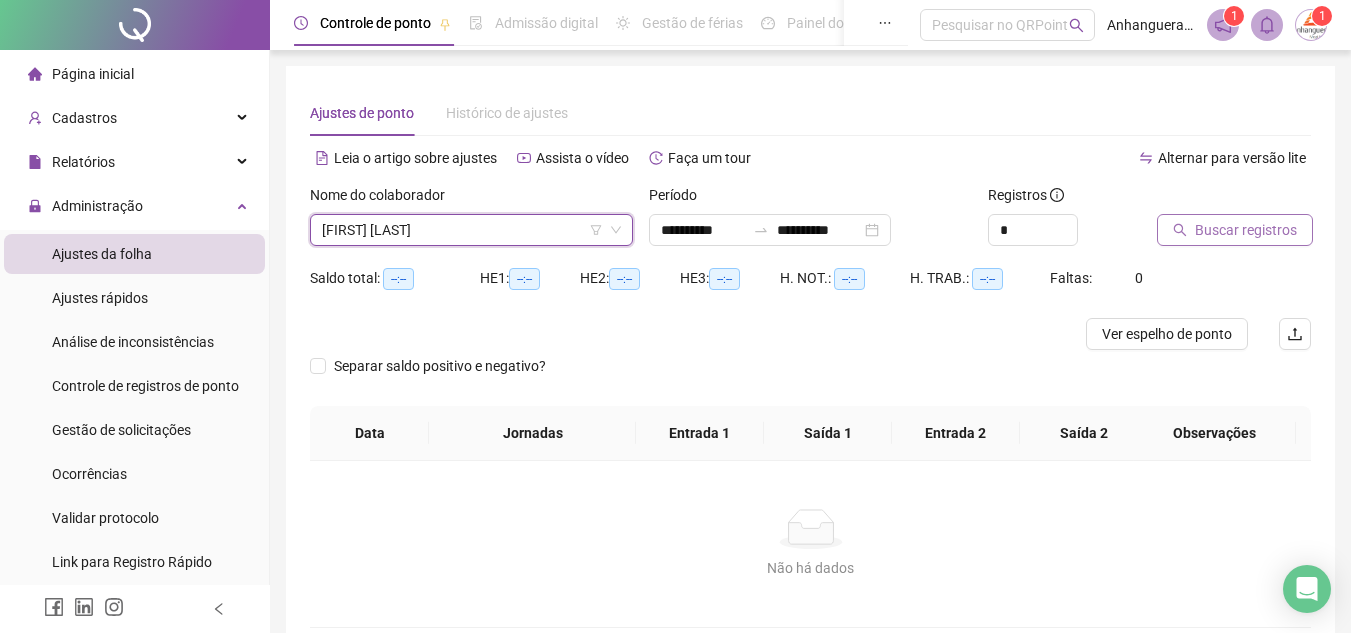 click on "Buscar registros" at bounding box center (1246, 230) 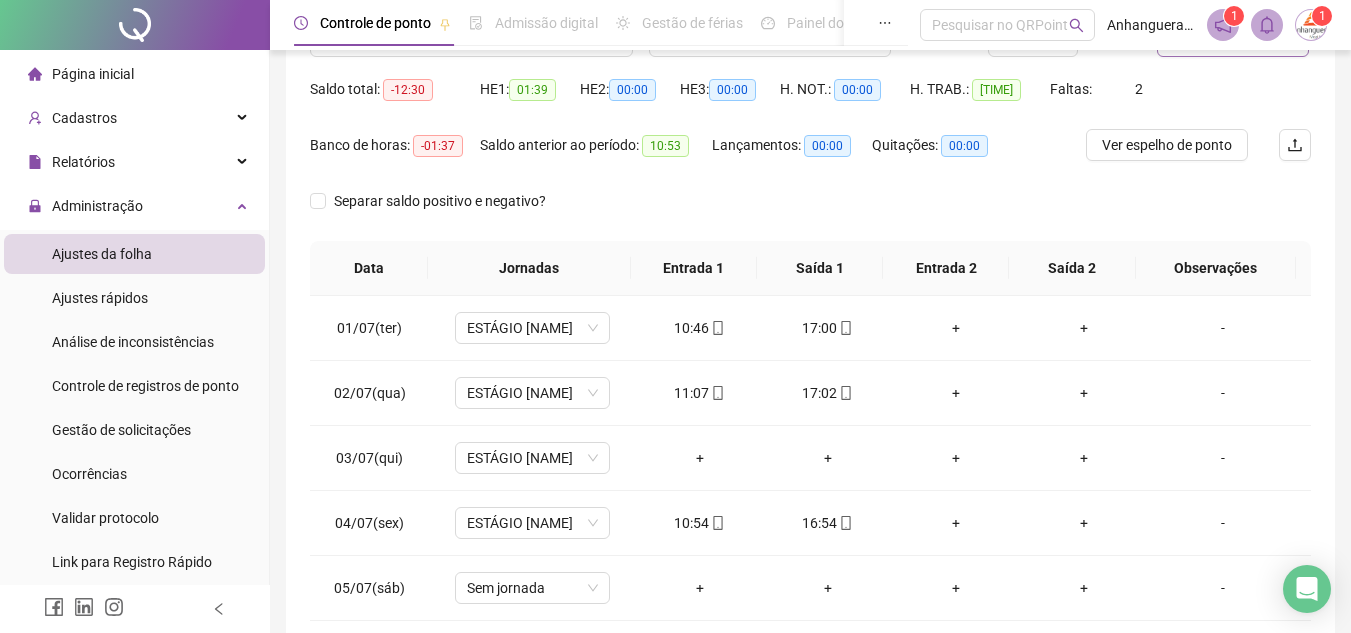 scroll, scrollTop: 200, scrollLeft: 0, axis: vertical 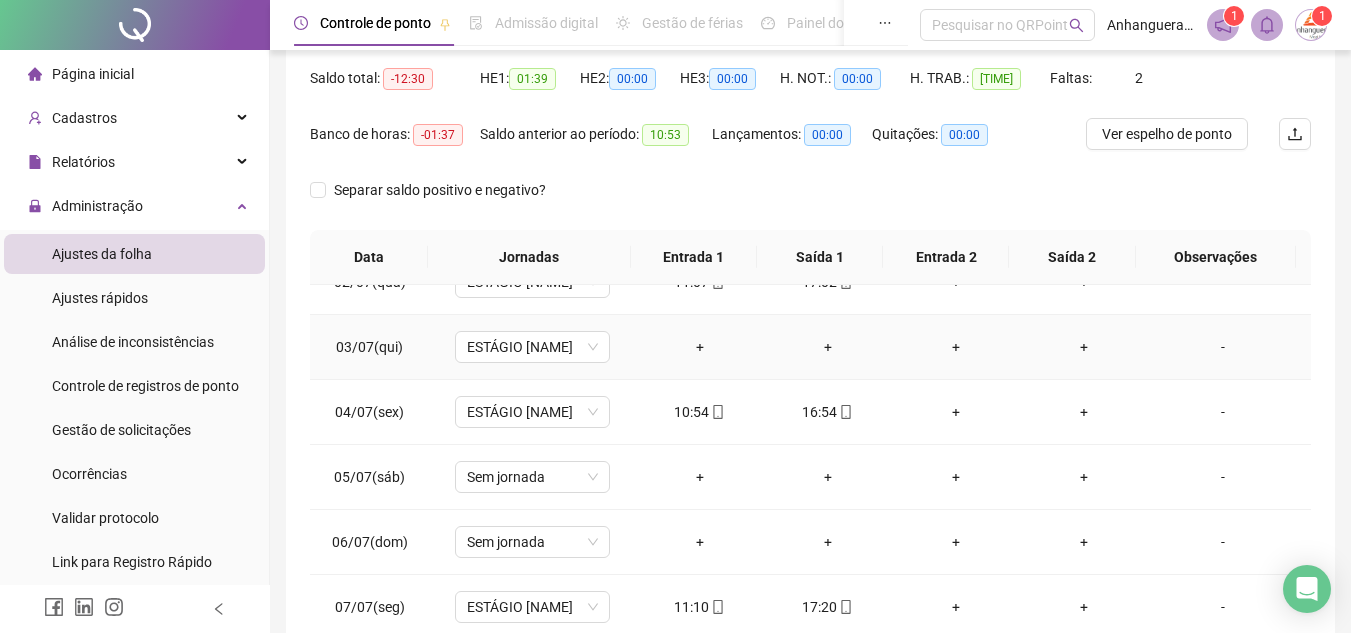 click on "+" at bounding box center (700, 347) 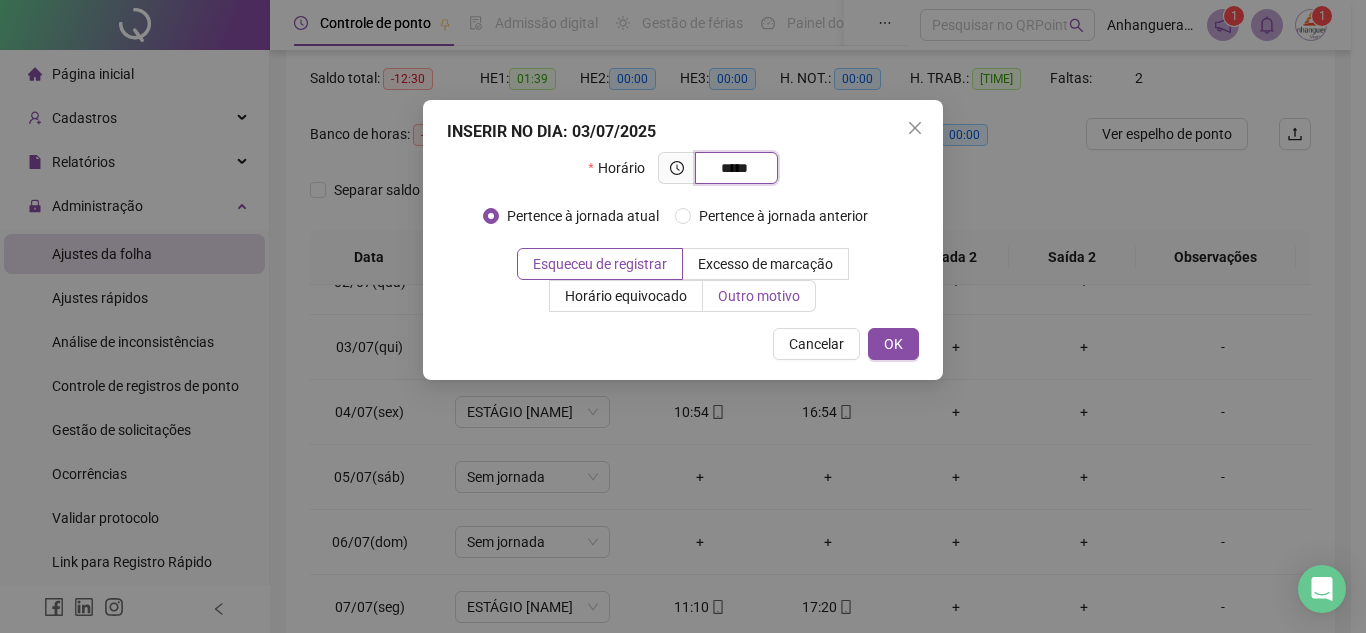 type on "*****" 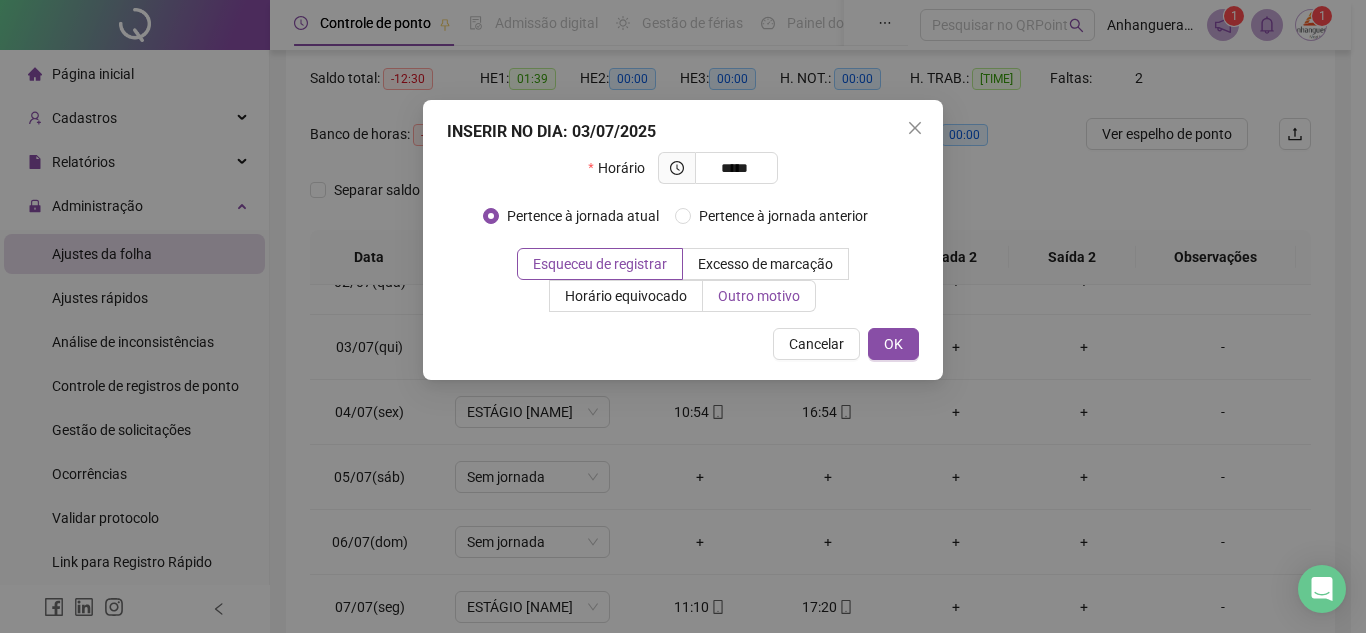 click on "Outro motivo" at bounding box center (759, 296) 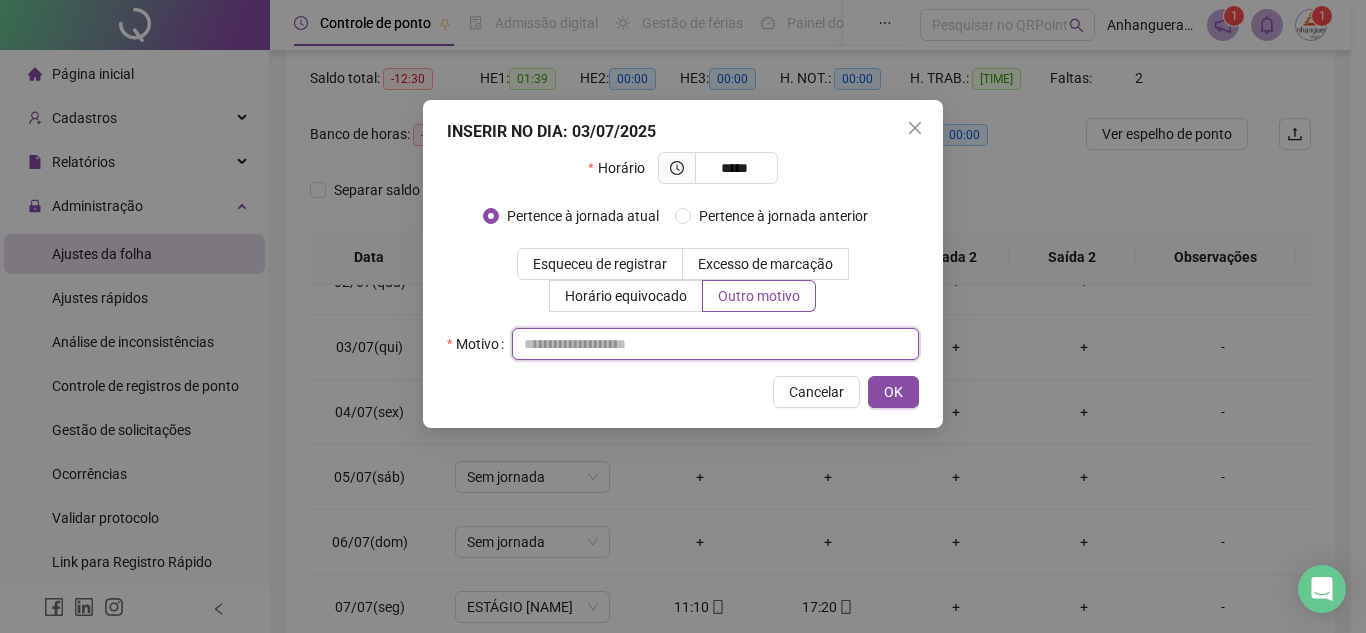 click at bounding box center (715, 344) 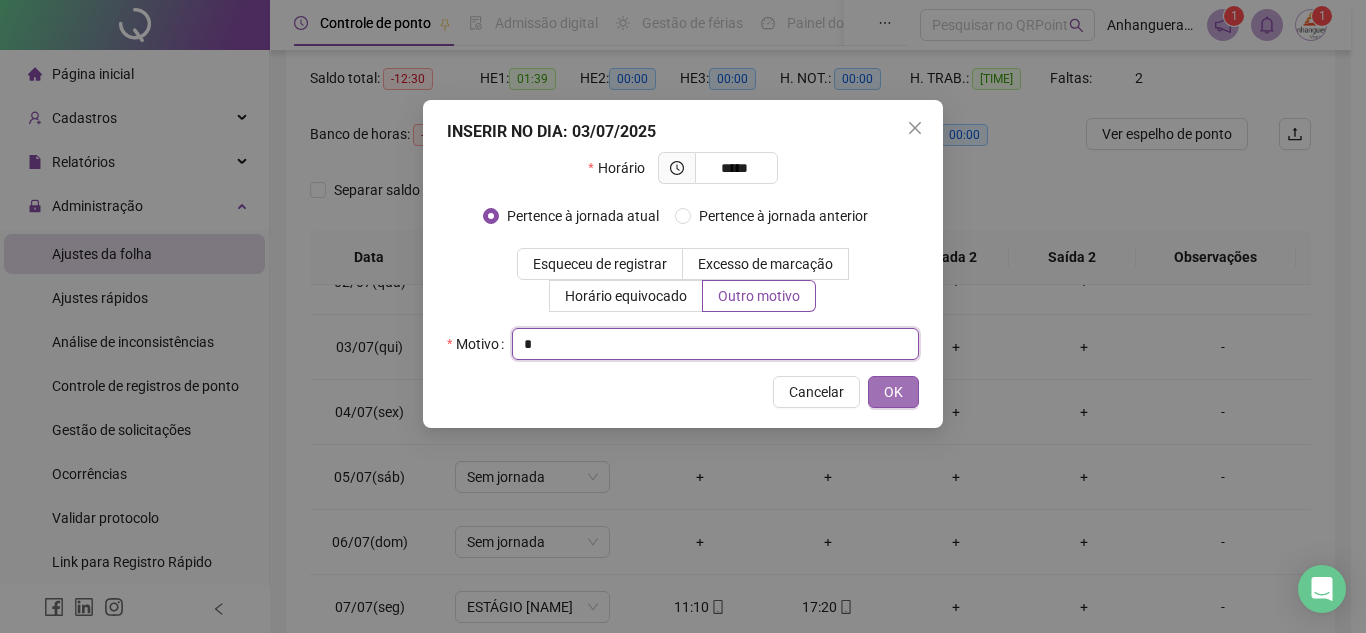 type on "*" 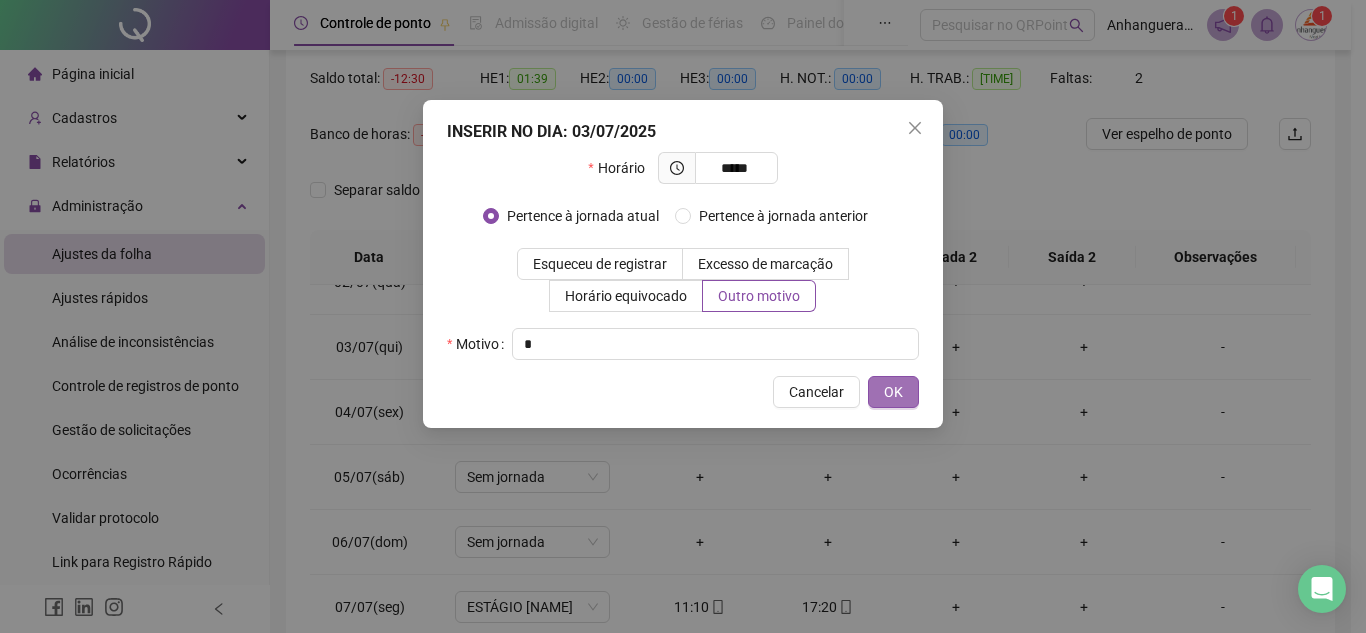 click on "OK" at bounding box center [893, 392] 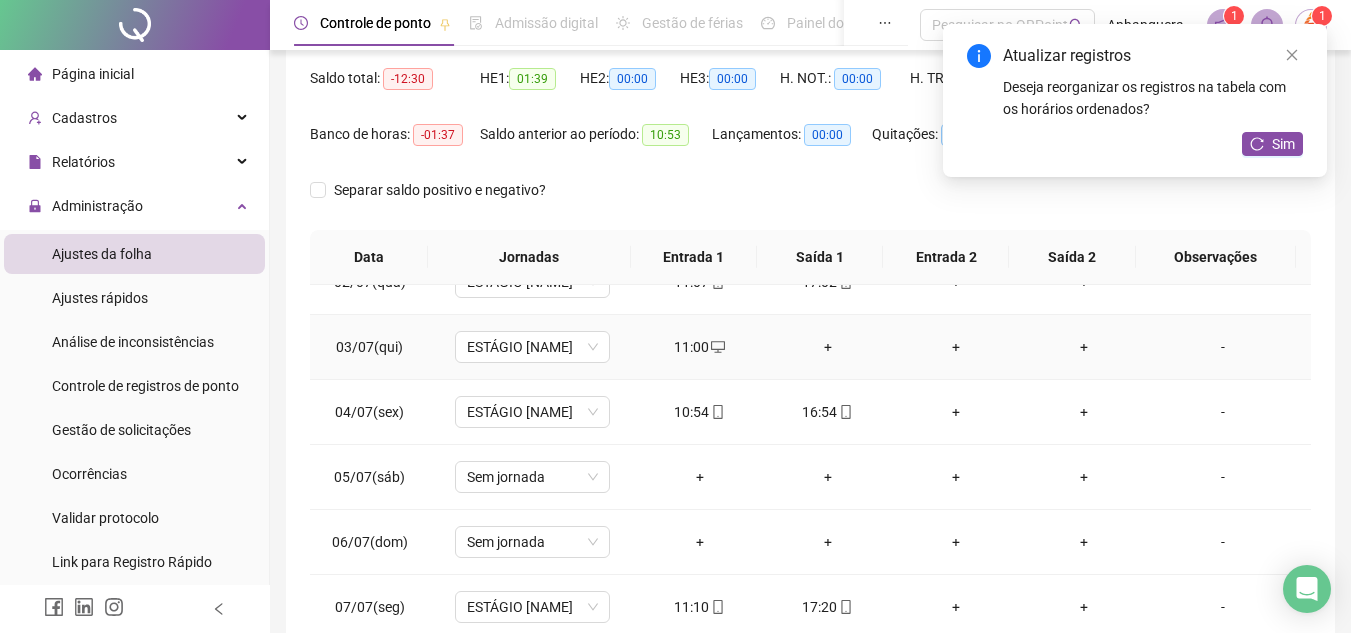 click on "+" at bounding box center (828, 347) 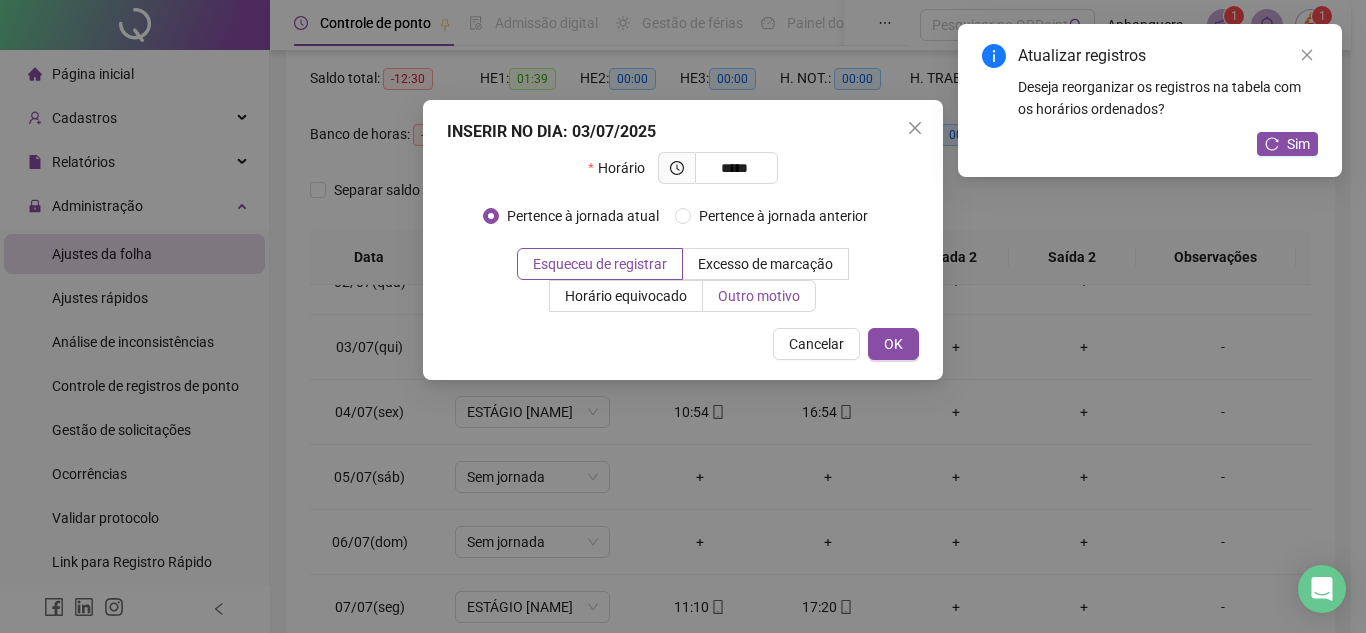 type on "*****" 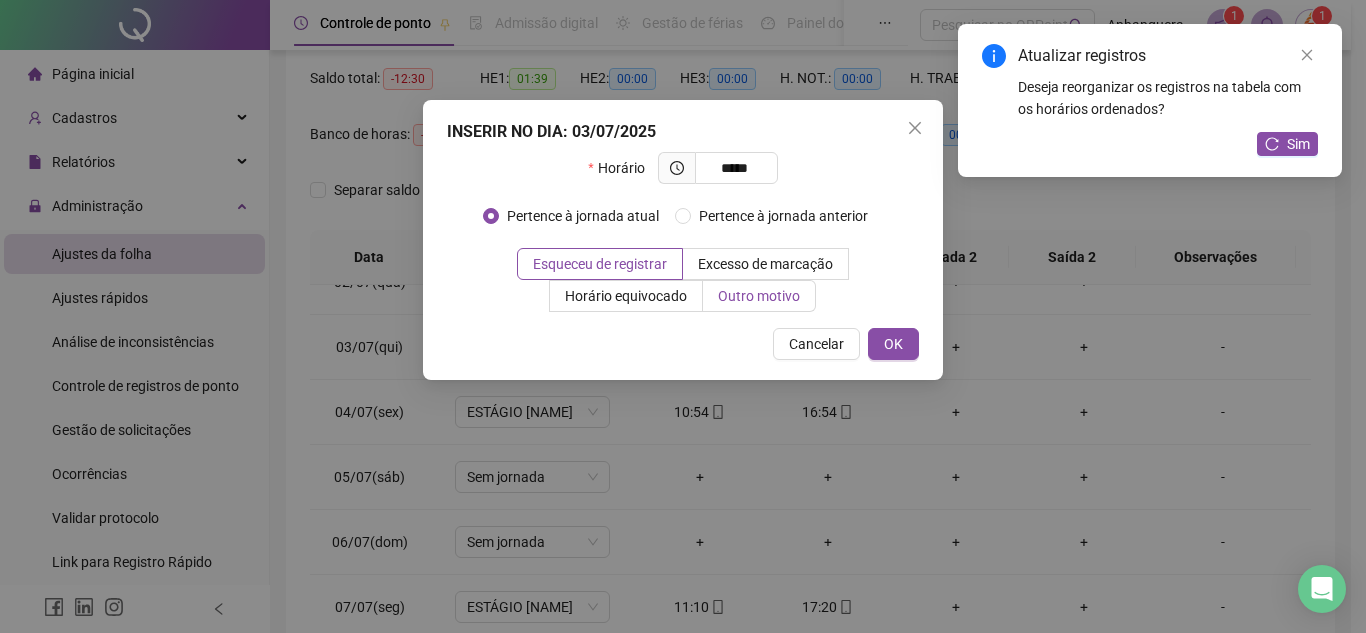 click on "Outro motivo" at bounding box center [759, 296] 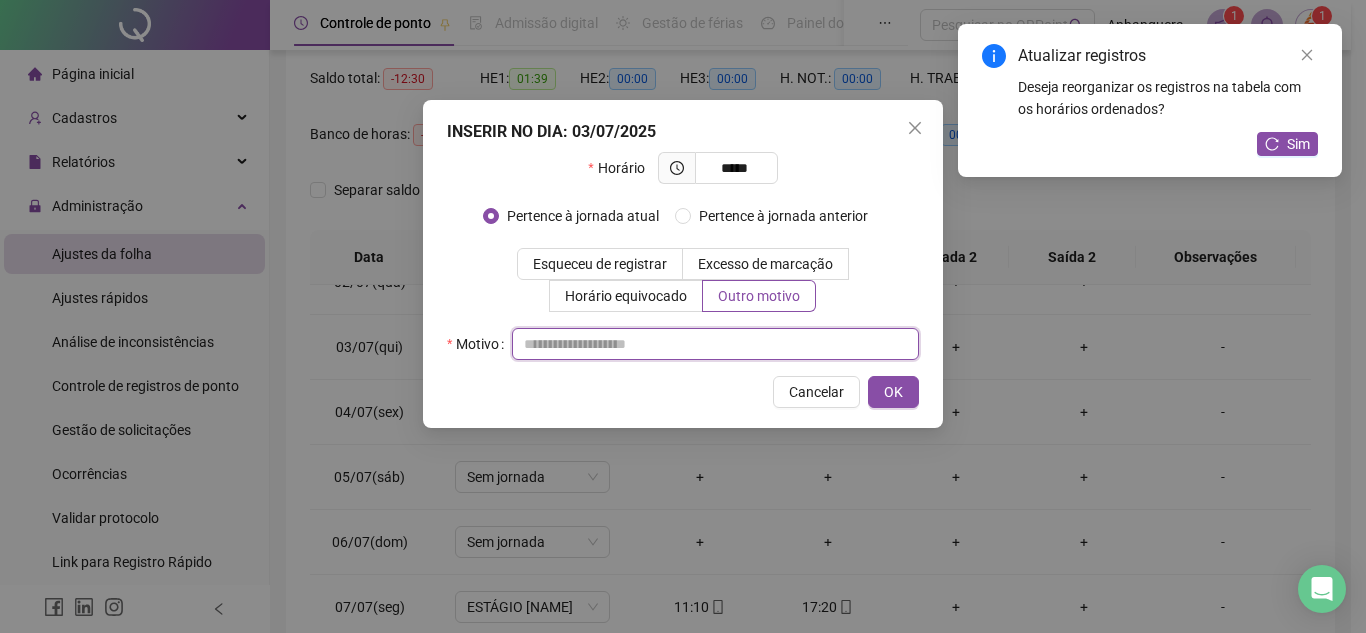 click at bounding box center (715, 344) 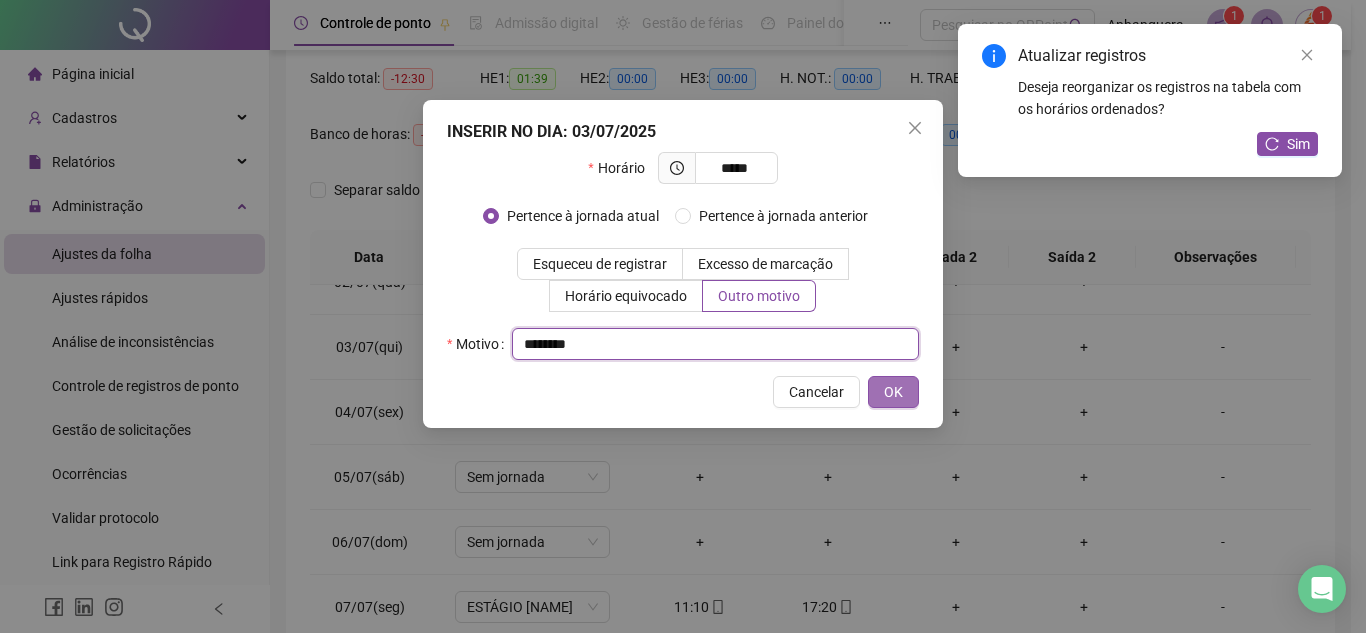 type on "********" 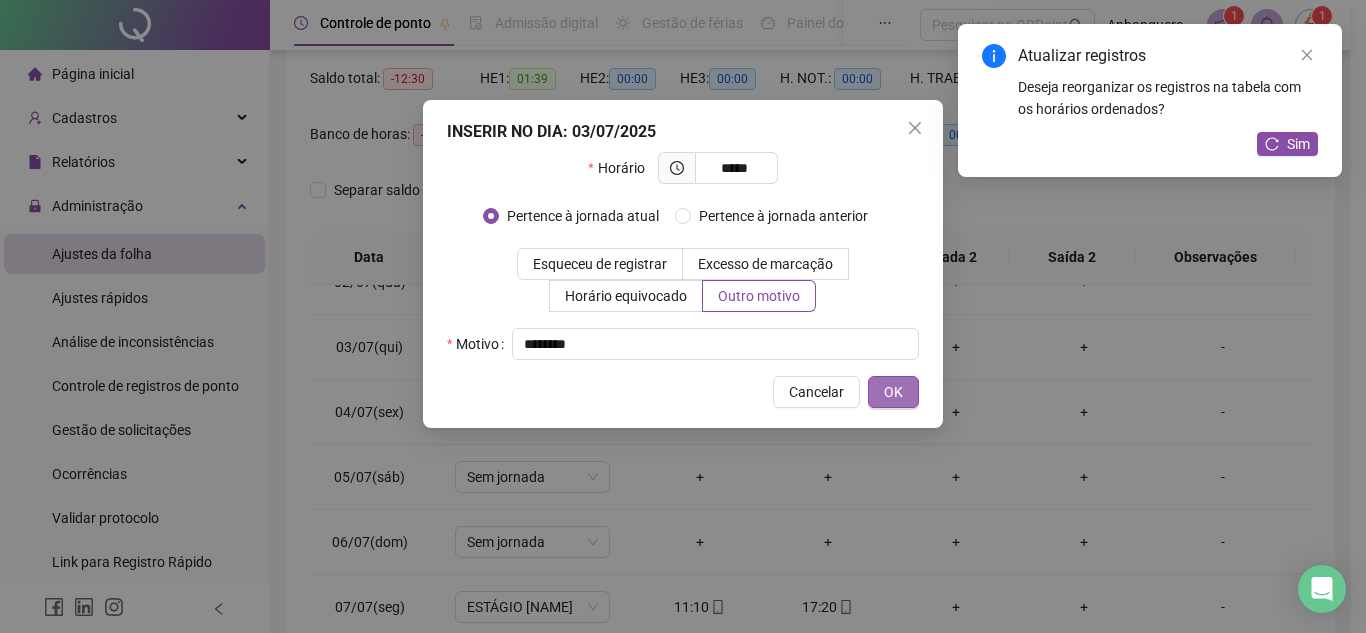 click on "OK" at bounding box center [893, 392] 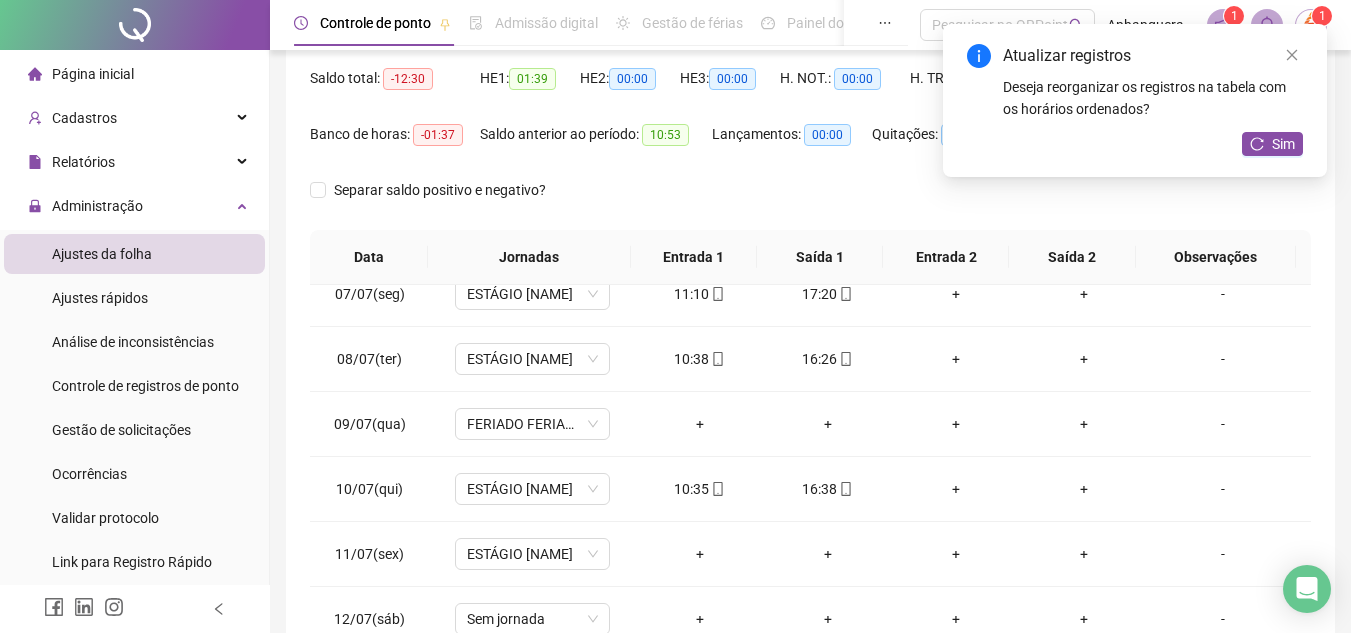 scroll, scrollTop: 500, scrollLeft: 0, axis: vertical 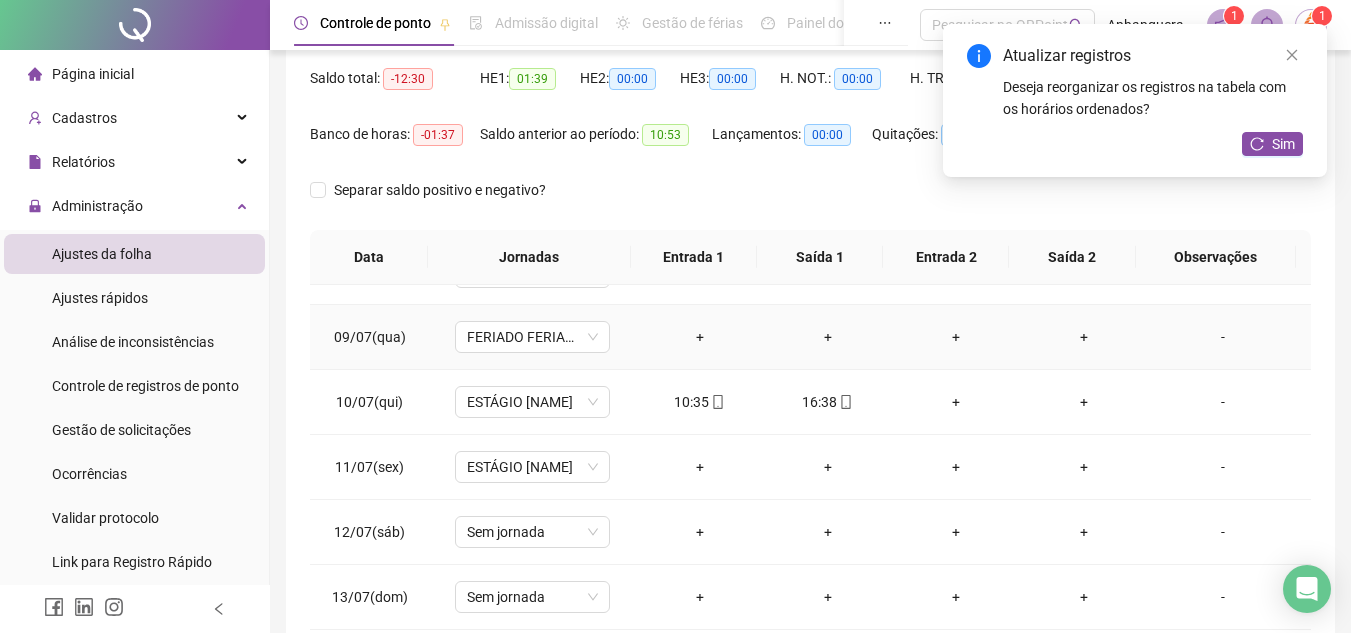 click on "+" at bounding box center [700, 337] 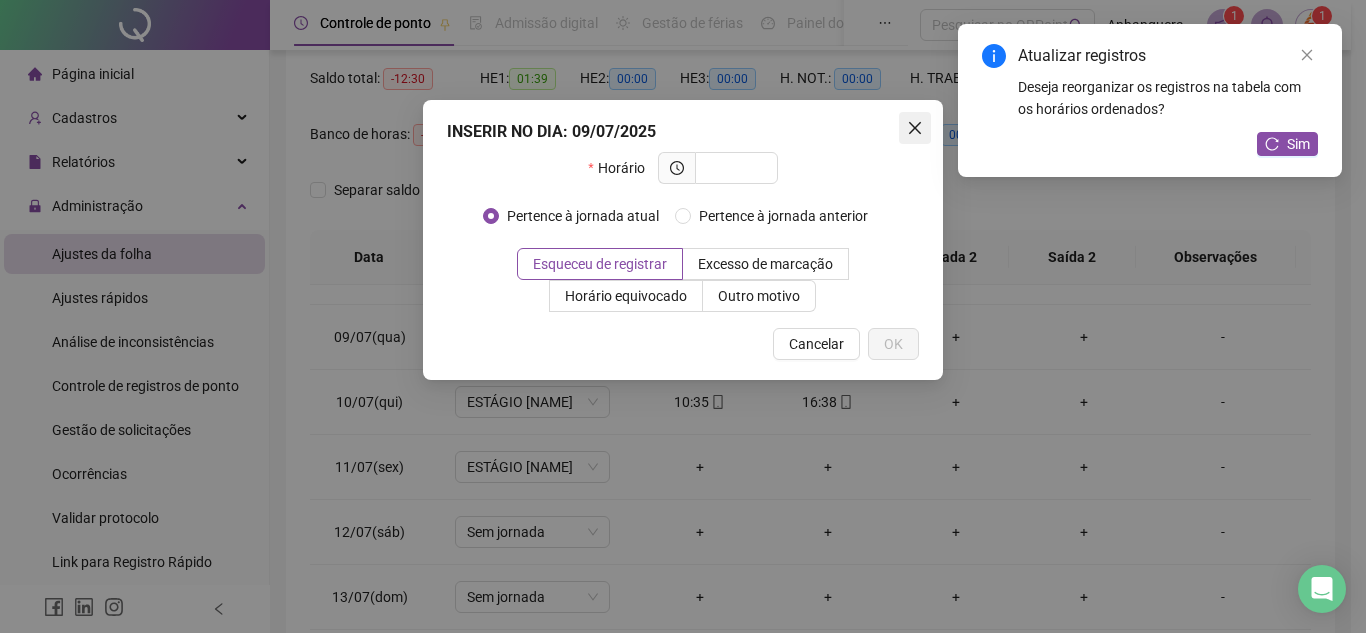 click 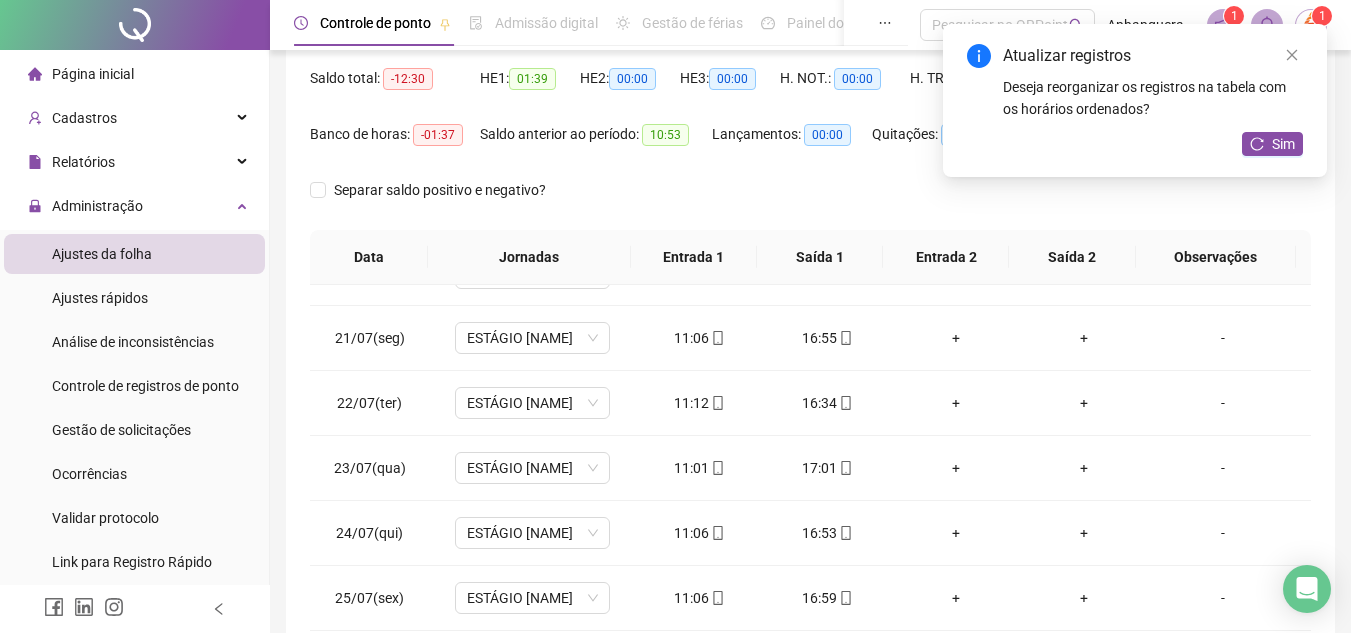 scroll, scrollTop: 1300, scrollLeft: 0, axis: vertical 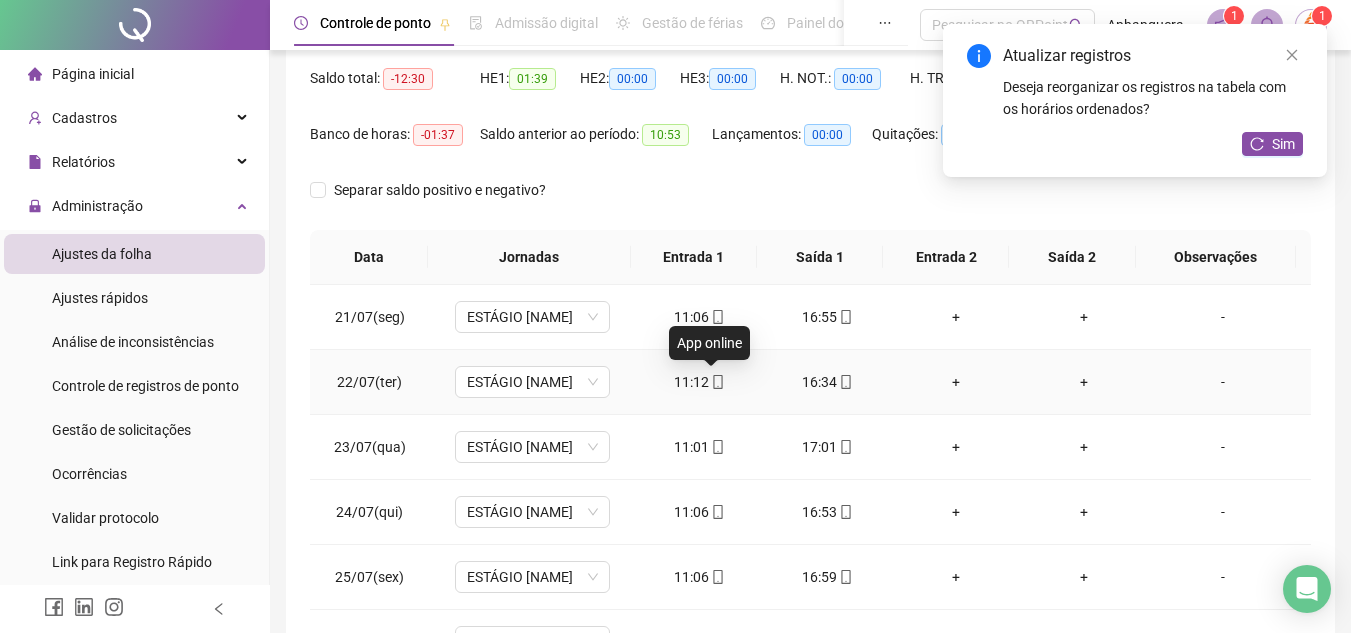 click 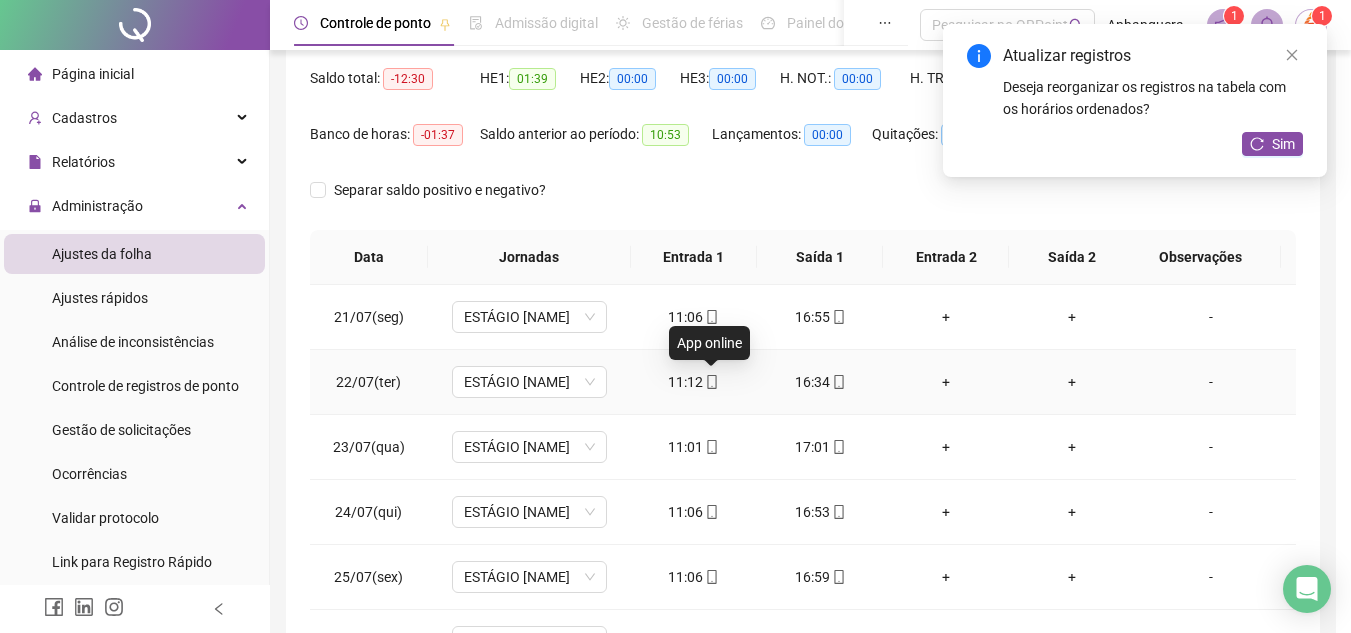type on "**********" 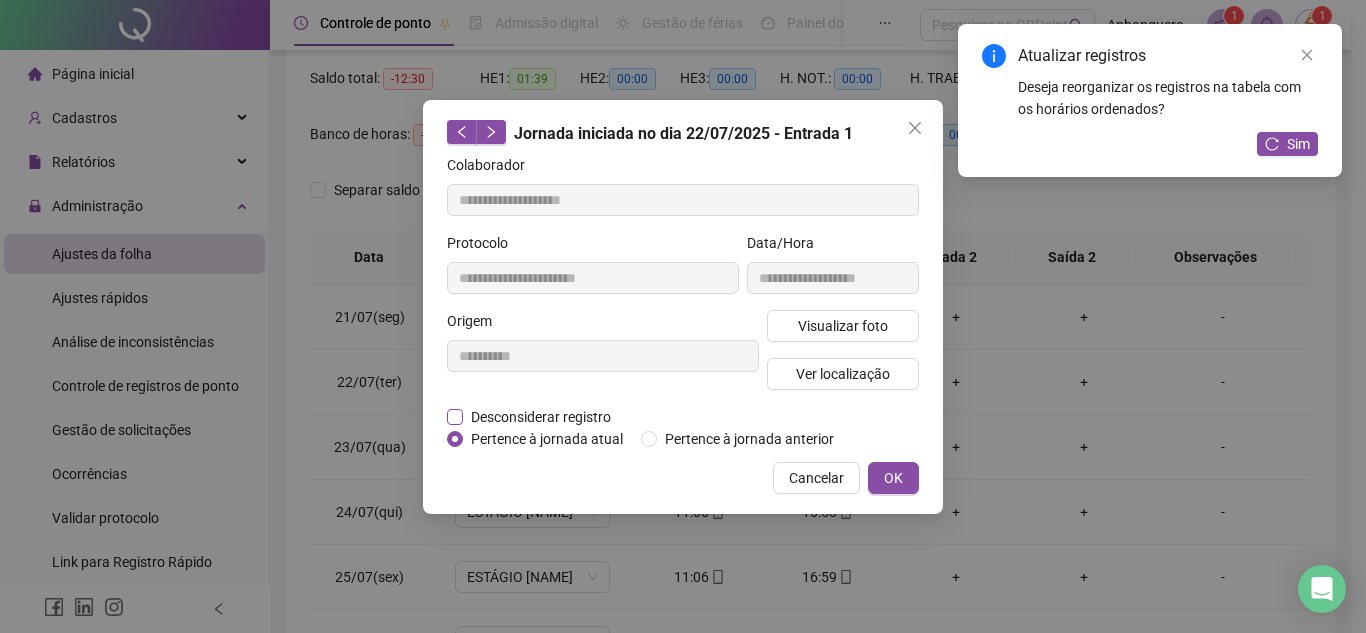 click on "Desconsiderar registro" at bounding box center (541, 417) 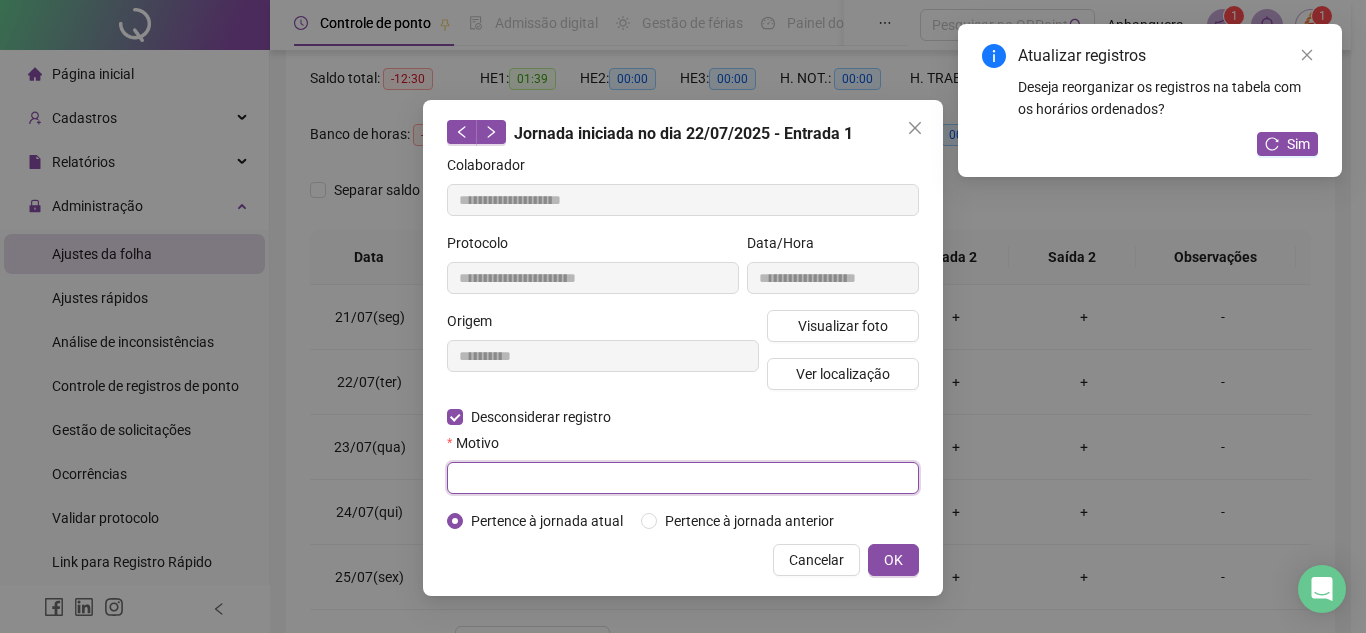 click at bounding box center (683, 478) 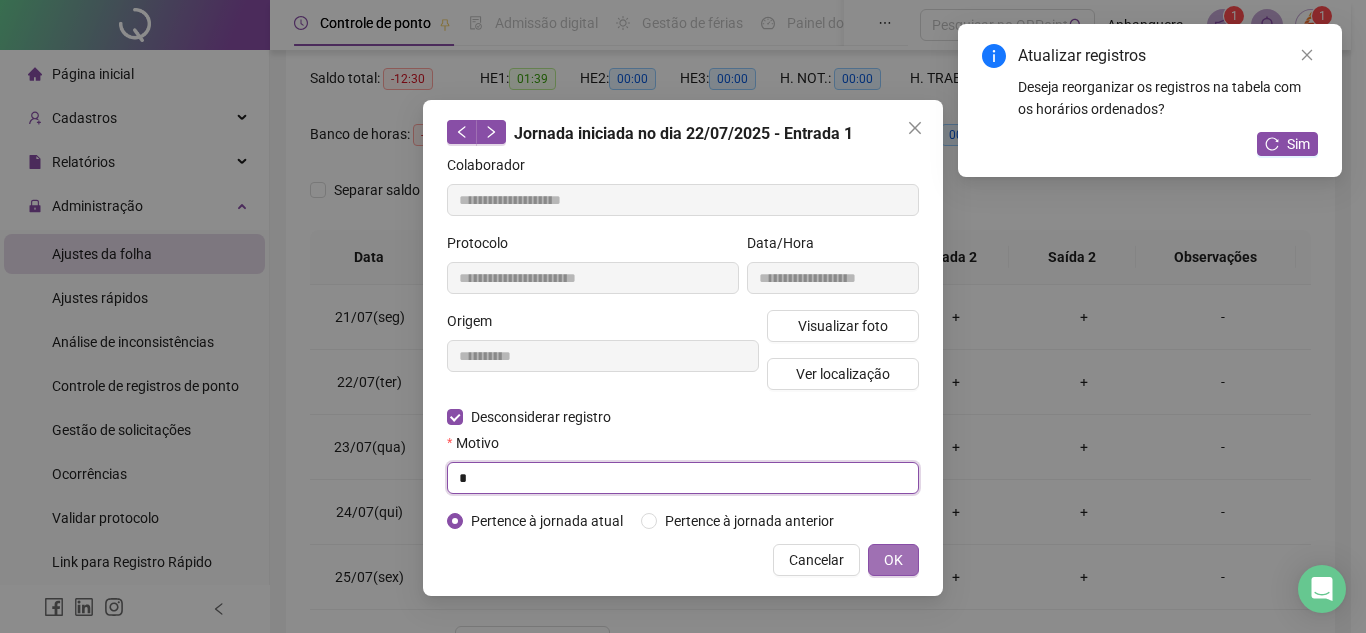 type on "*" 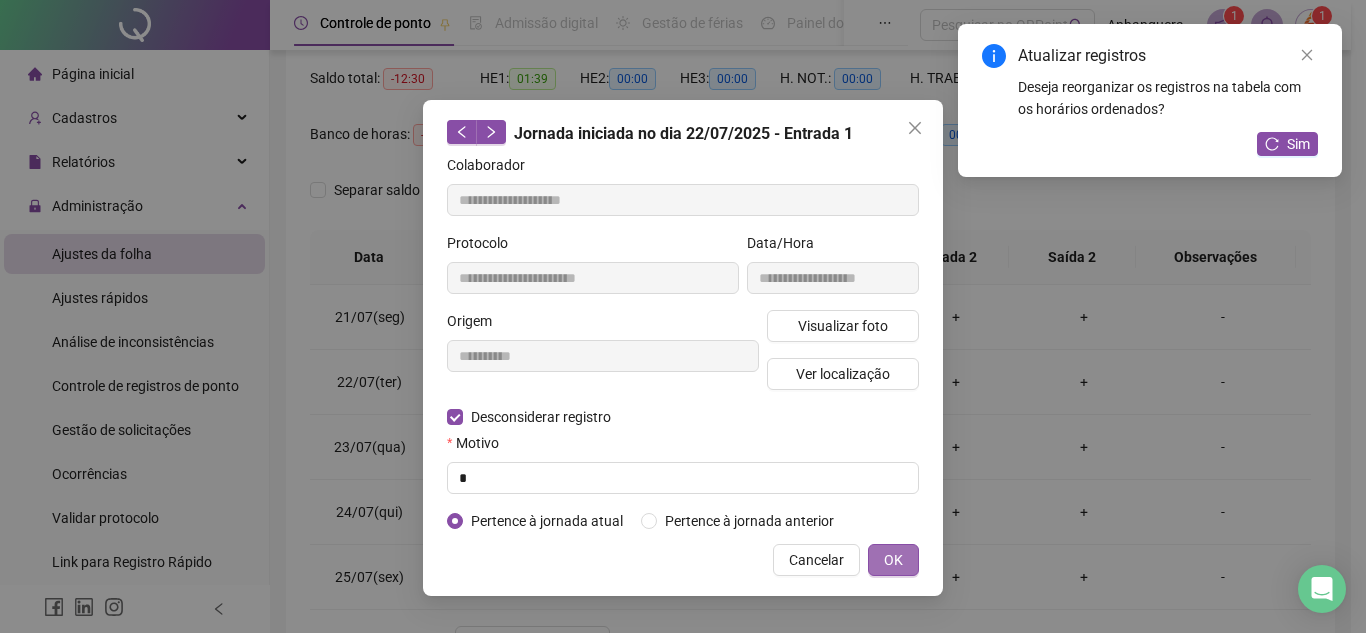 click on "OK" at bounding box center [893, 560] 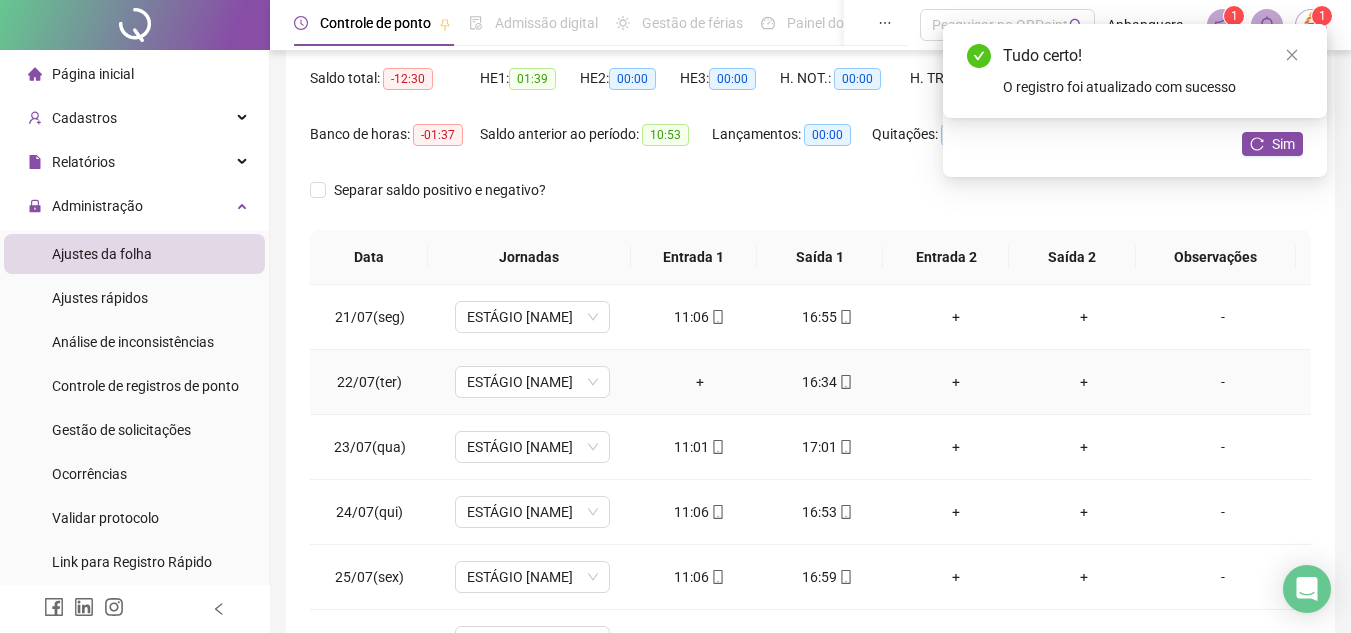 click on "+" at bounding box center (700, 382) 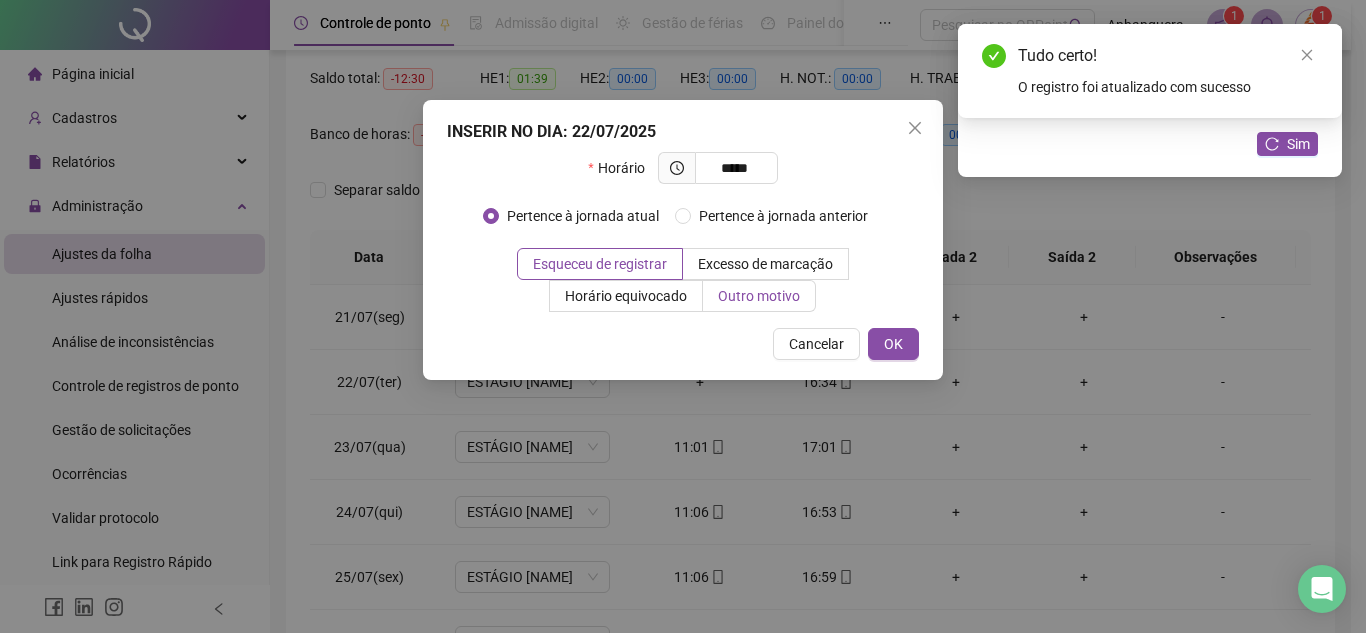 type on "*****" 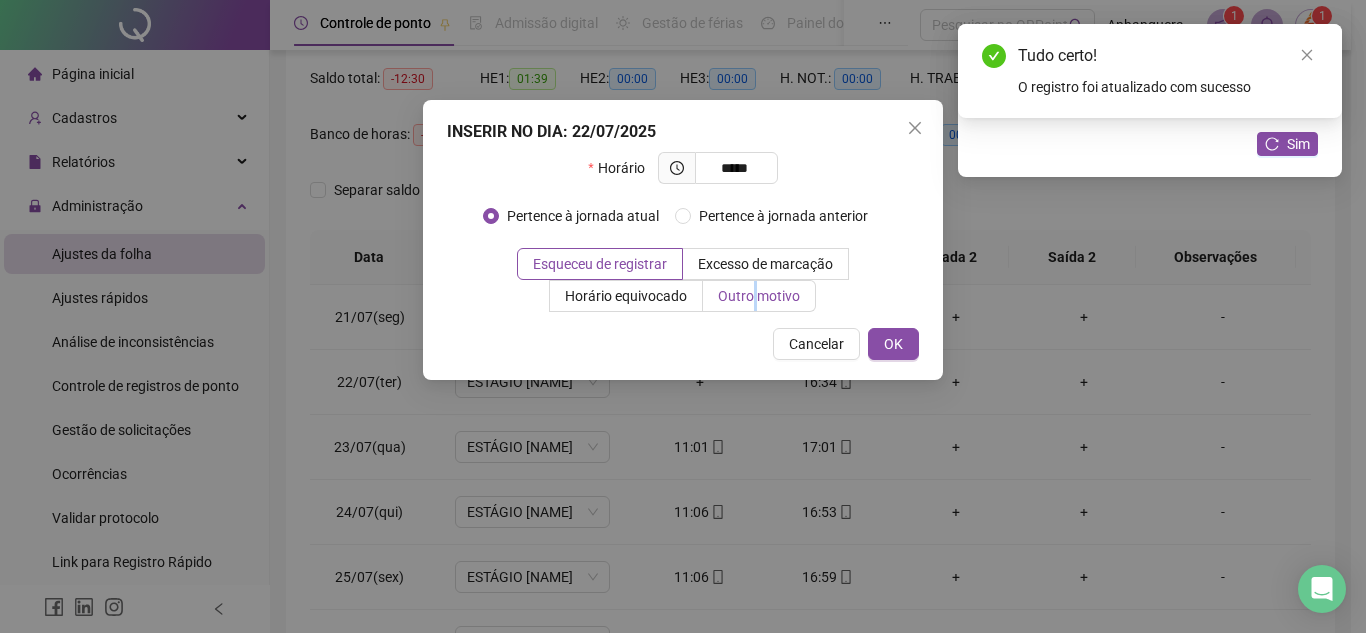 click on "Outro motivo" at bounding box center (759, 296) 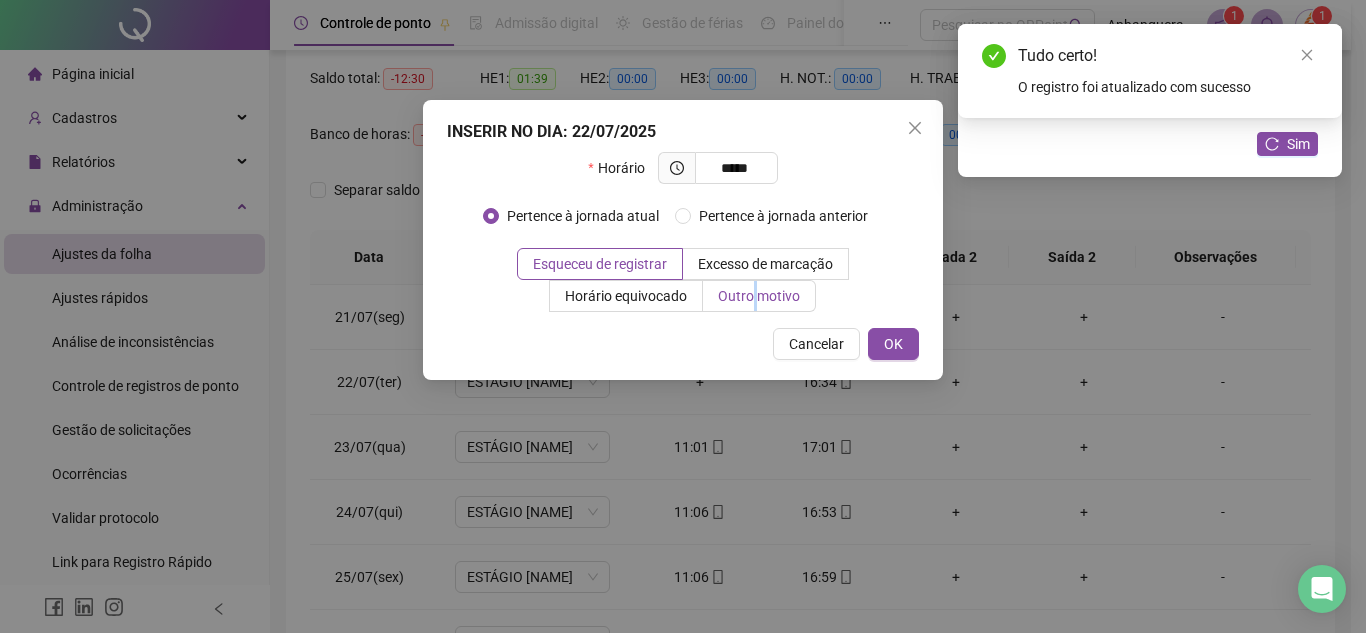 click on "Outro motivo" at bounding box center [759, 296] 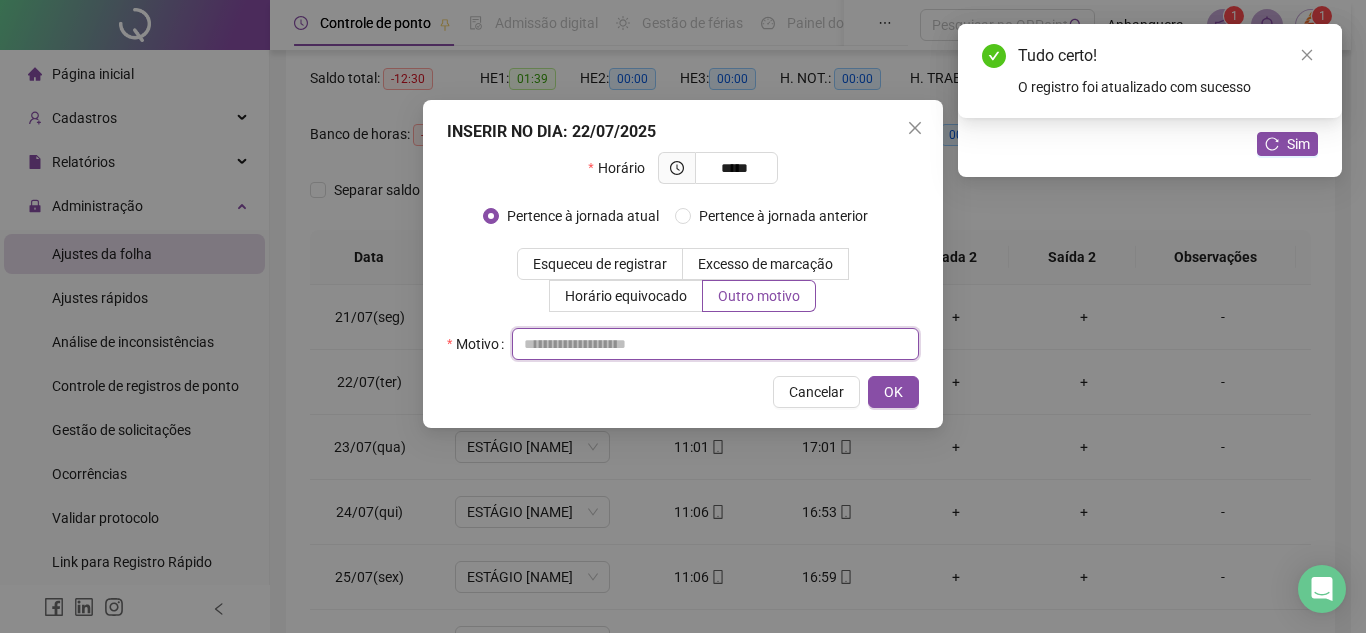 click at bounding box center (715, 344) 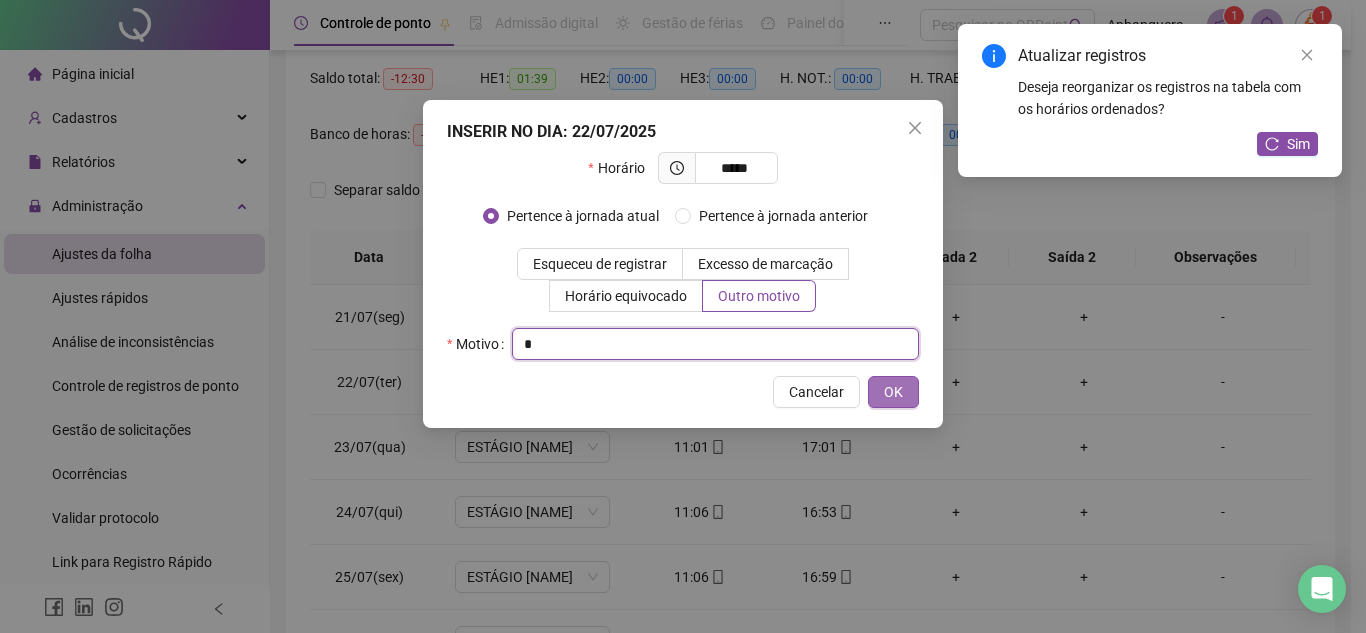 type on "*" 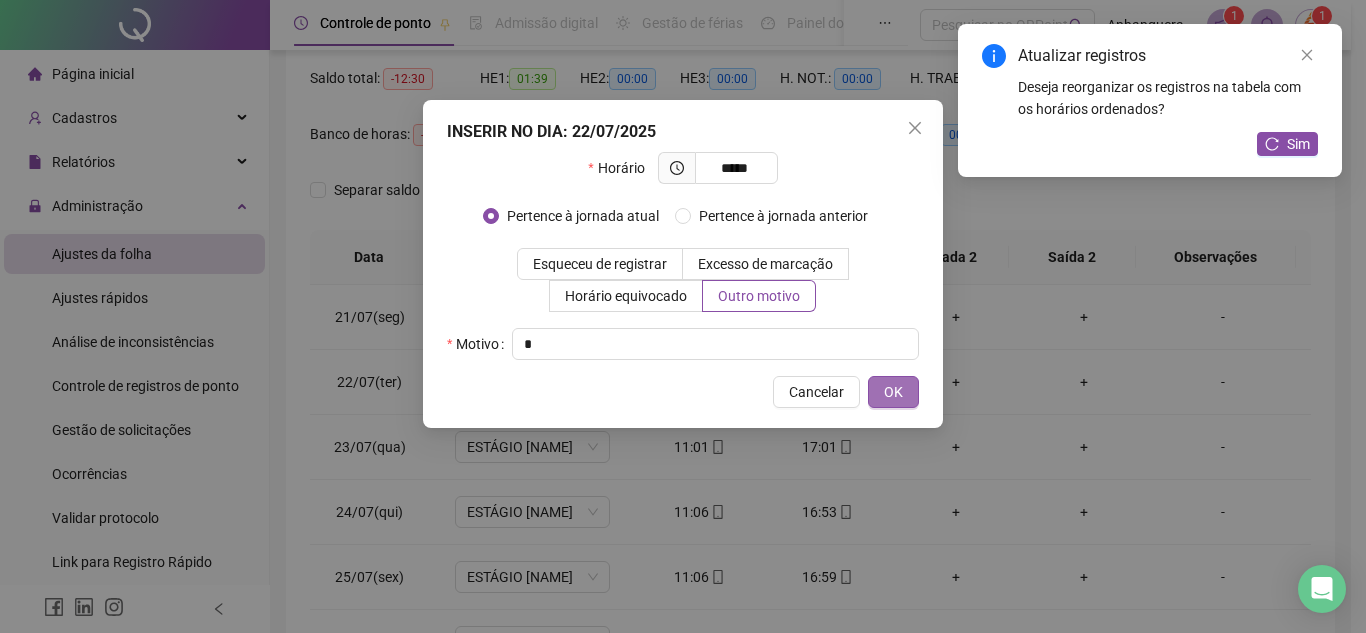 click on "OK" at bounding box center [893, 392] 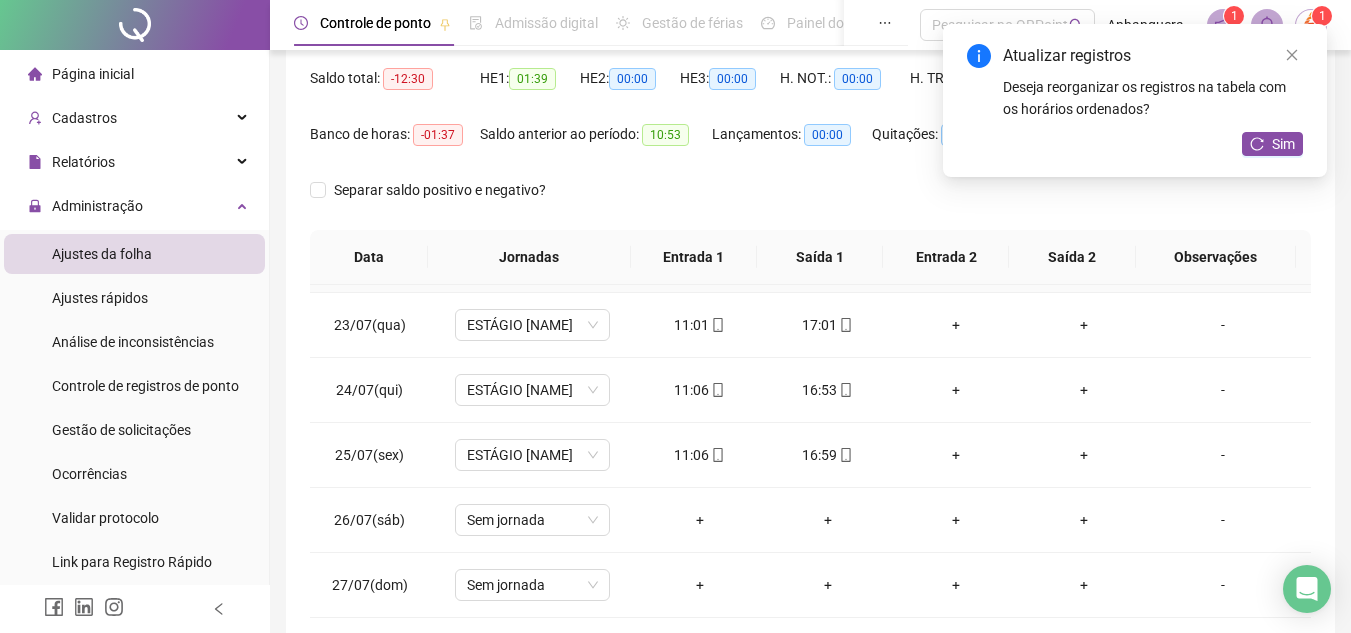 scroll, scrollTop: 1588, scrollLeft: 0, axis: vertical 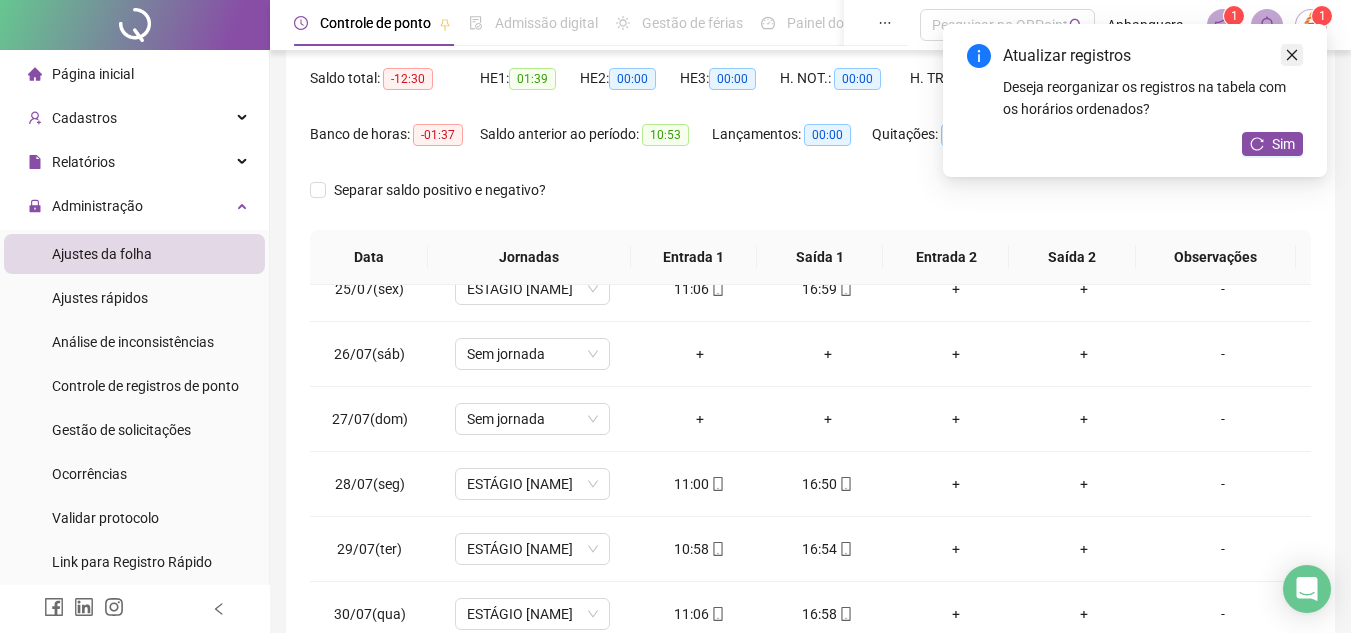 click 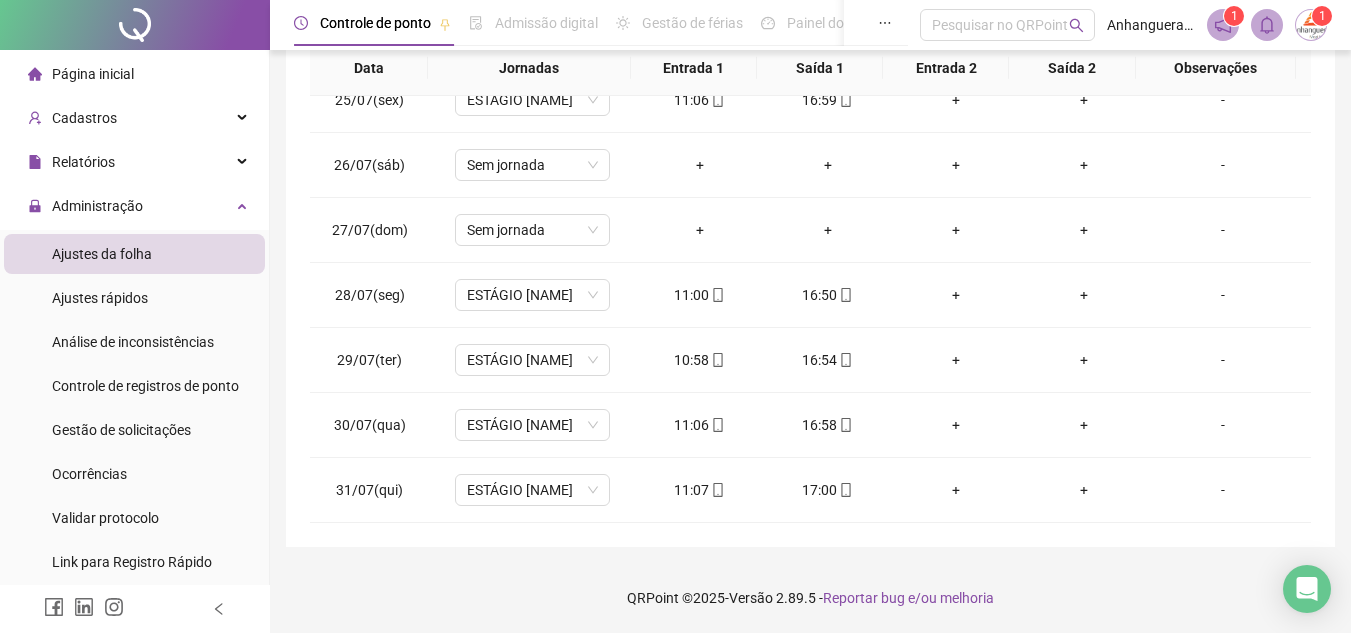 scroll, scrollTop: 0, scrollLeft: 0, axis: both 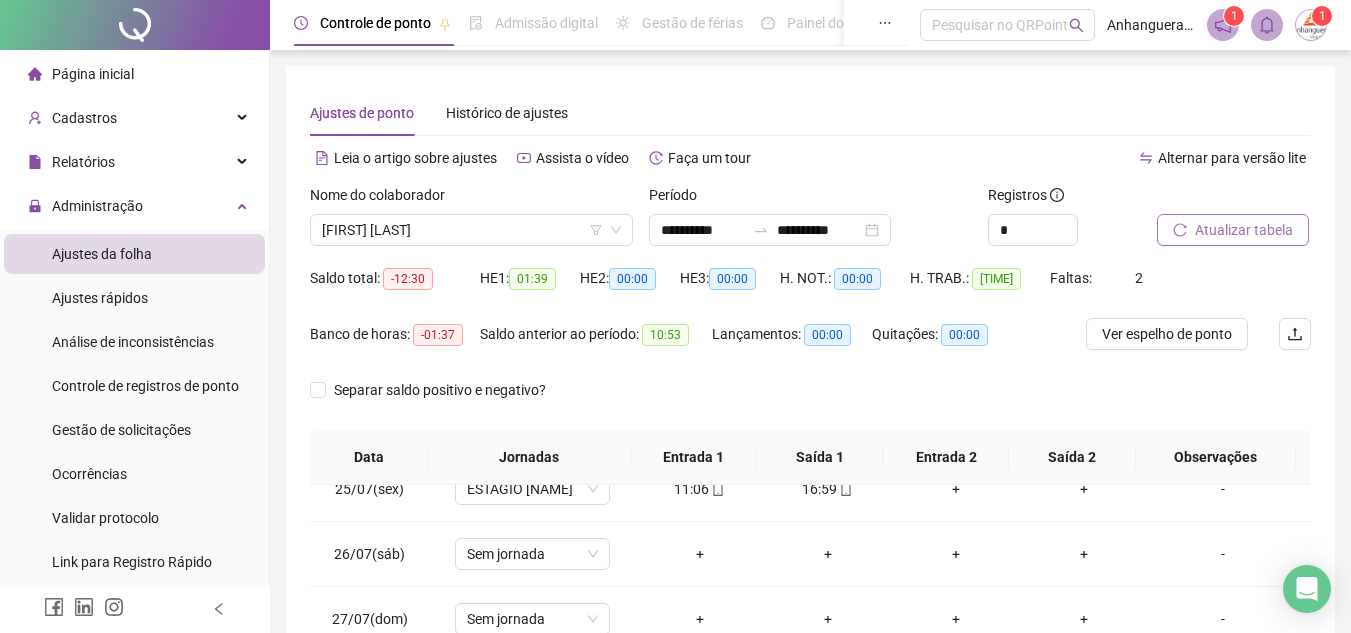 click on "Atualizar tabela" at bounding box center [1233, 230] 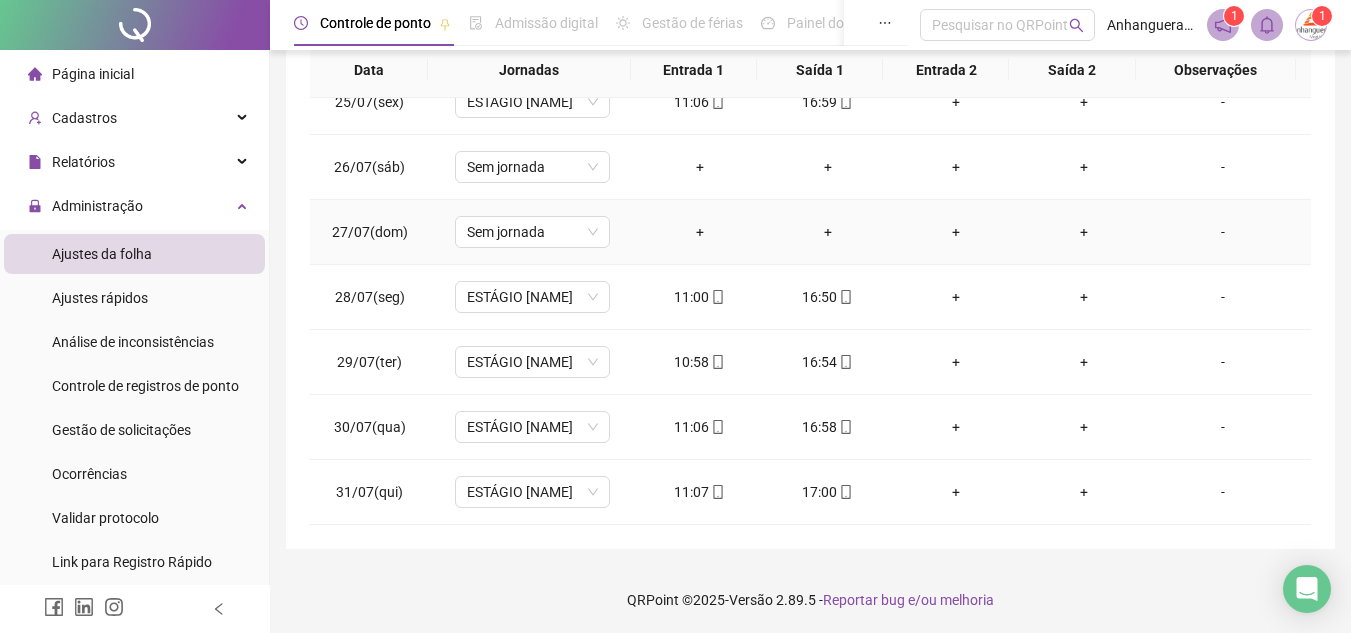 scroll, scrollTop: 389, scrollLeft: 0, axis: vertical 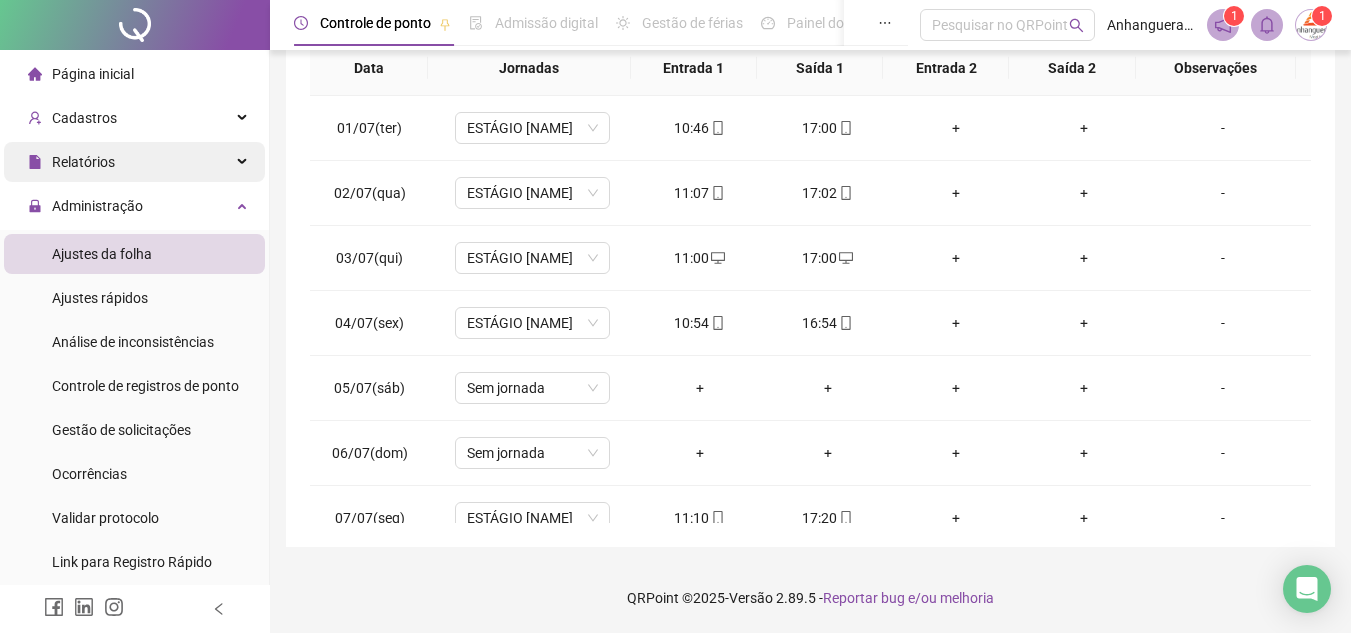 click on "Relatórios" at bounding box center [134, 162] 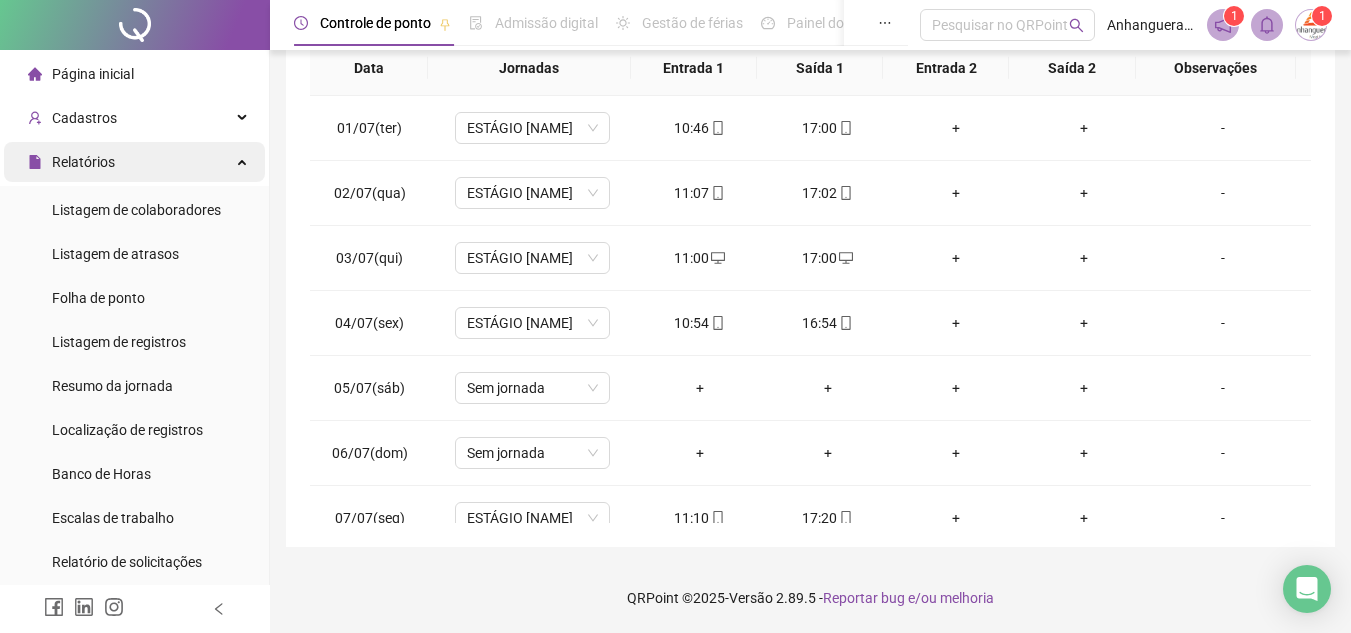 click on "Relatórios" at bounding box center [134, 162] 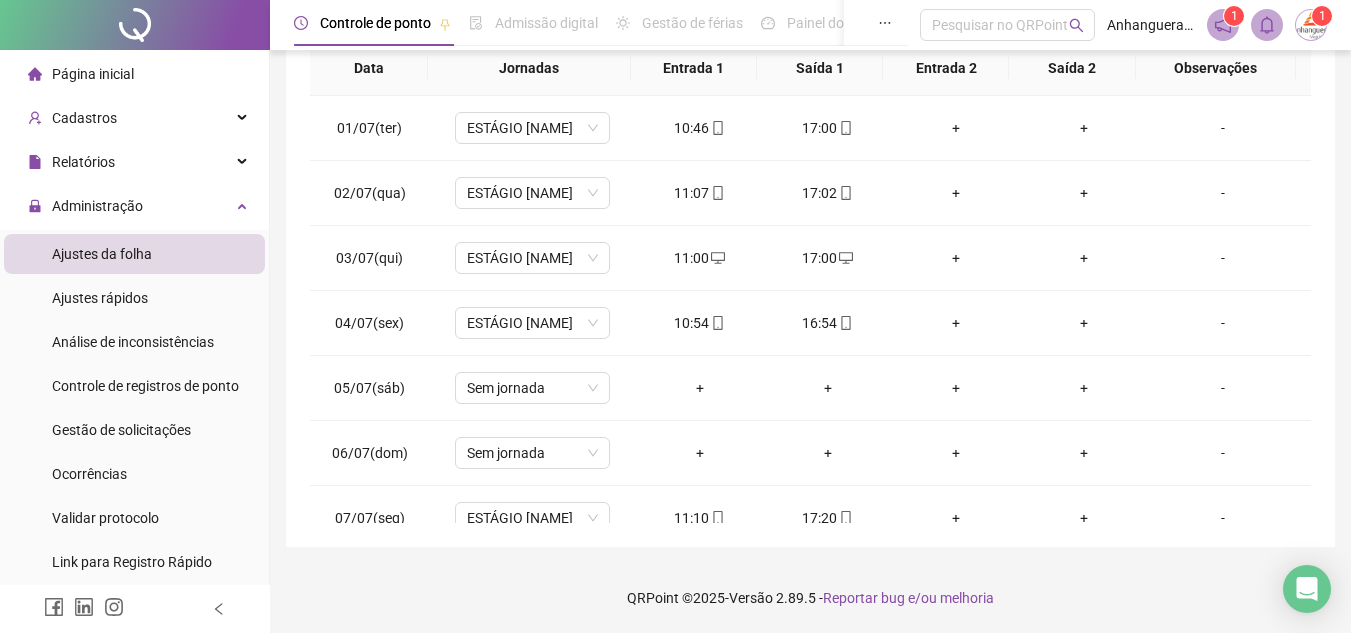 click on "Ajustes da folha" at bounding box center [102, 254] 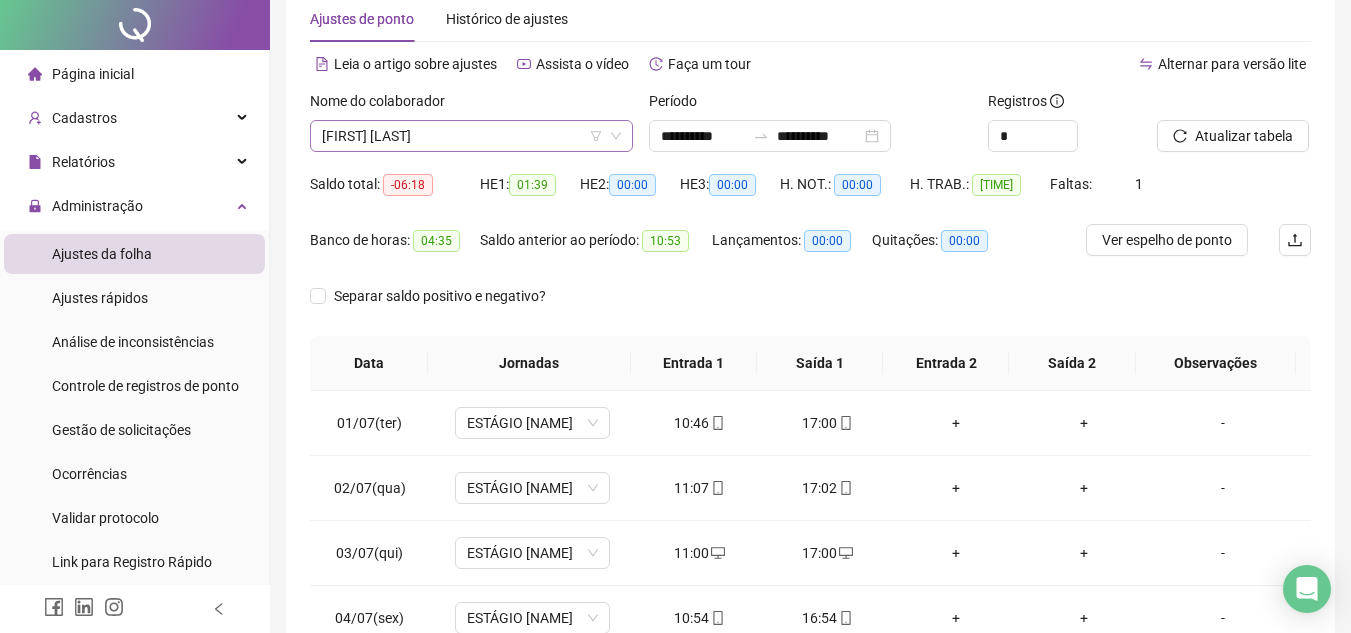 scroll, scrollTop: 0, scrollLeft: 0, axis: both 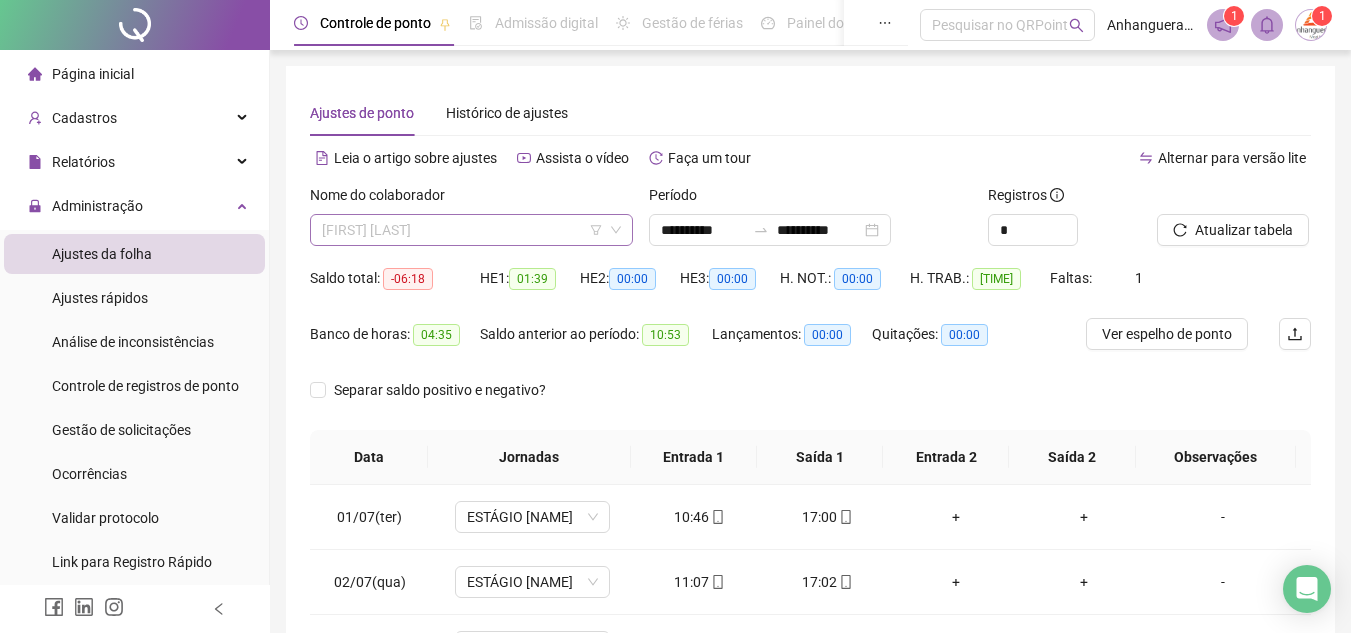 click on "[FIRST] [LAST]" at bounding box center [471, 230] 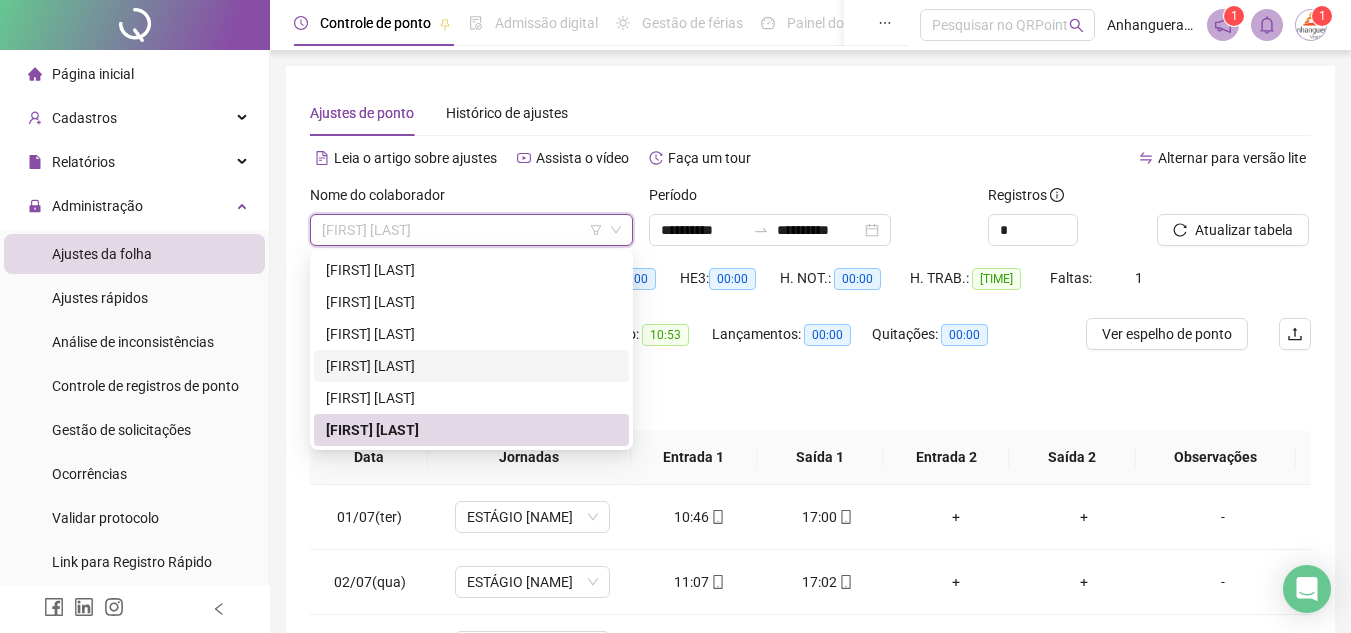 click on "[FIRST] [LAST]" at bounding box center [471, 366] 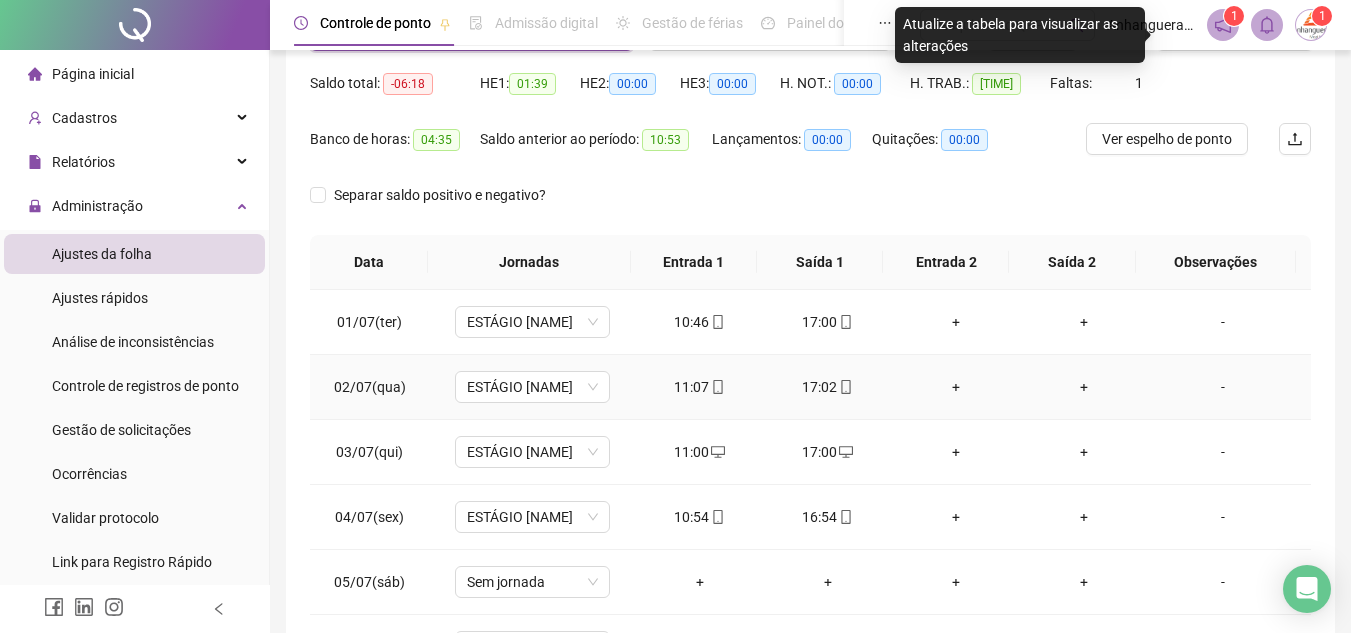 scroll, scrollTop: 200, scrollLeft: 0, axis: vertical 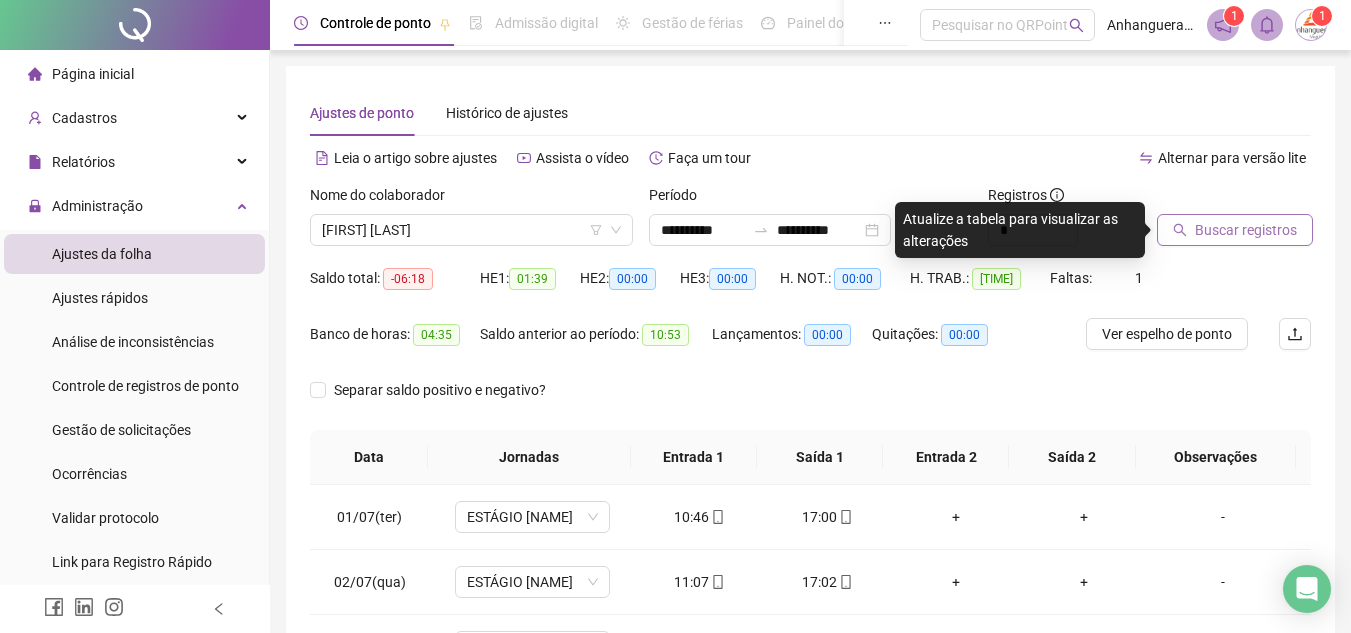 click on "Buscar registros" at bounding box center (1246, 230) 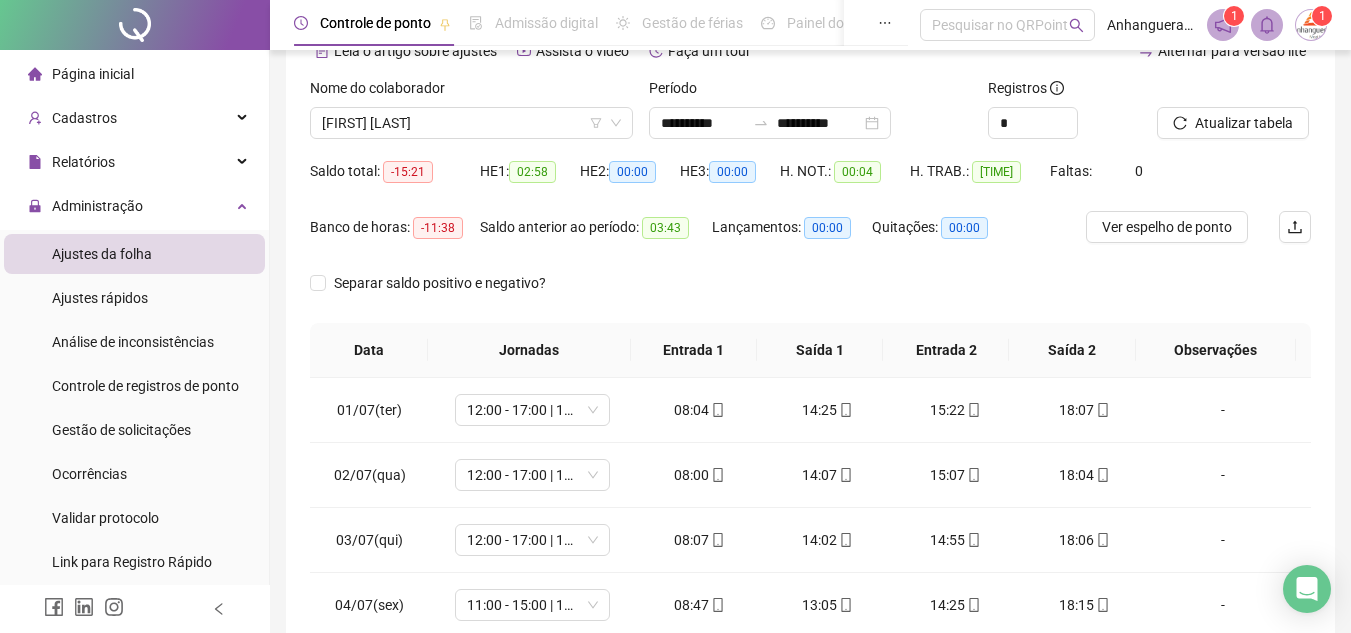scroll, scrollTop: 389, scrollLeft: 0, axis: vertical 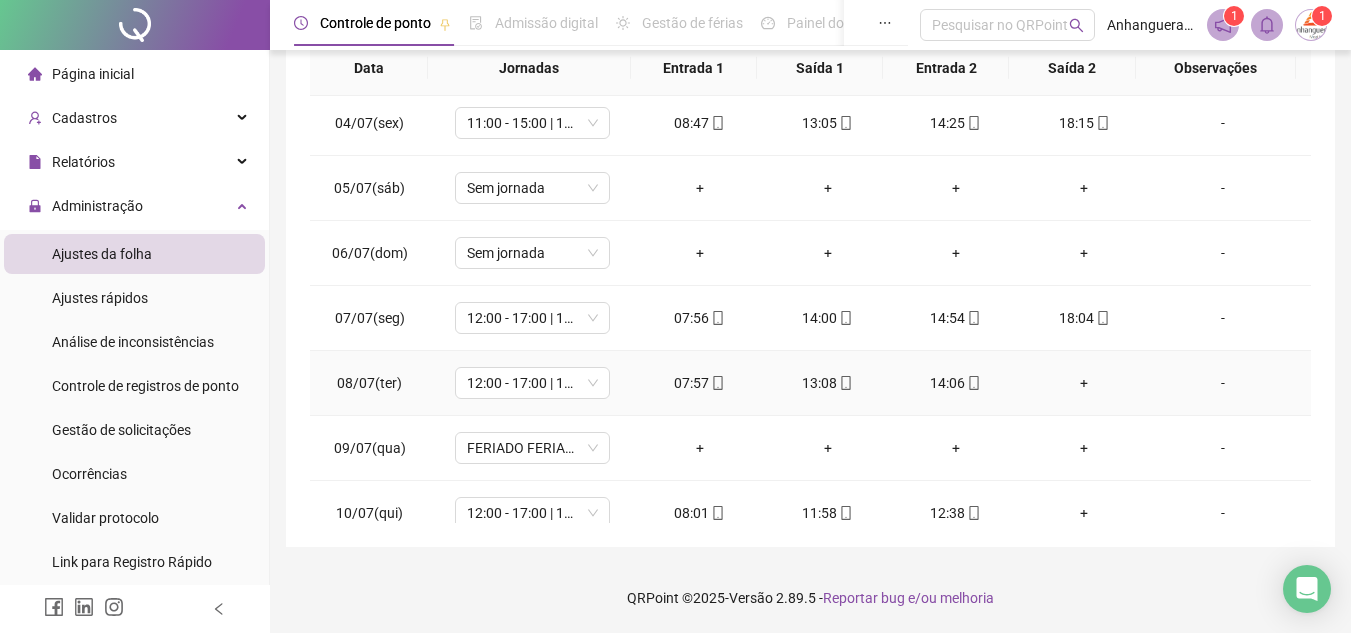 click on "+" at bounding box center (1084, 383) 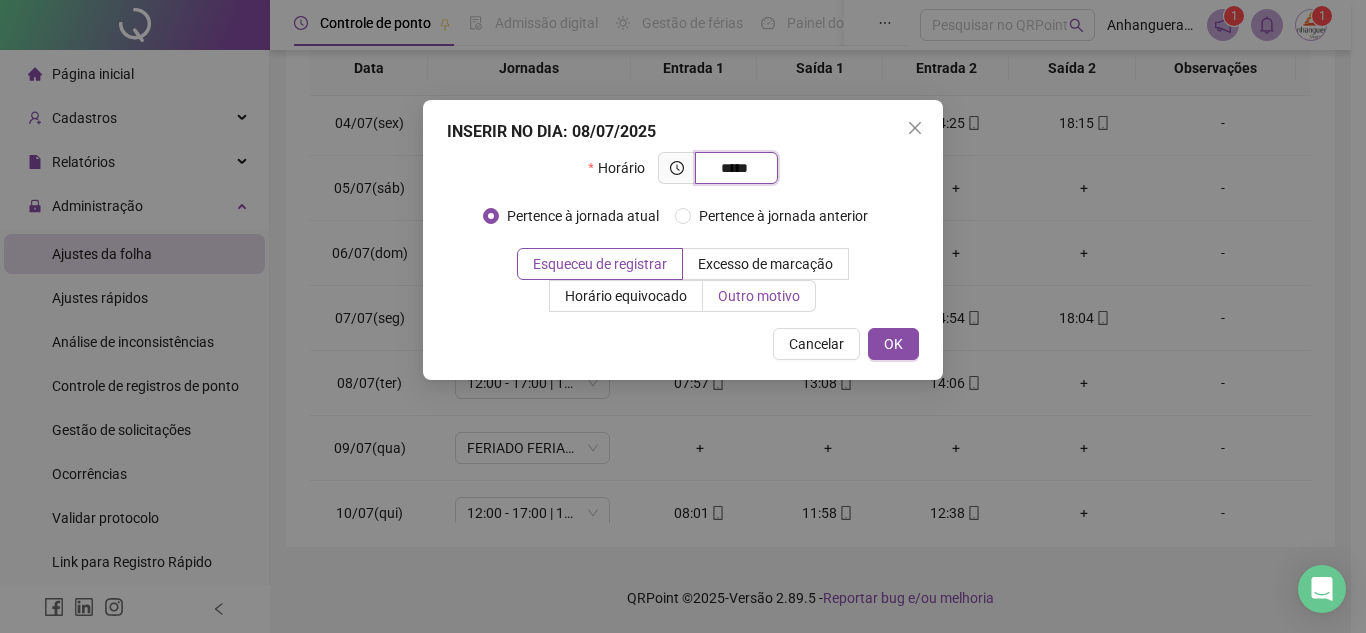type on "*****" 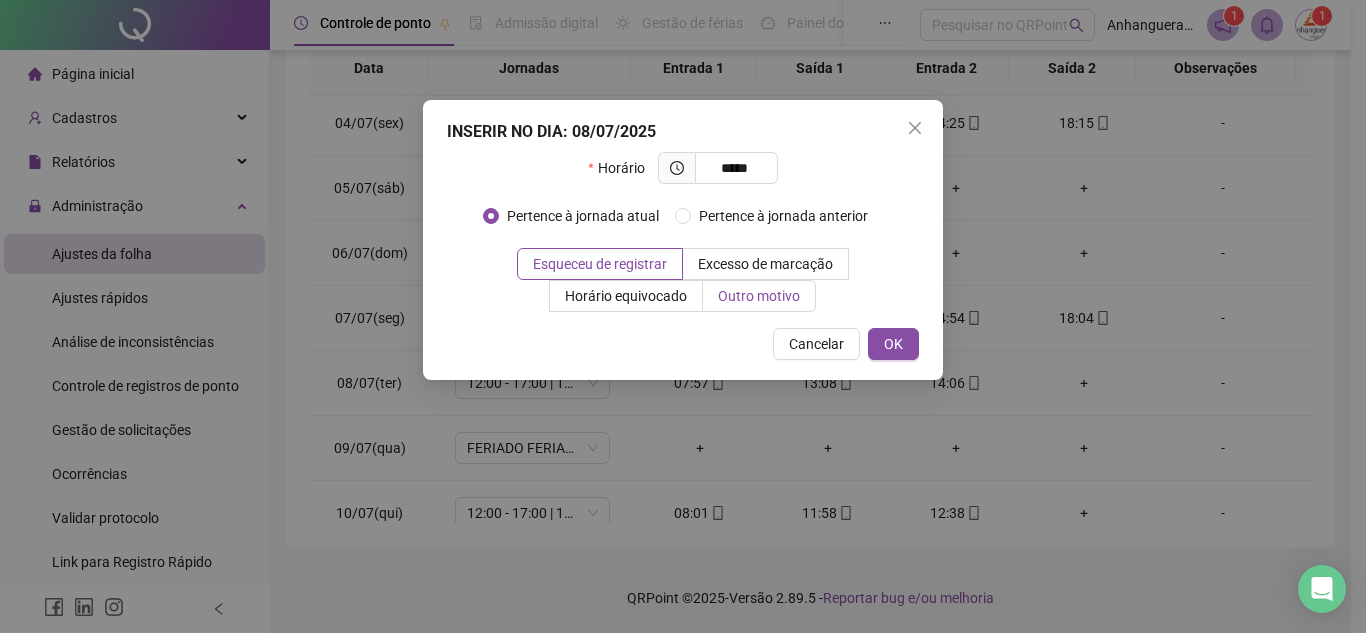 click on "Outro motivo" at bounding box center (759, 296) 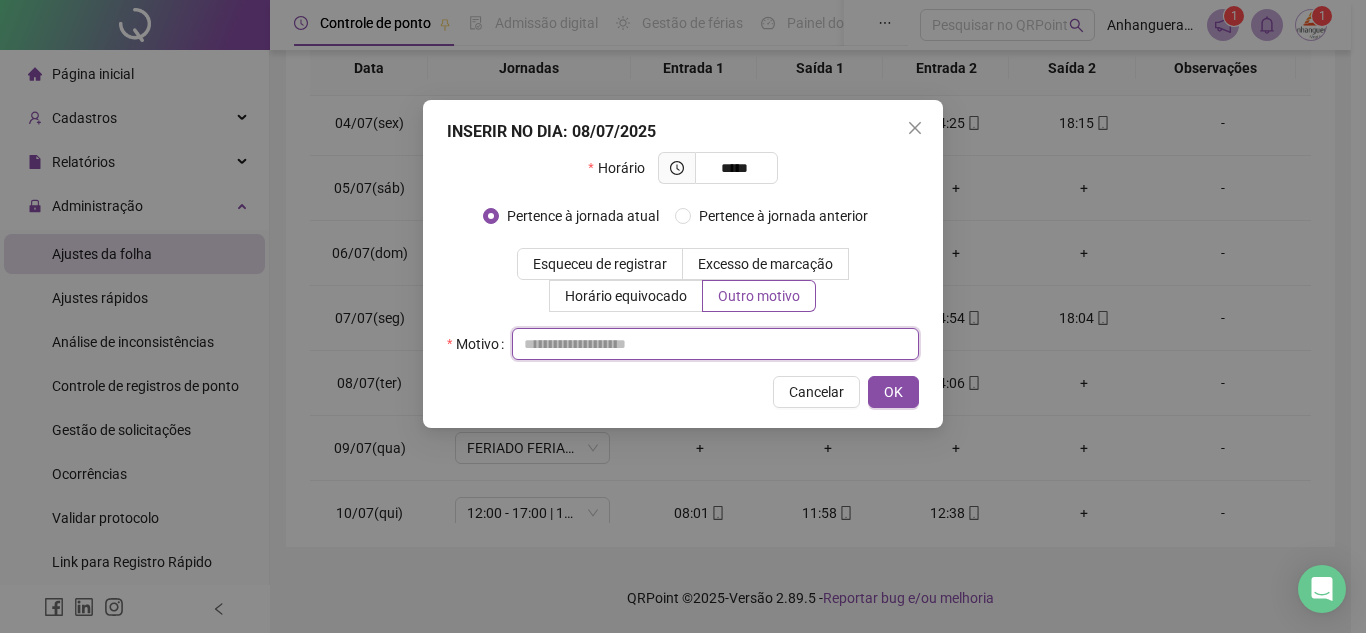 click at bounding box center [715, 344] 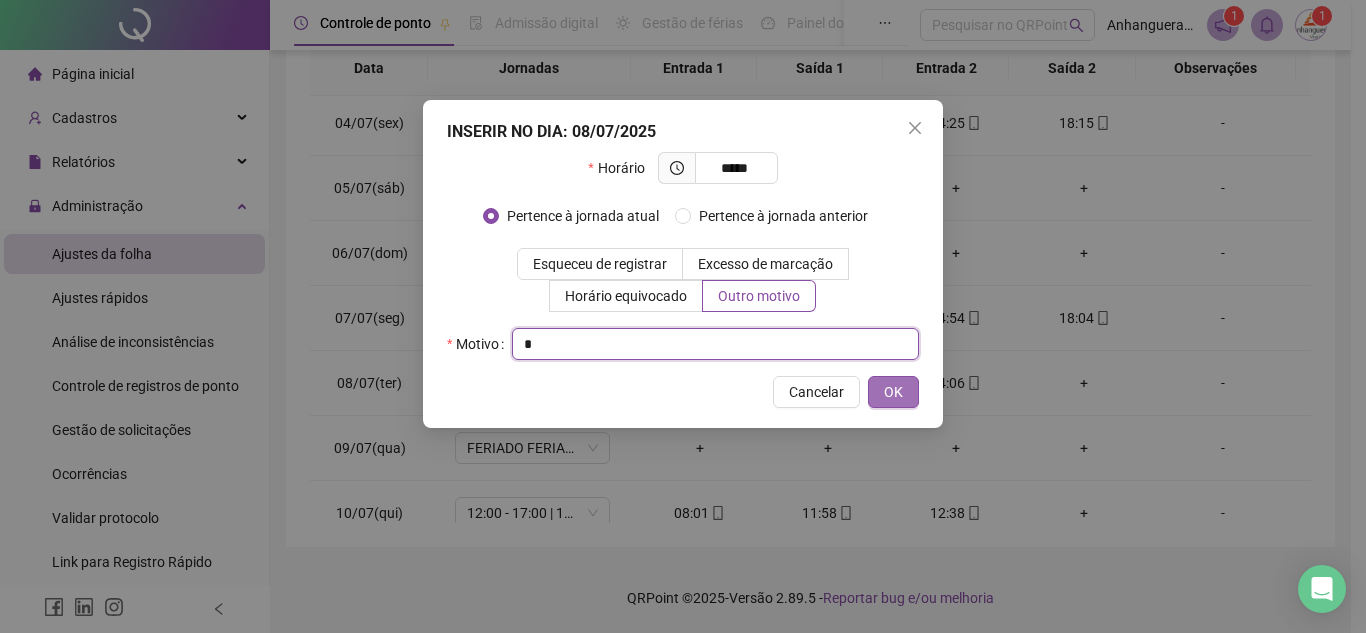 type on "*" 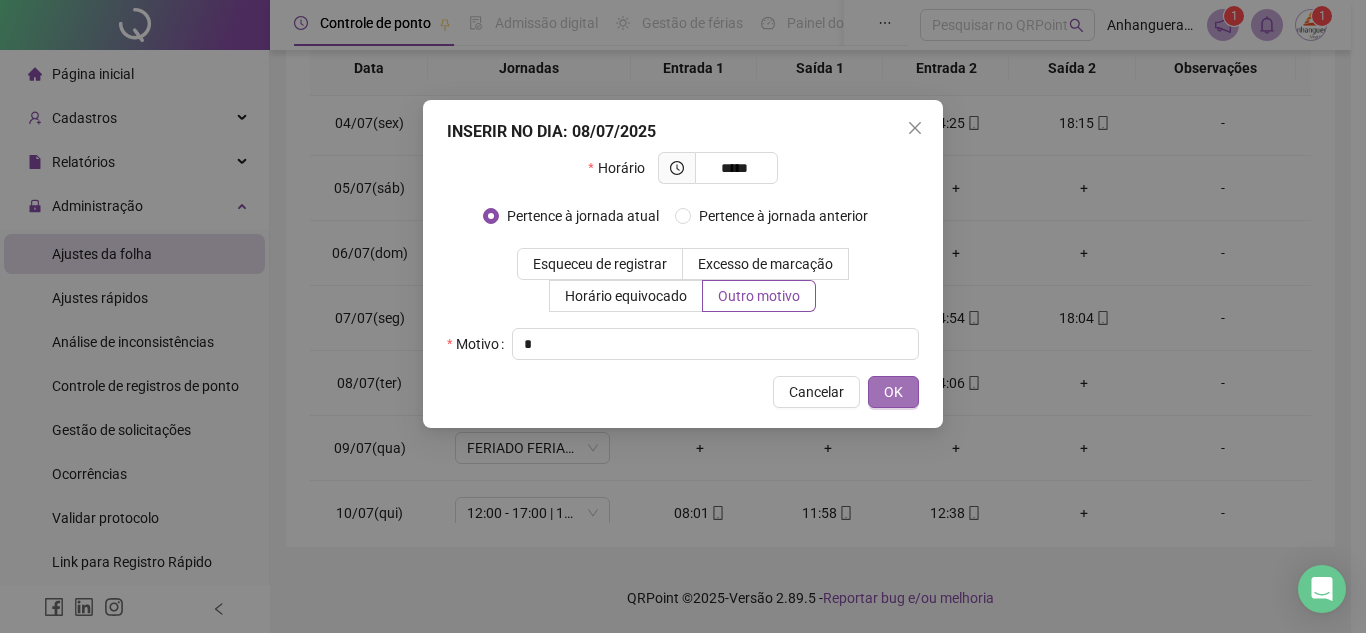 click on "OK" at bounding box center (893, 392) 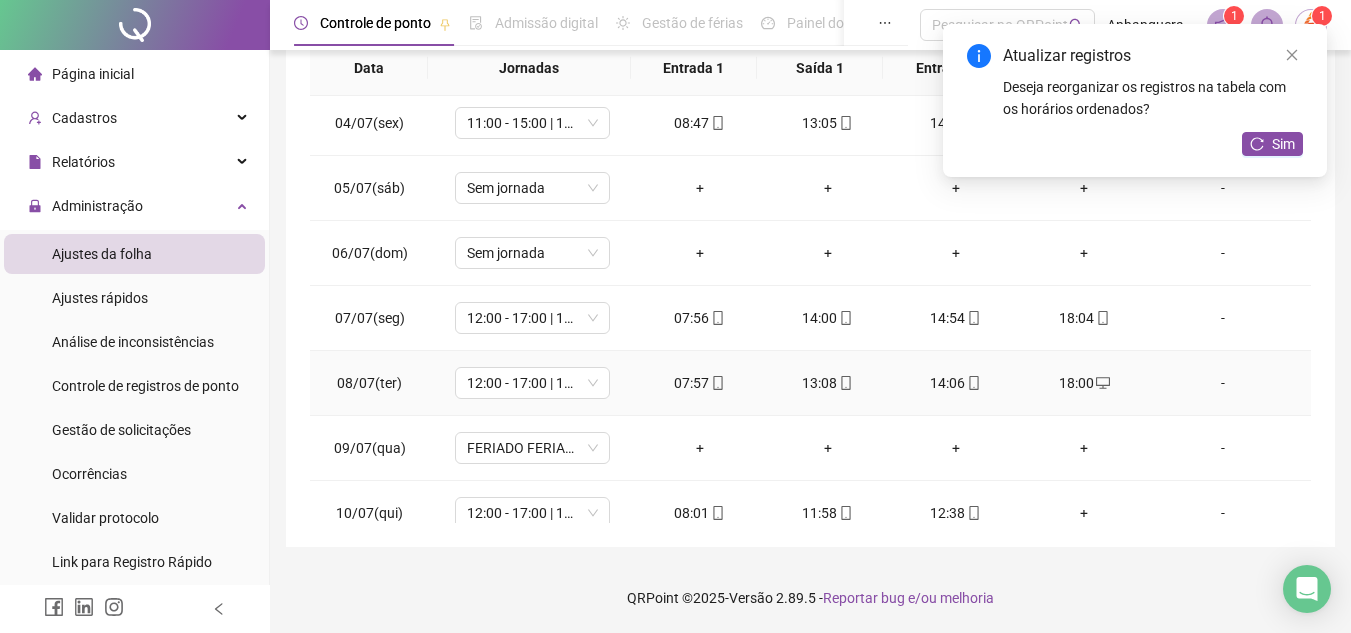 scroll, scrollTop: 300, scrollLeft: 0, axis: vertical 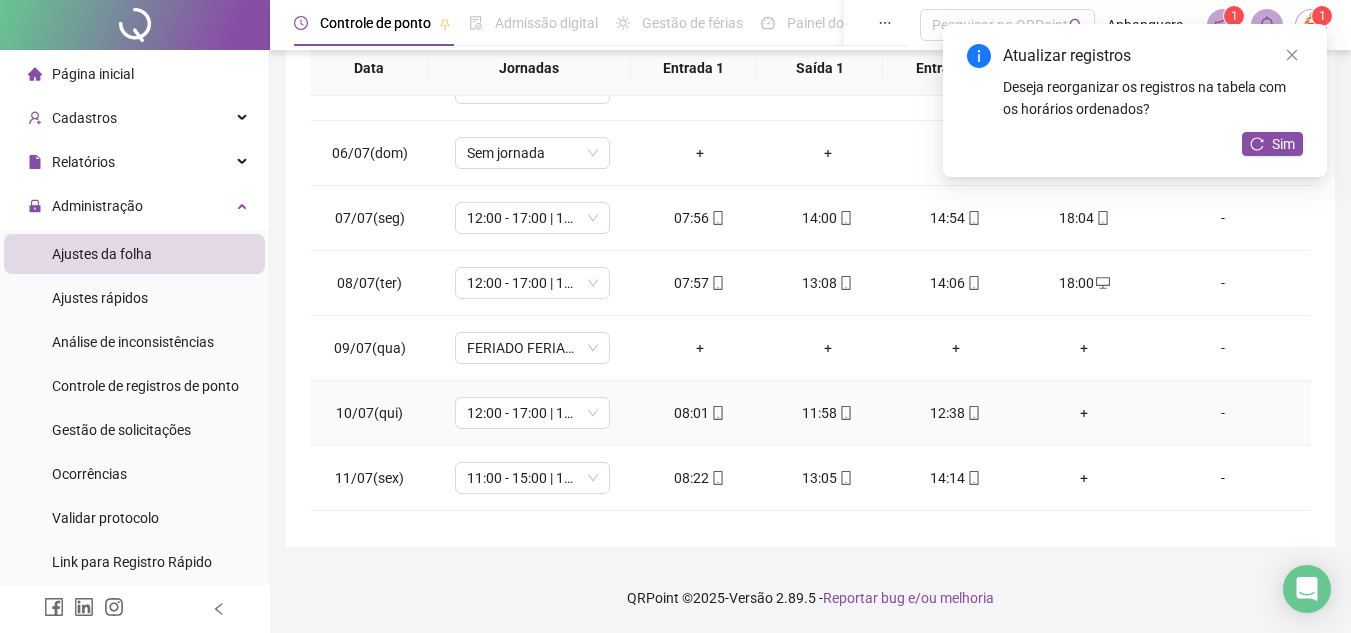 click on "+" at bounding box center (1084, 413) 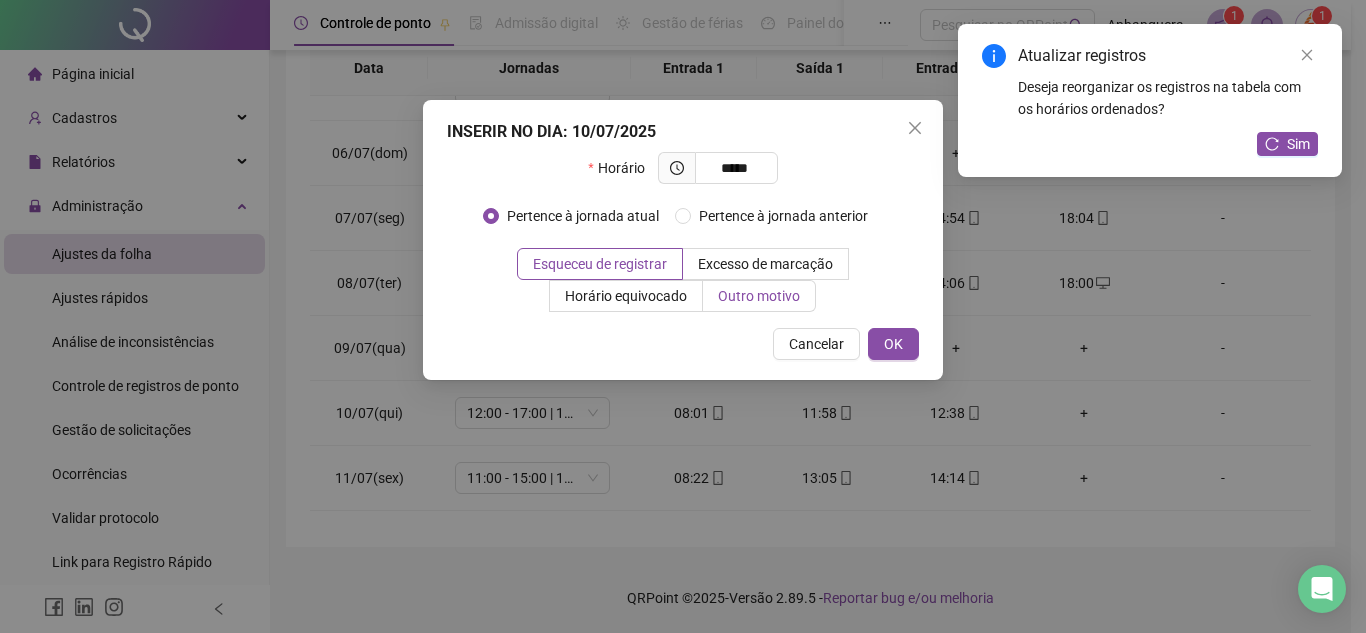 type on "*****" 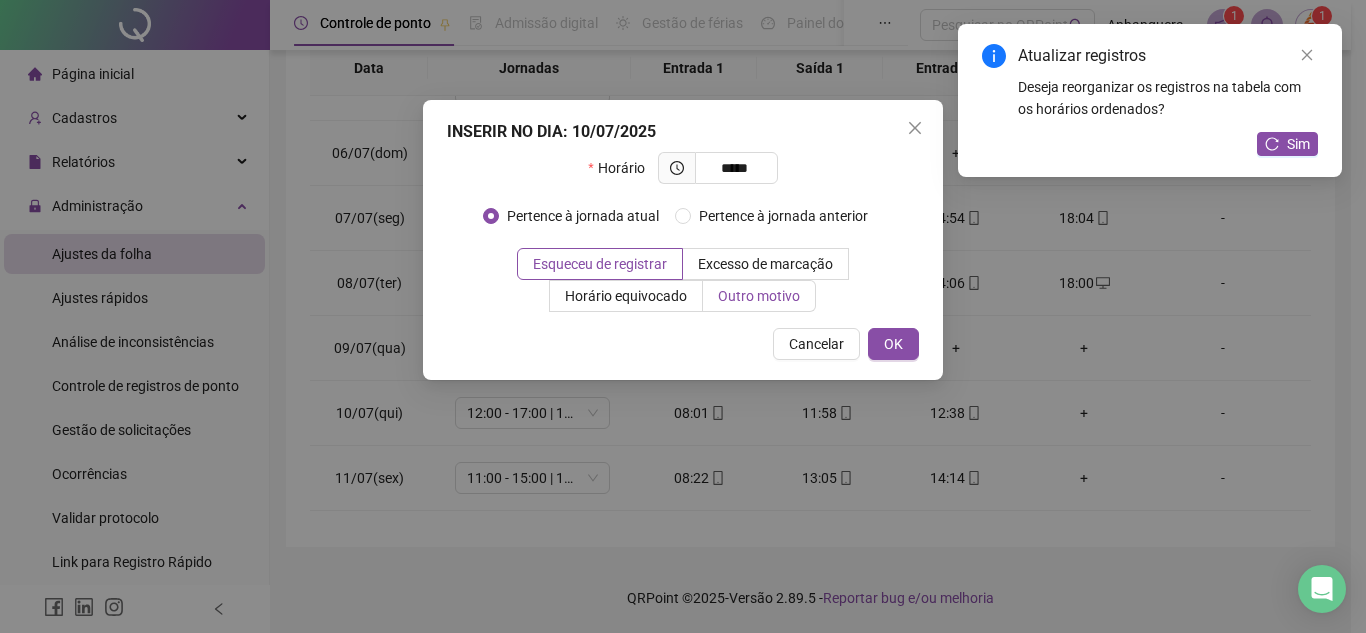 click on "Outro motivo" at bounding box center (759, 296) 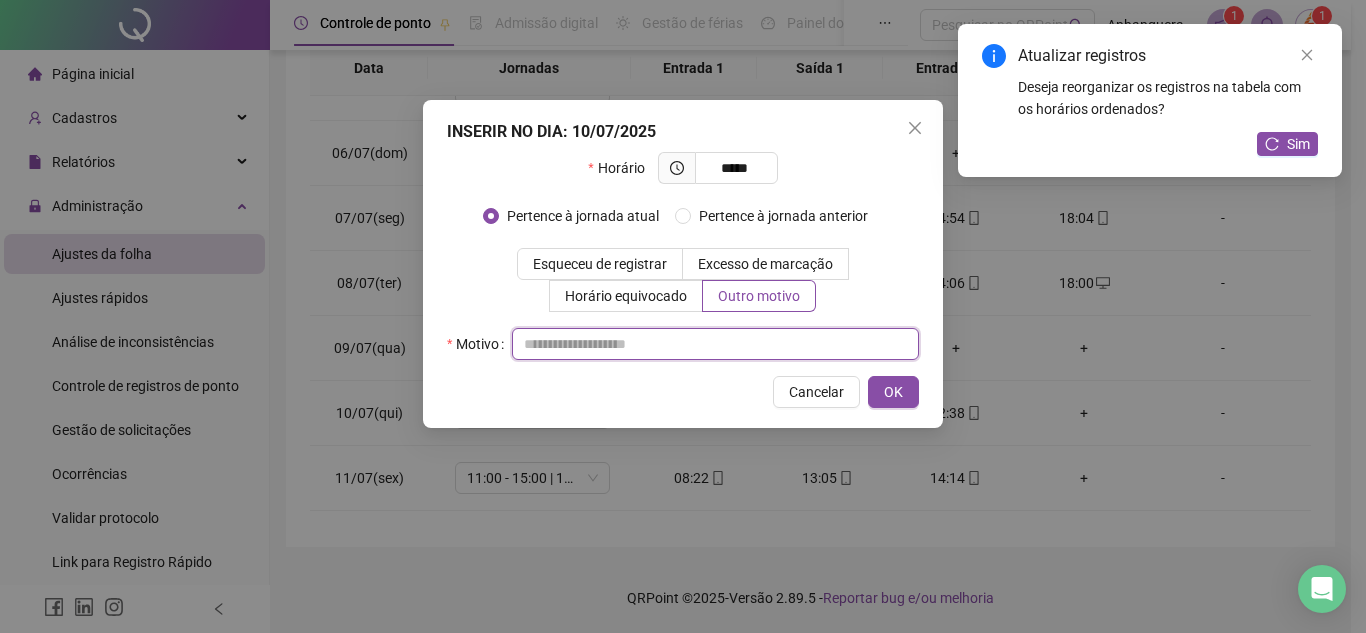click at bounding box center [715, 344] 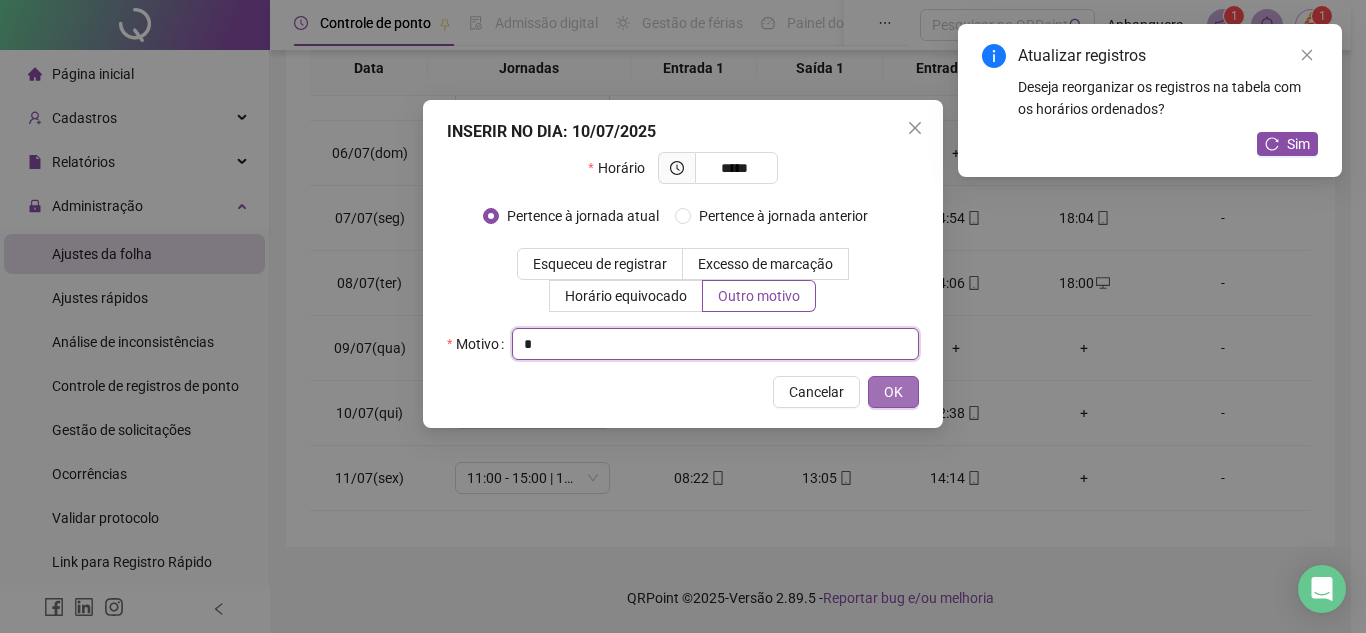 type on "*" 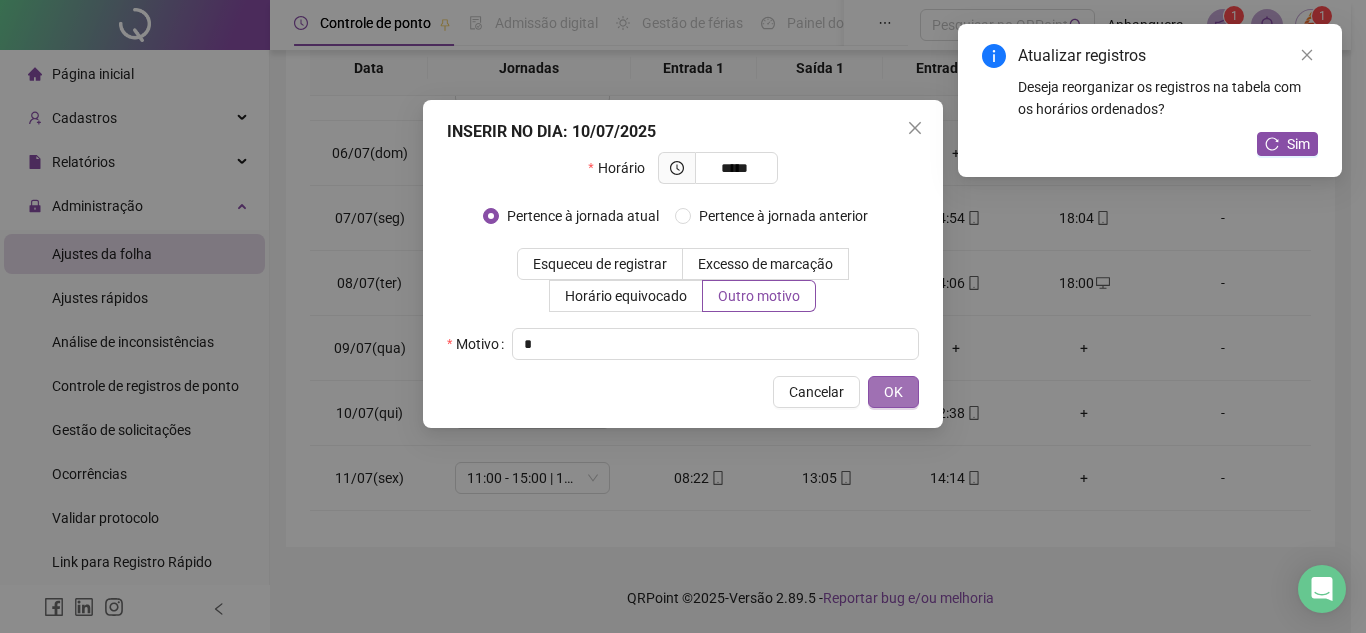 click on "OK" at bounding box center [893, 392] 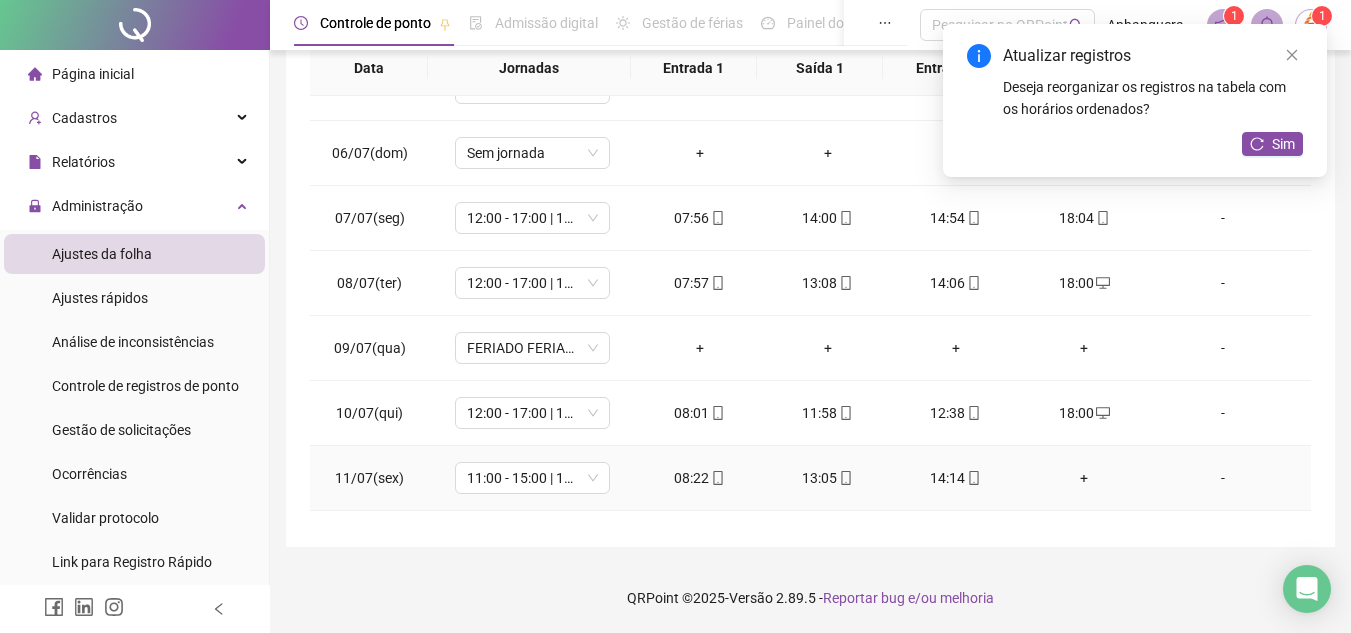 click on "+" at bounding box center [1084, 478] 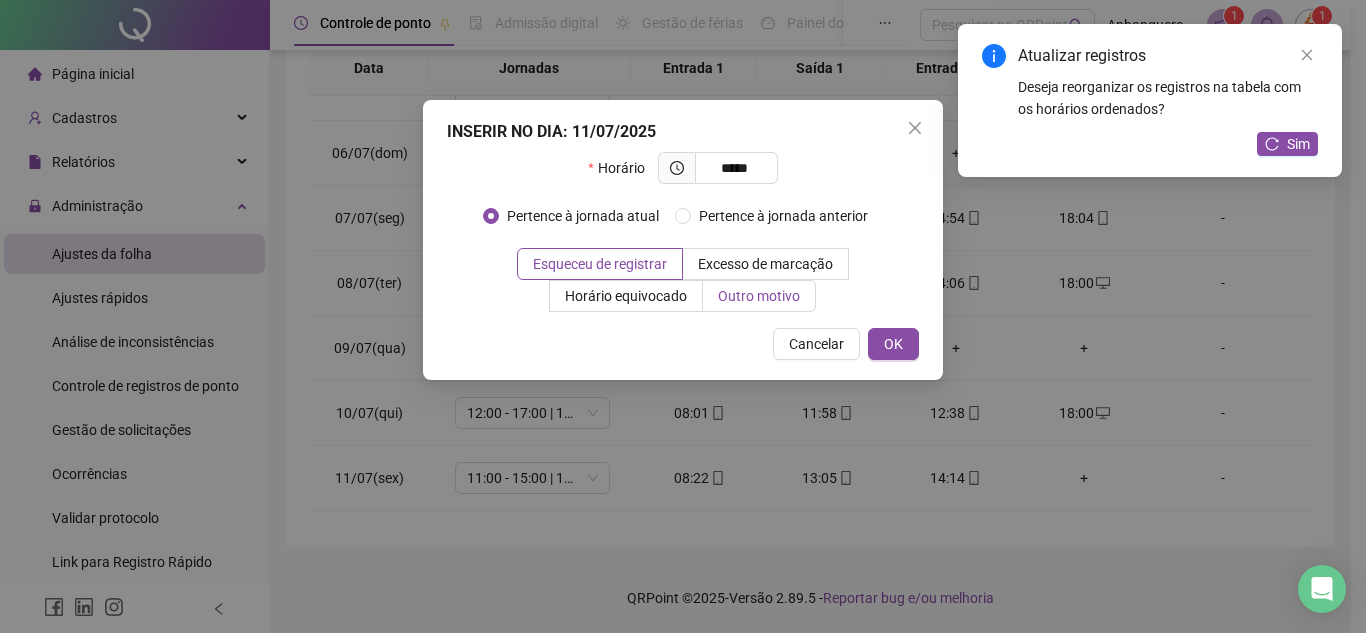 type on "*****" 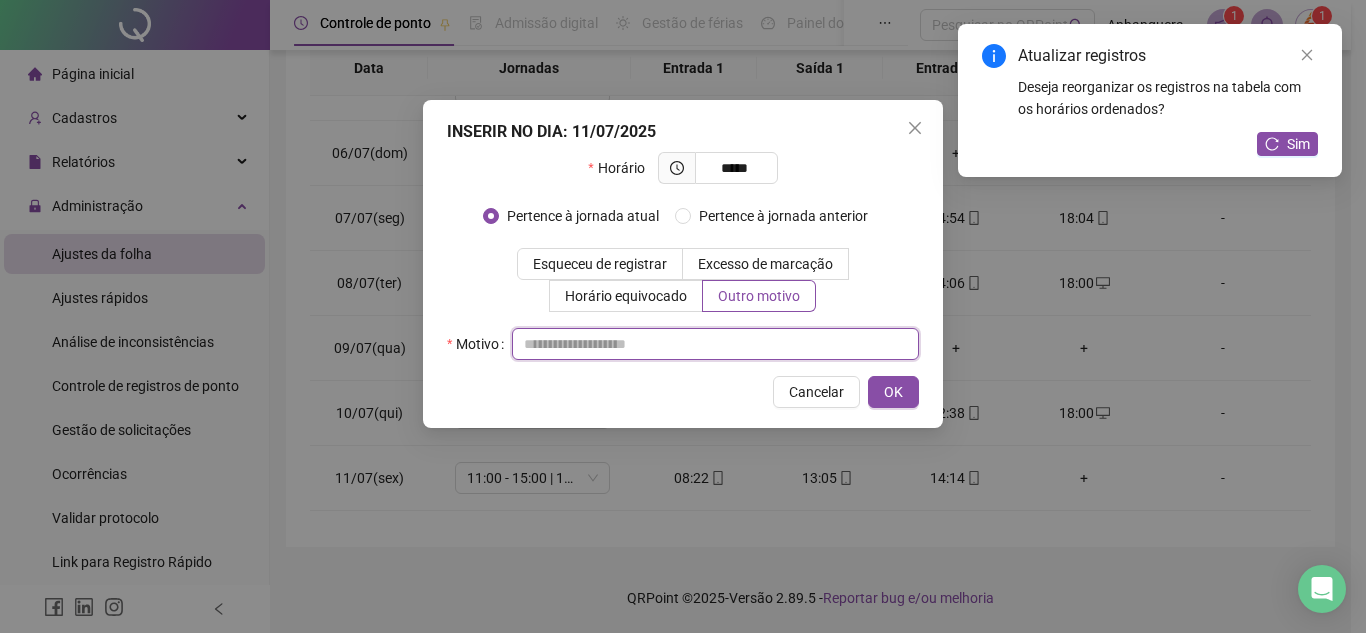 click at bounding box center [715, 344] 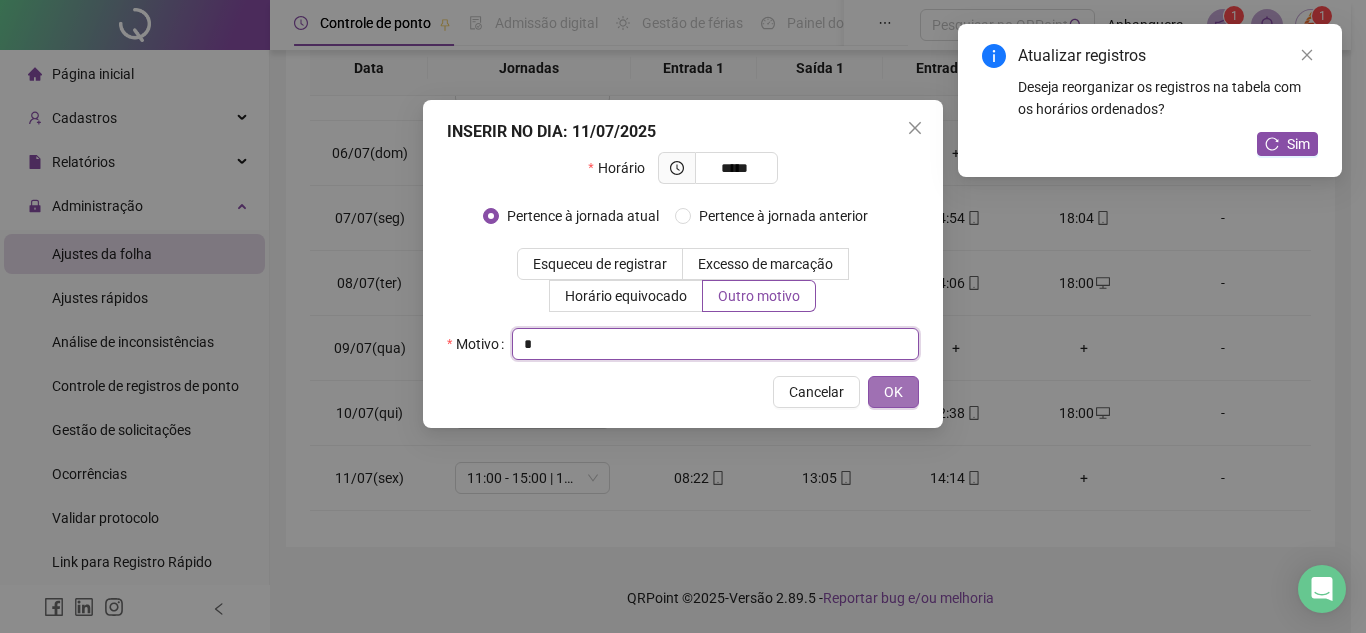 type on "*" 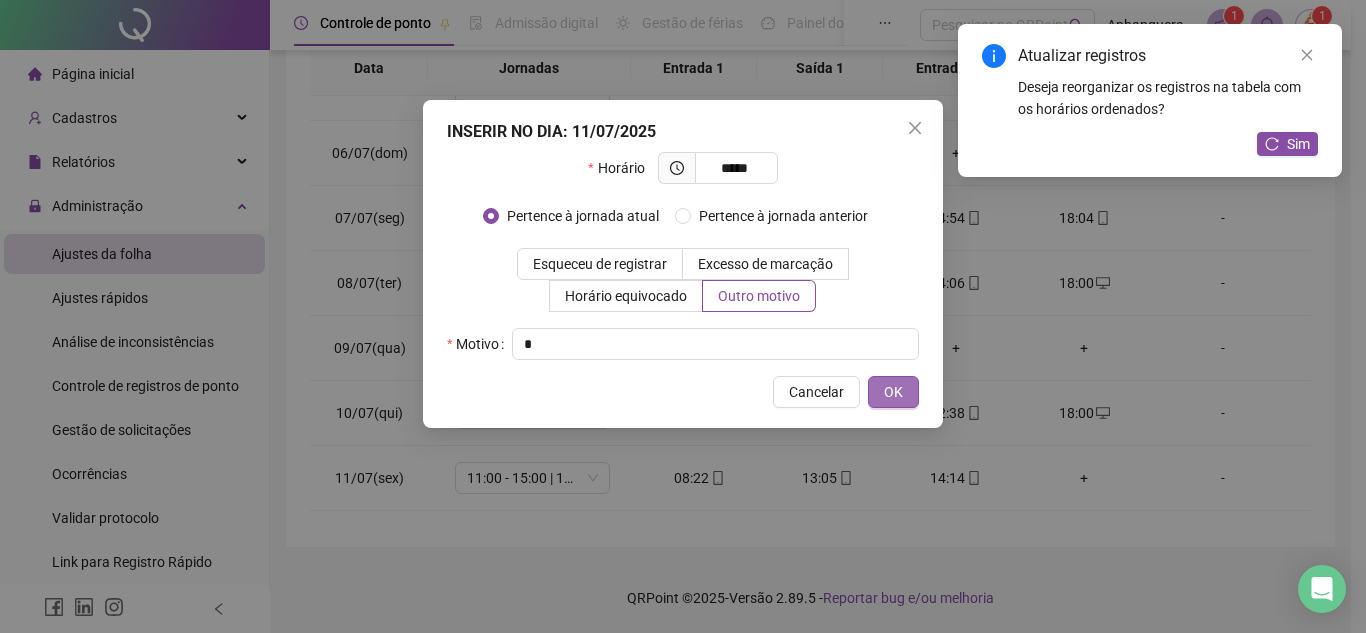 click on "OK" at bounding box center [893, 392] 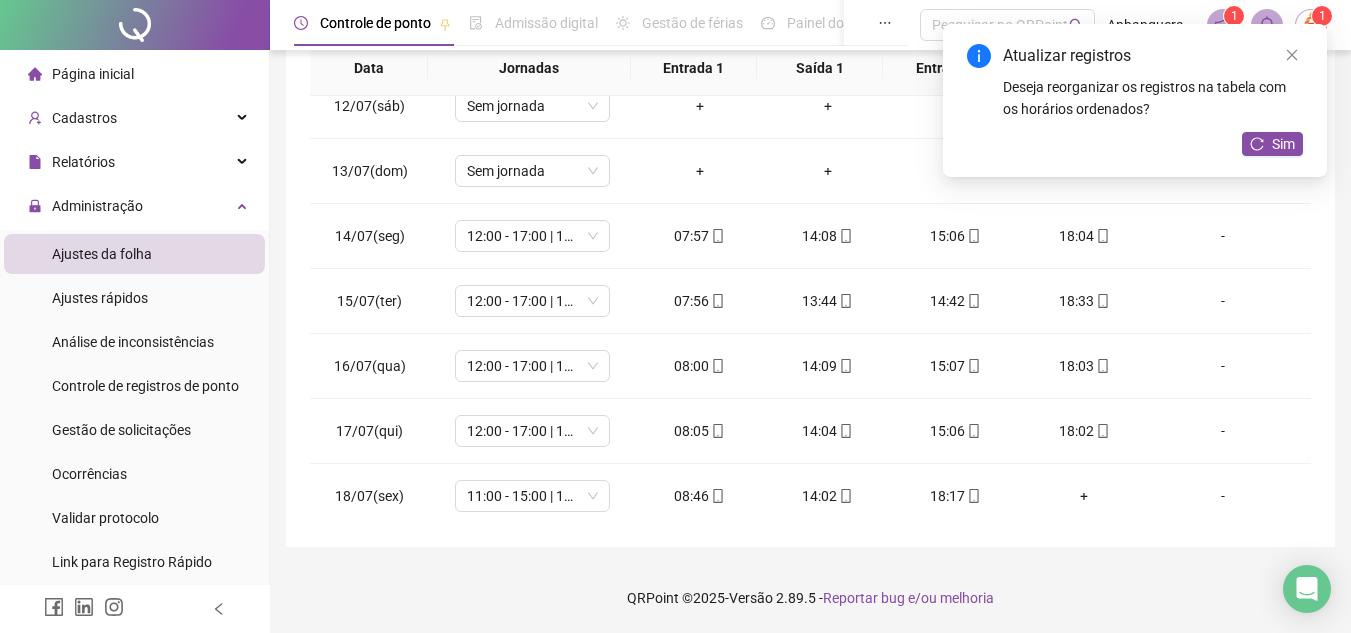 scroll, scrollTop: 800, scrollLeft: 0, axis: vertical 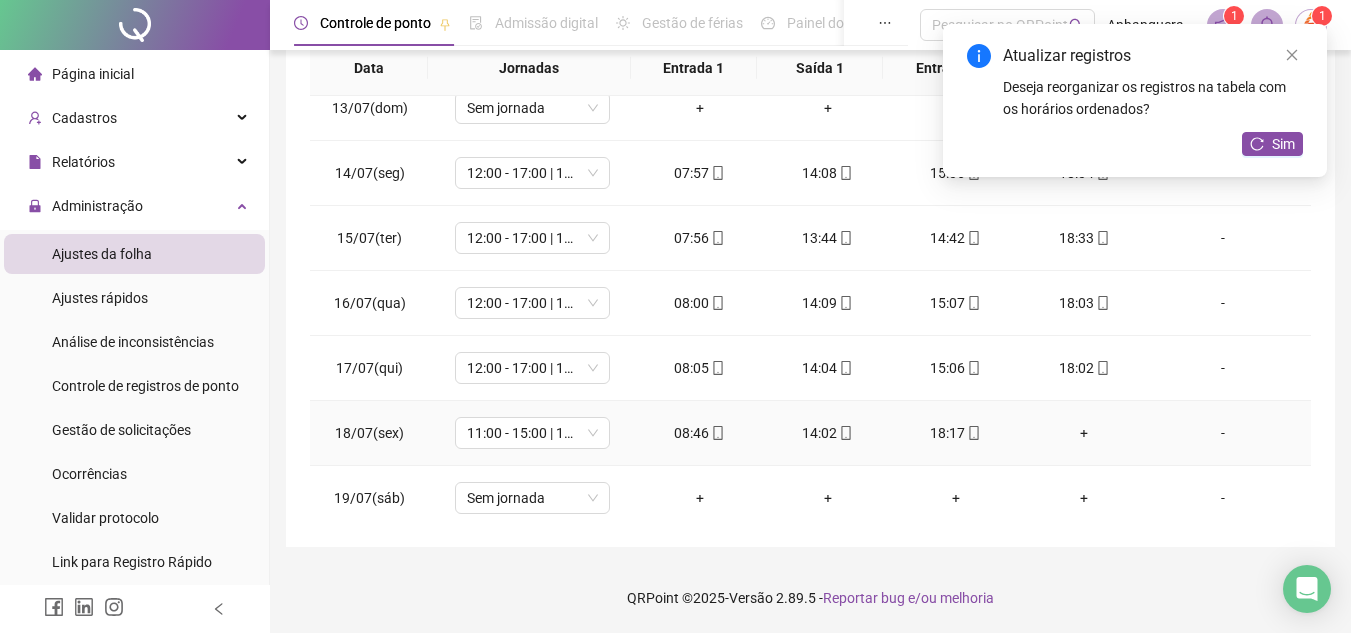 click on "+" at bounding box center [1084, 433] 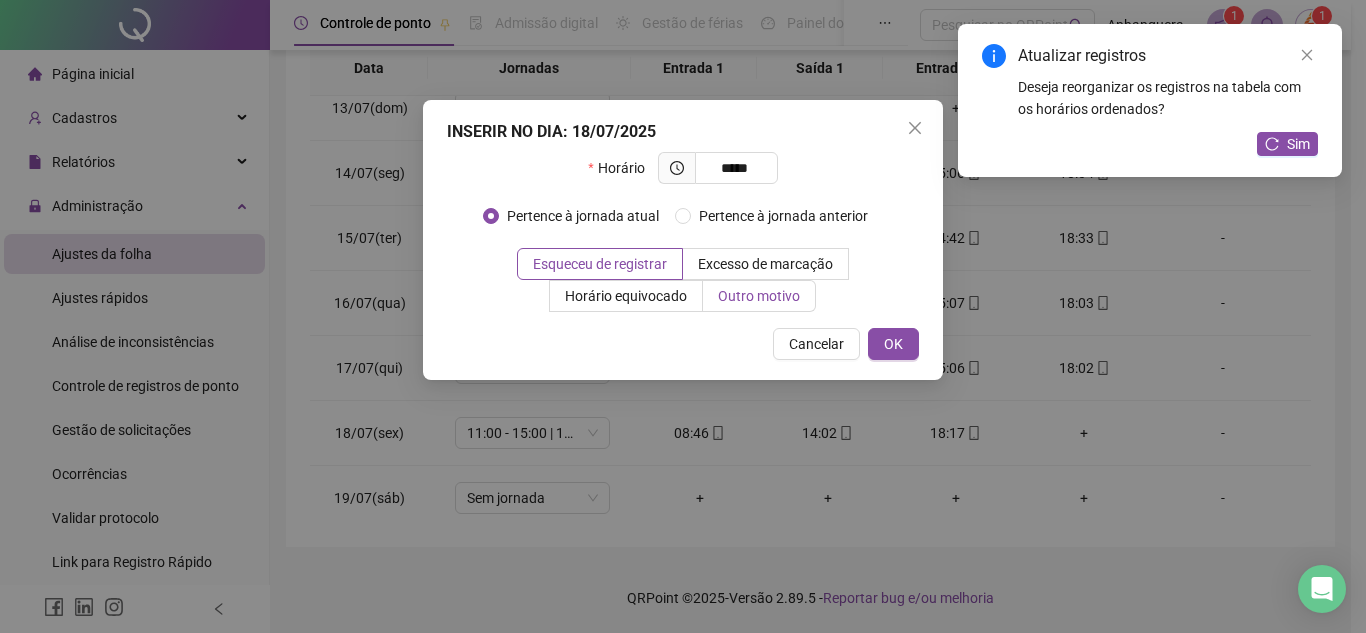 type on "*****" 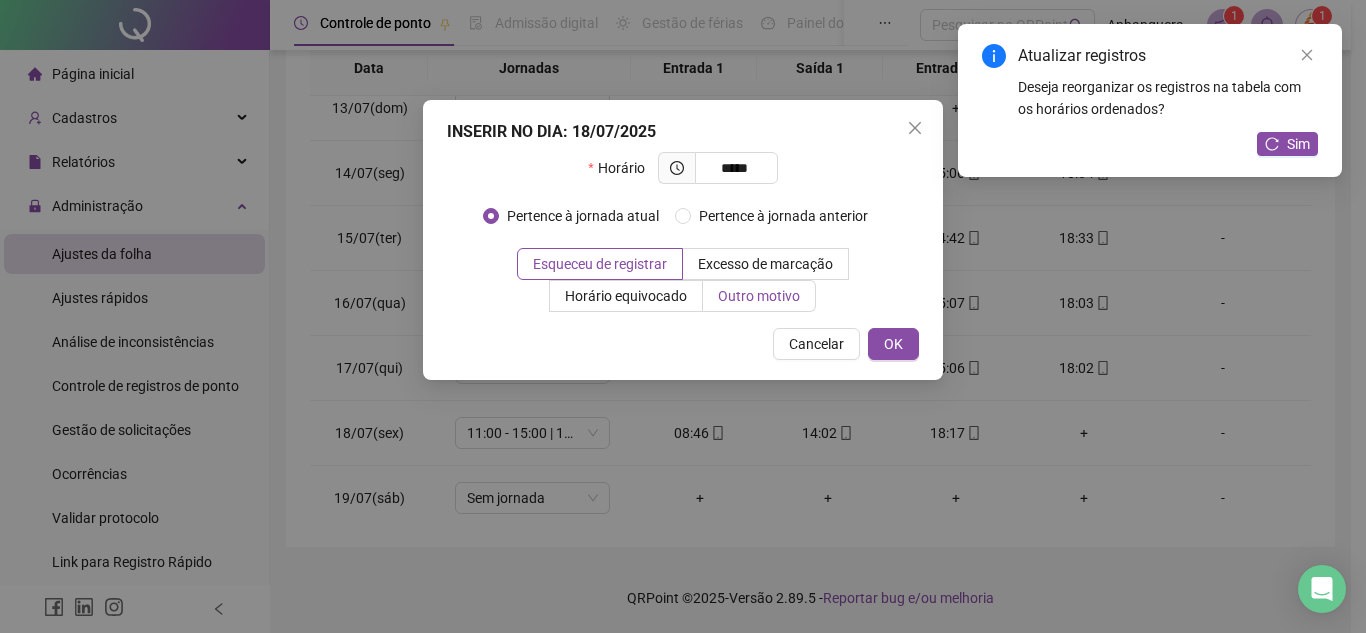 click on "Outro motivo" at bounding box center (759, 296) 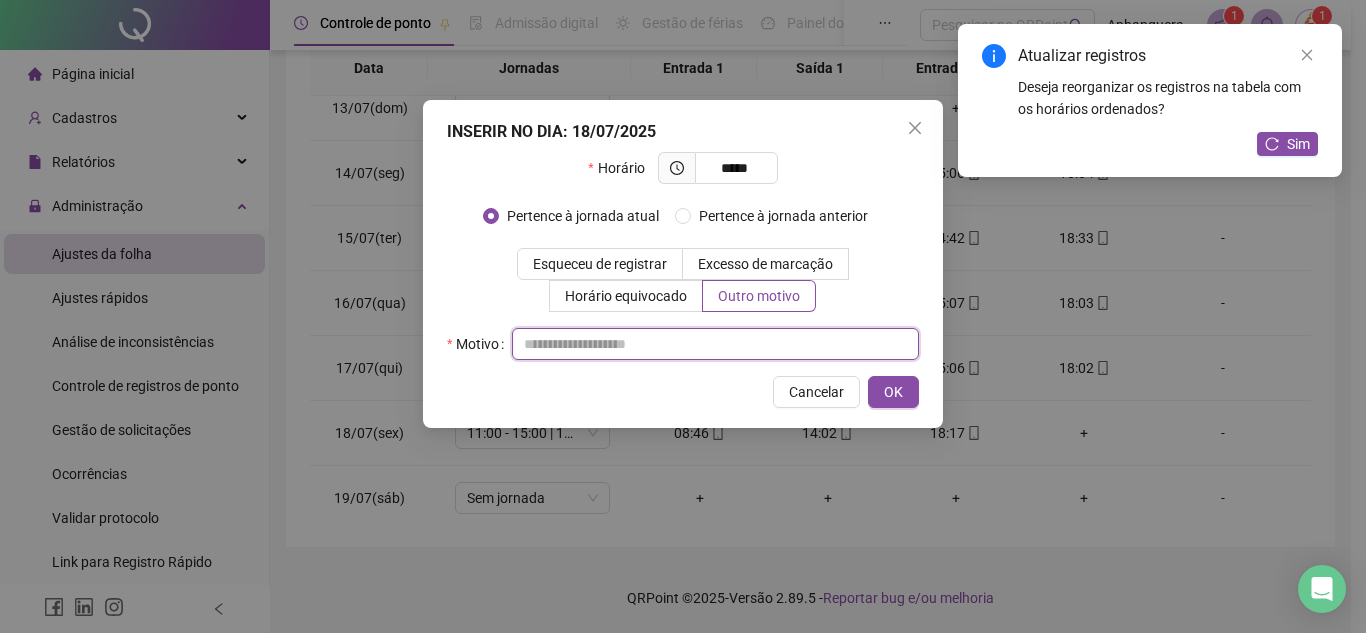 click at bounding box center (715, 344) 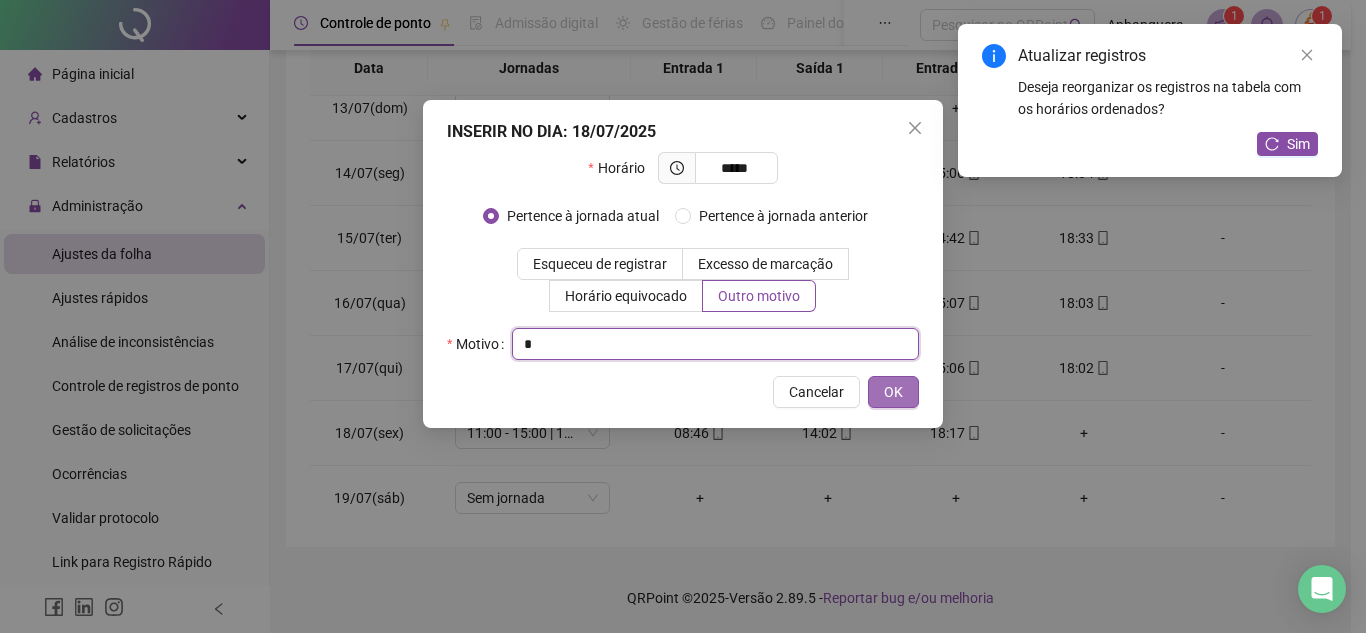 type on "*" 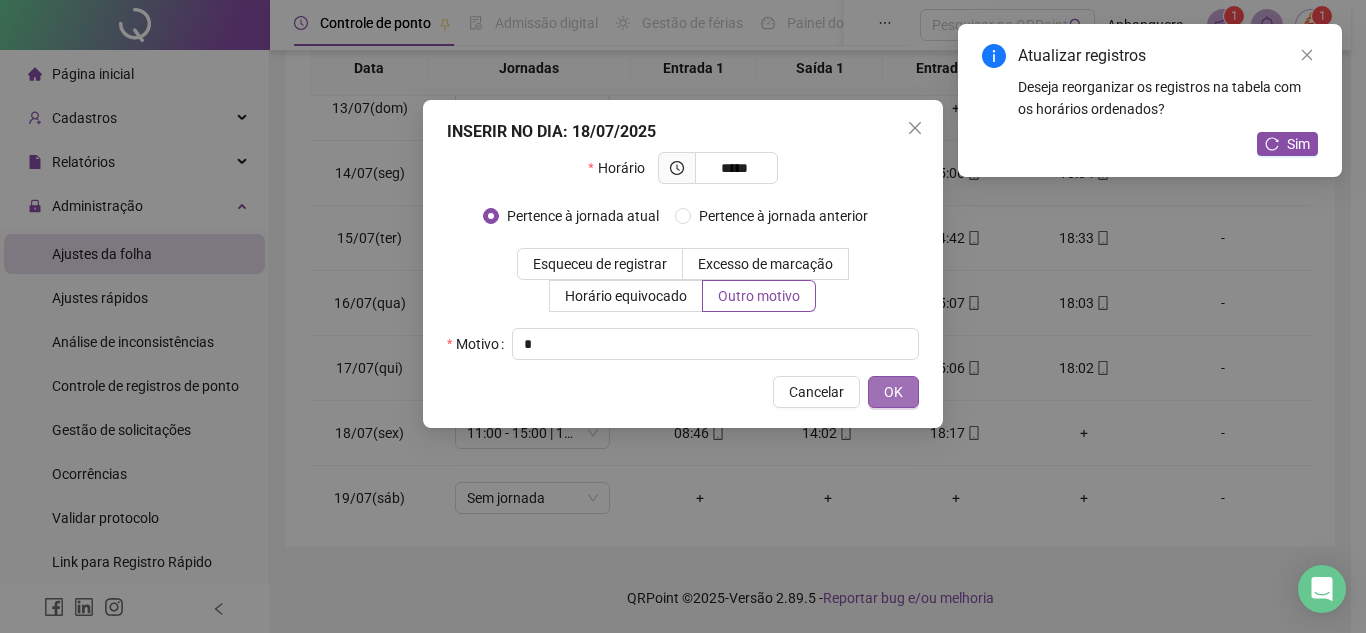 click on "OK" at bounding box center [893, 392] 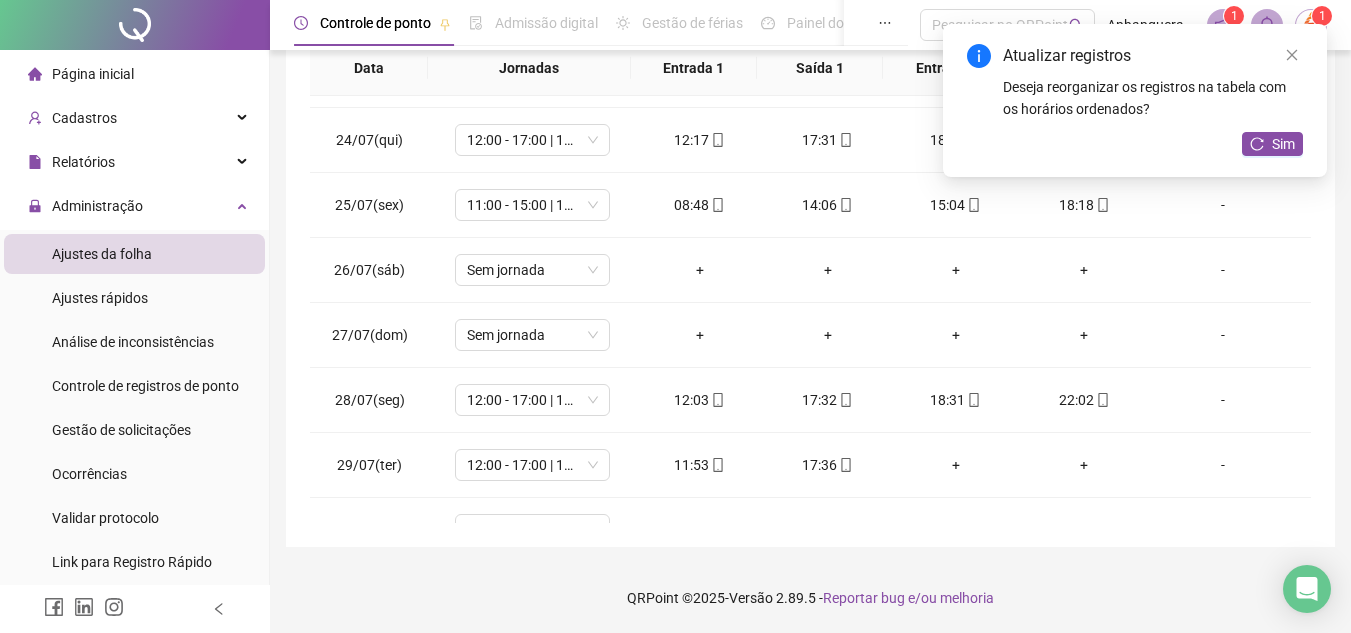 scroll, scrollTop: 1500, scrollLeft: 0, axis: vertical 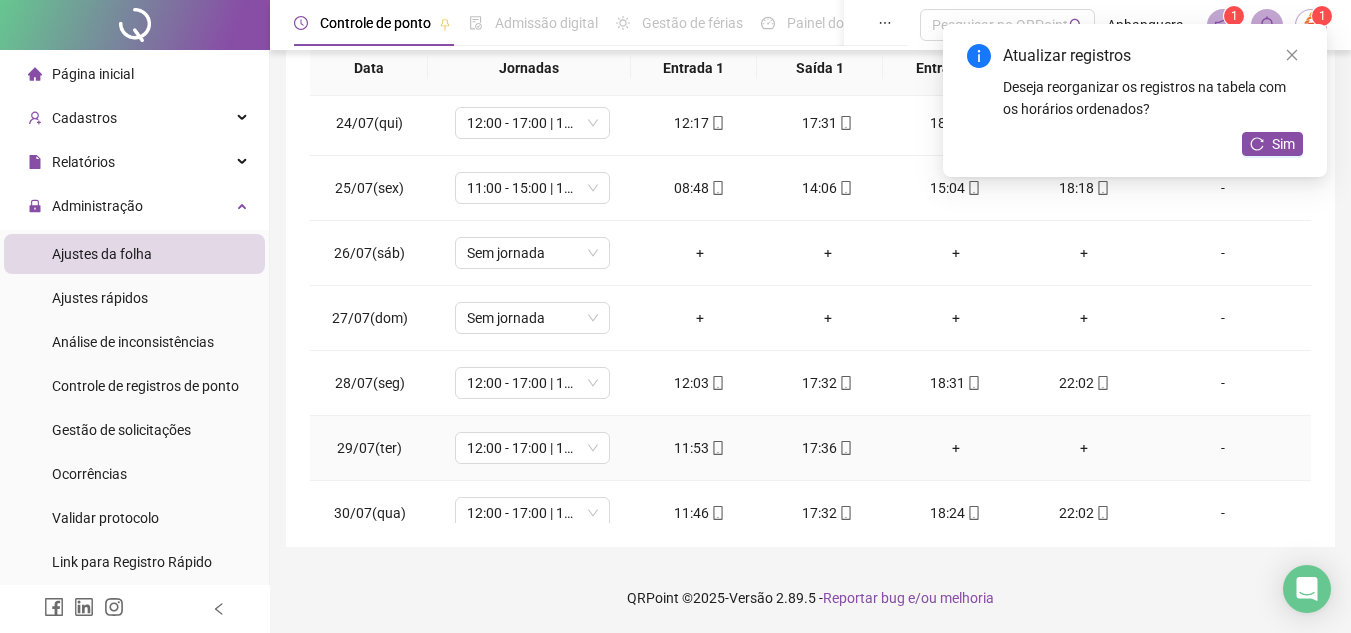 click on "+" at bounding box center [956, 448] 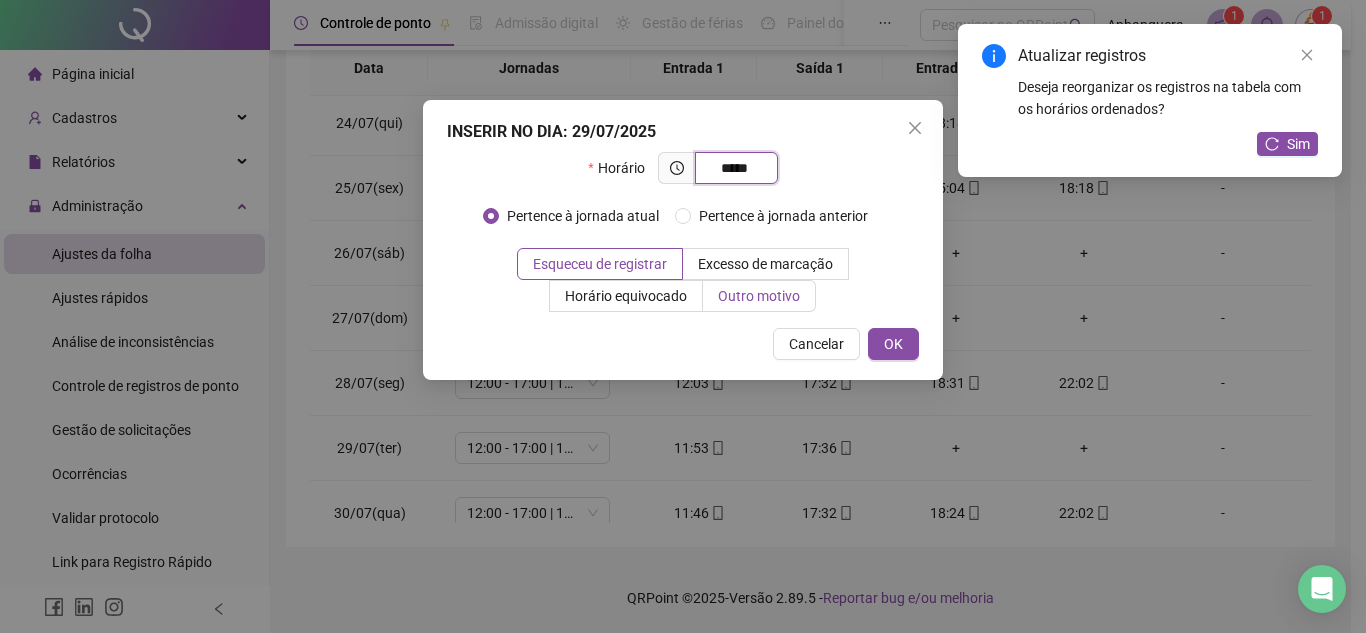 type on "*****" 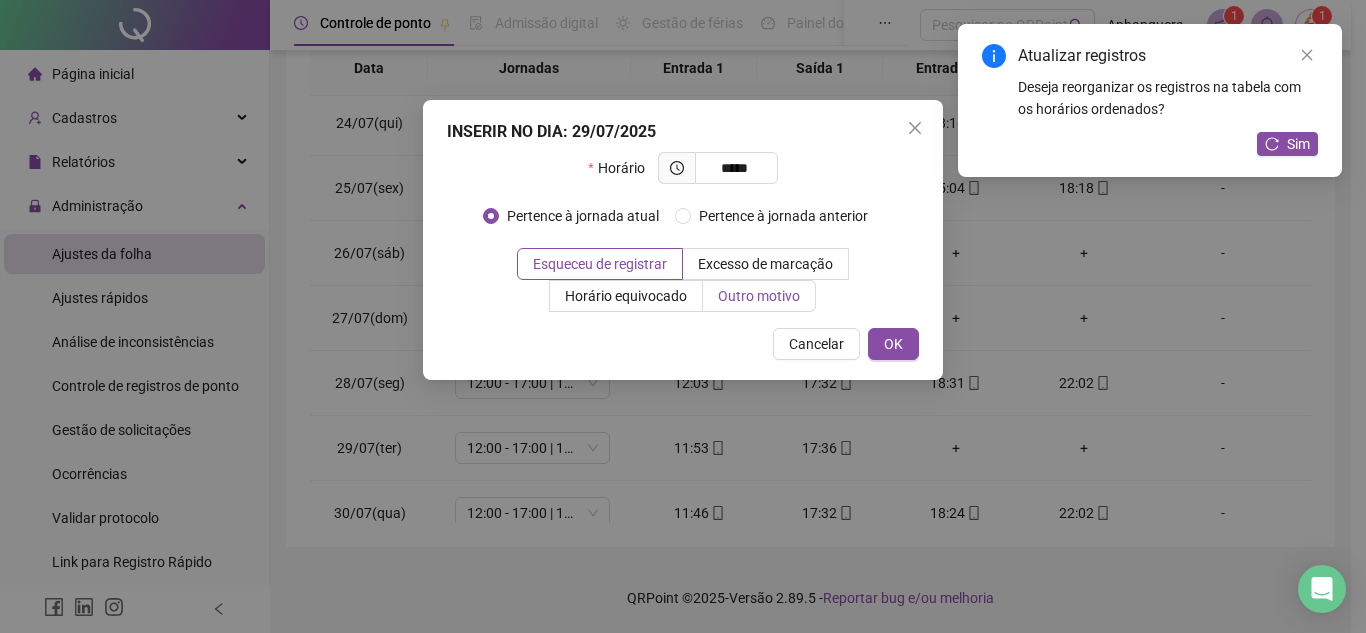 click on "Outro motivo" at bounding box center [759, 296] 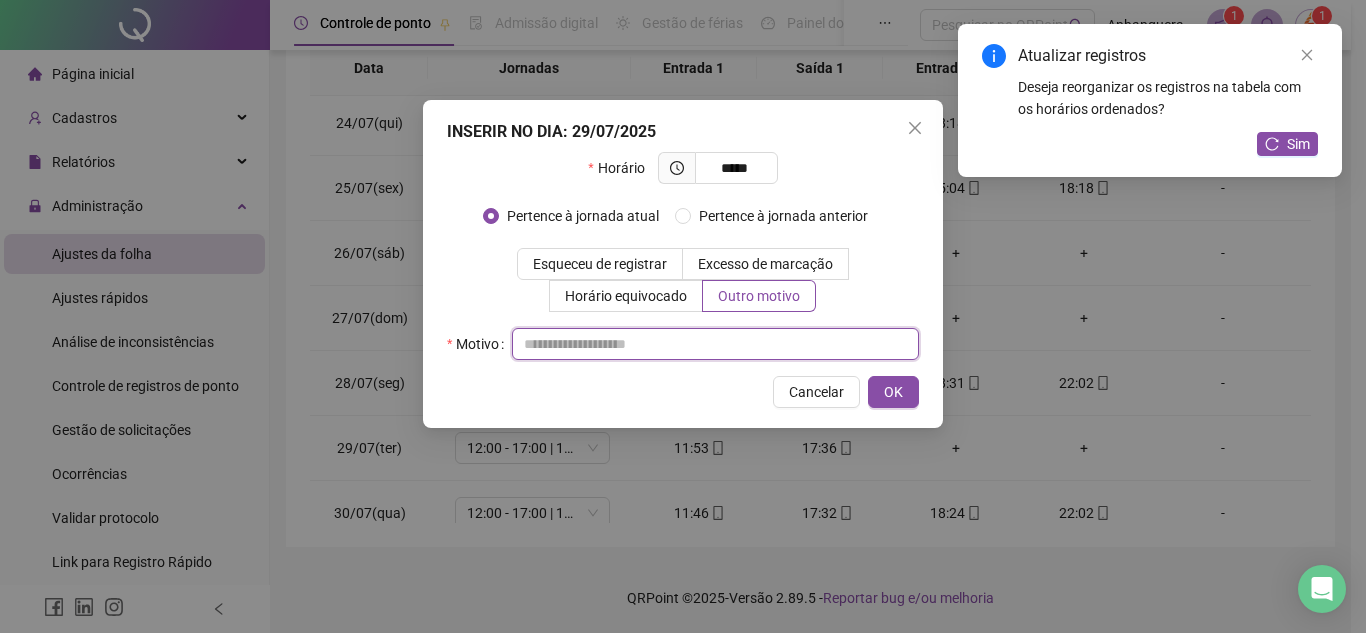 click at bounding box center [715, 344] 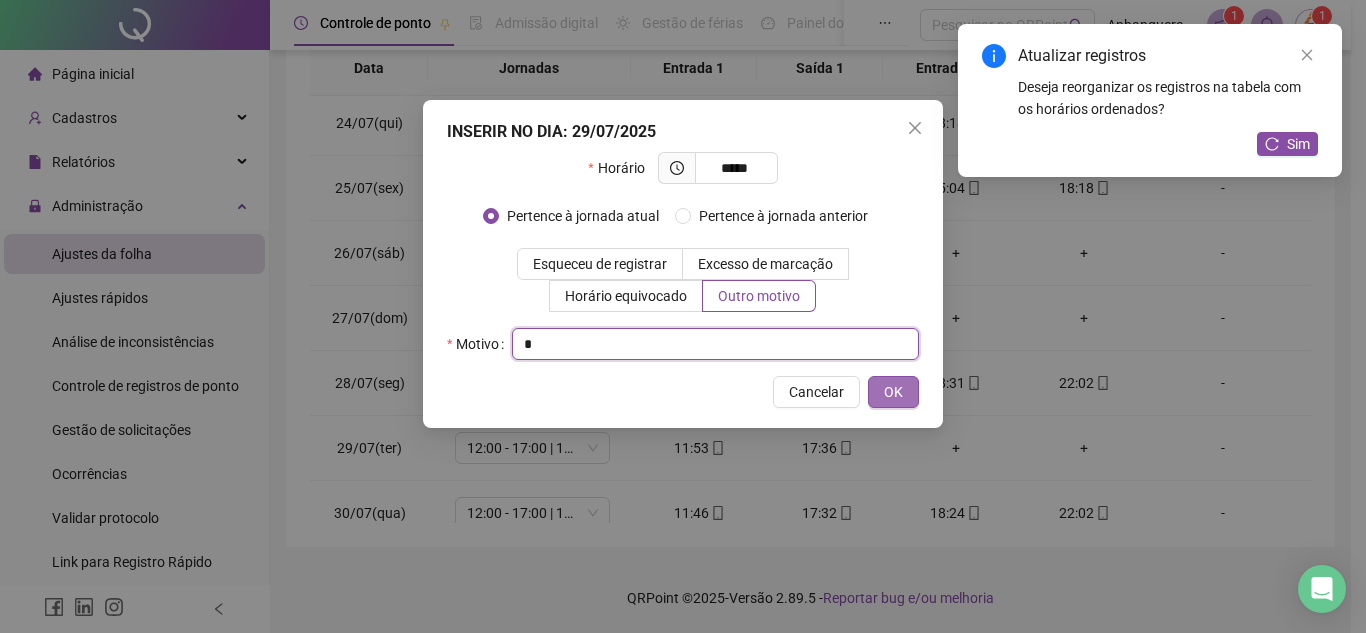 type on "*" 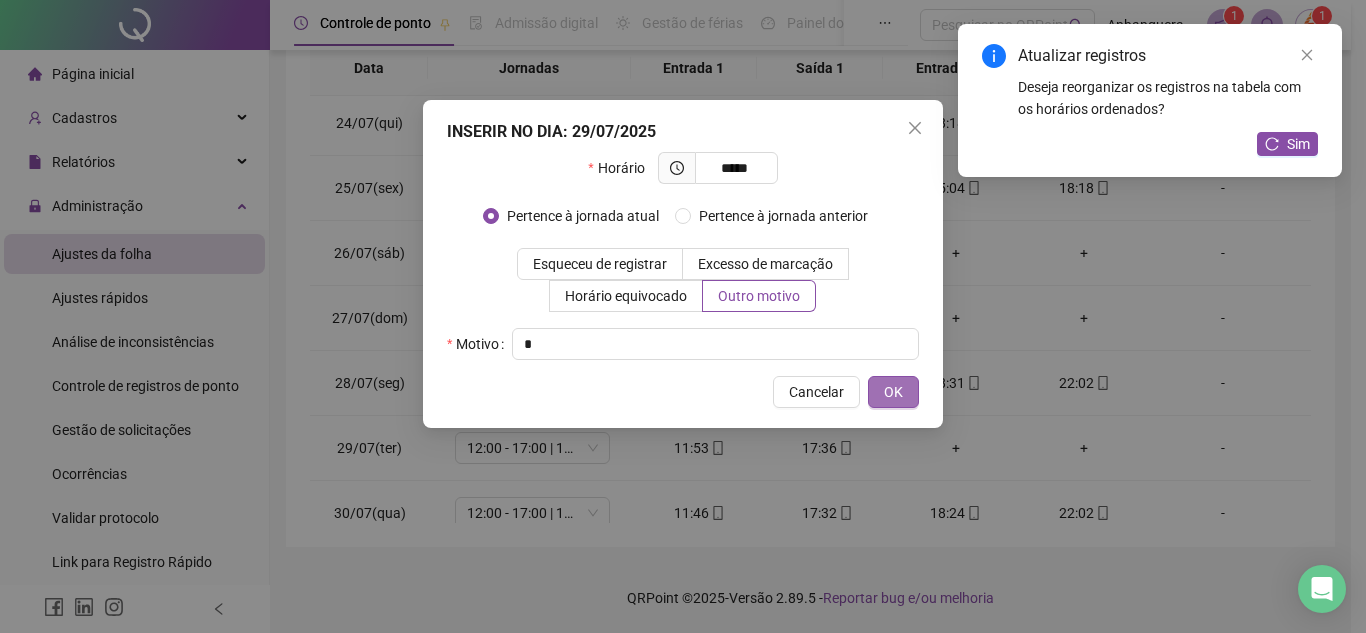 click on "OK" at bounding box center [893, 392] 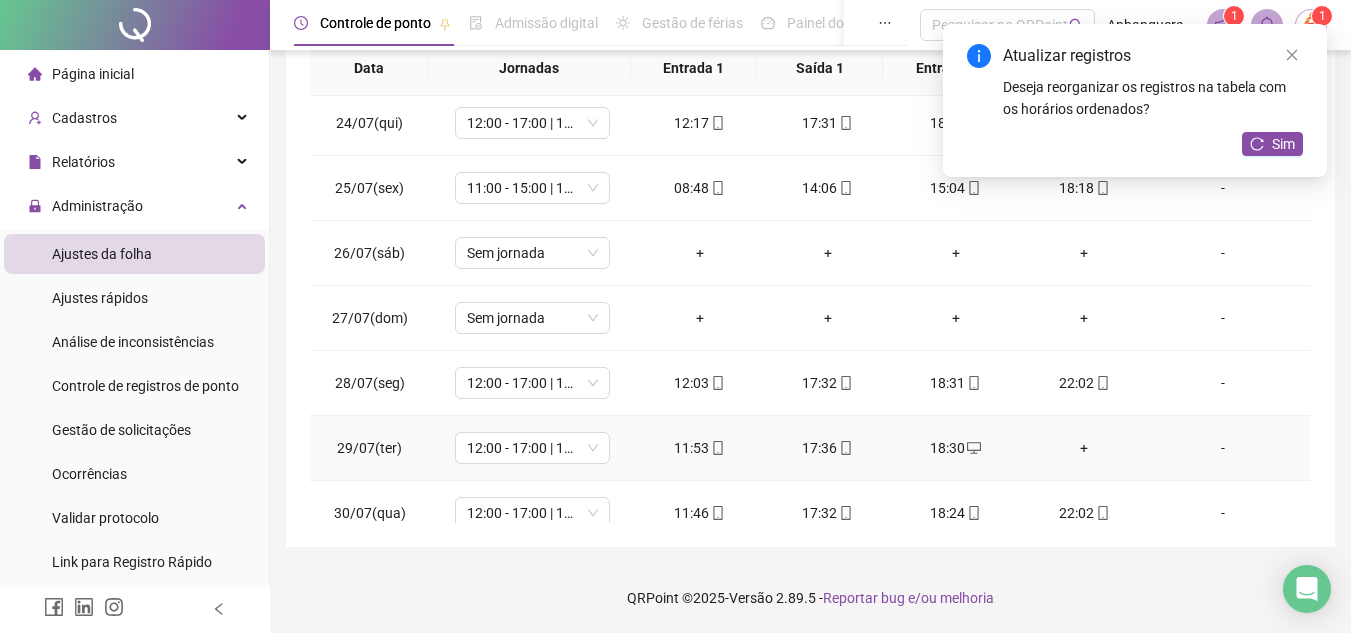 click on "+" at bounding box center [1084, 448] 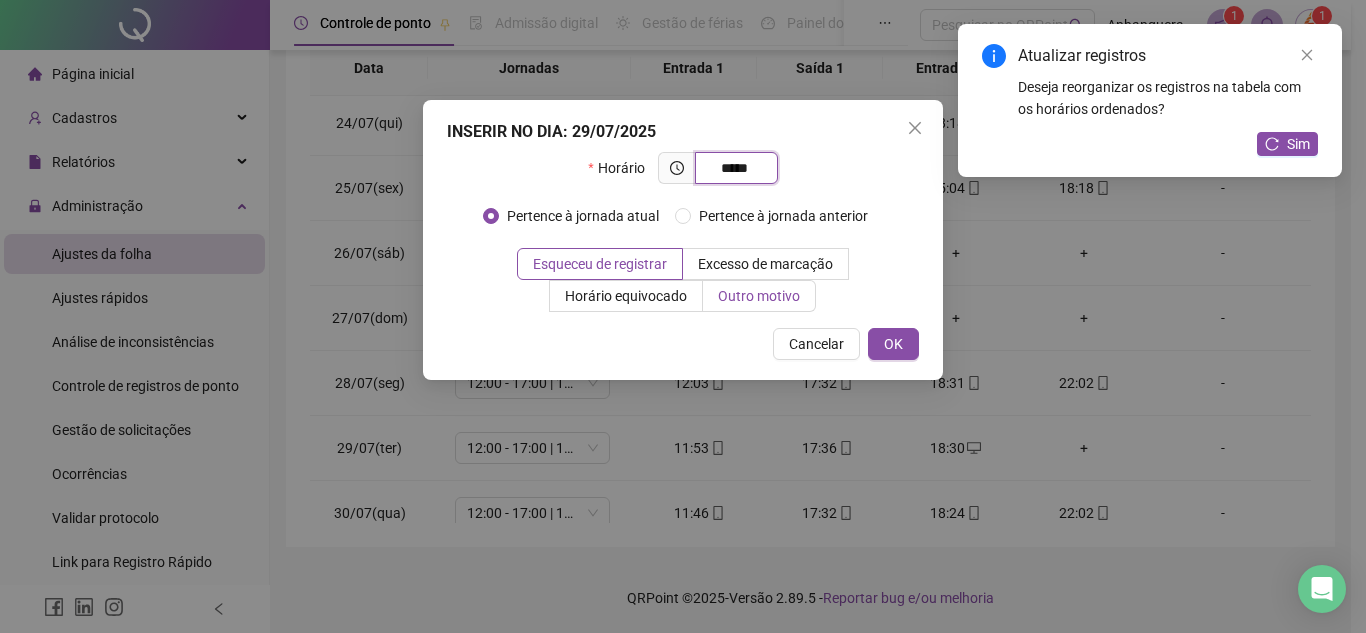 type on "*****" 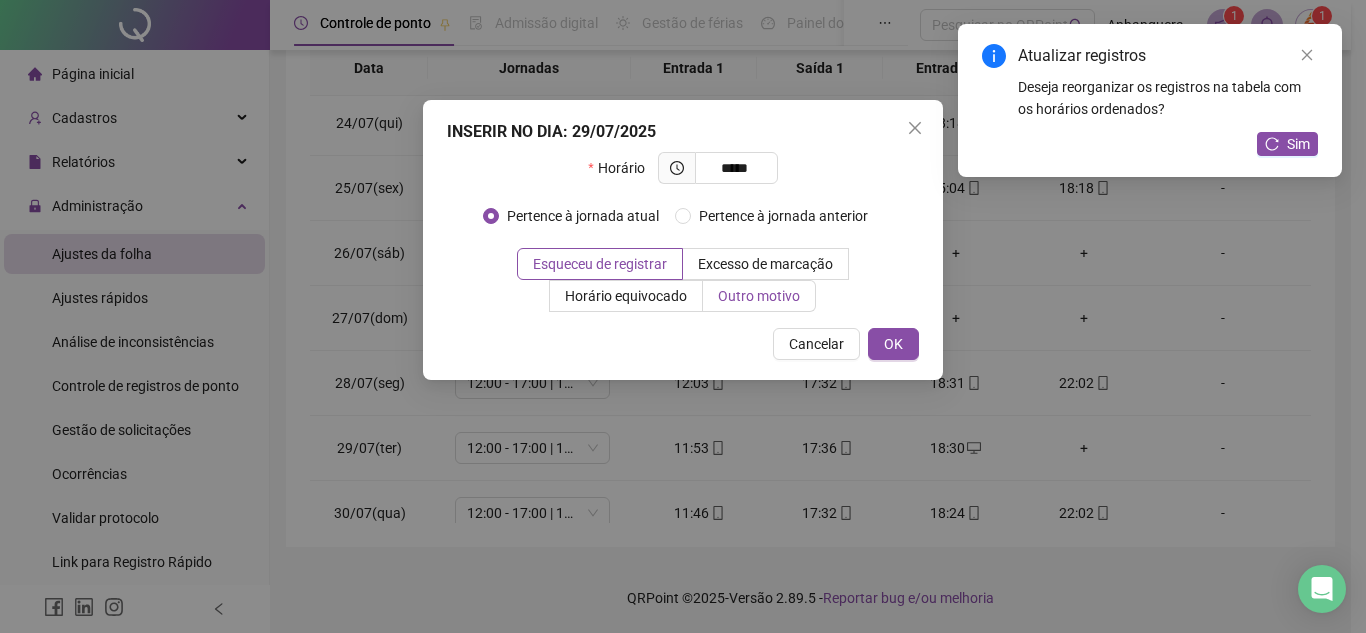 click on "Outro motivo" at bounding box center (759, 296) 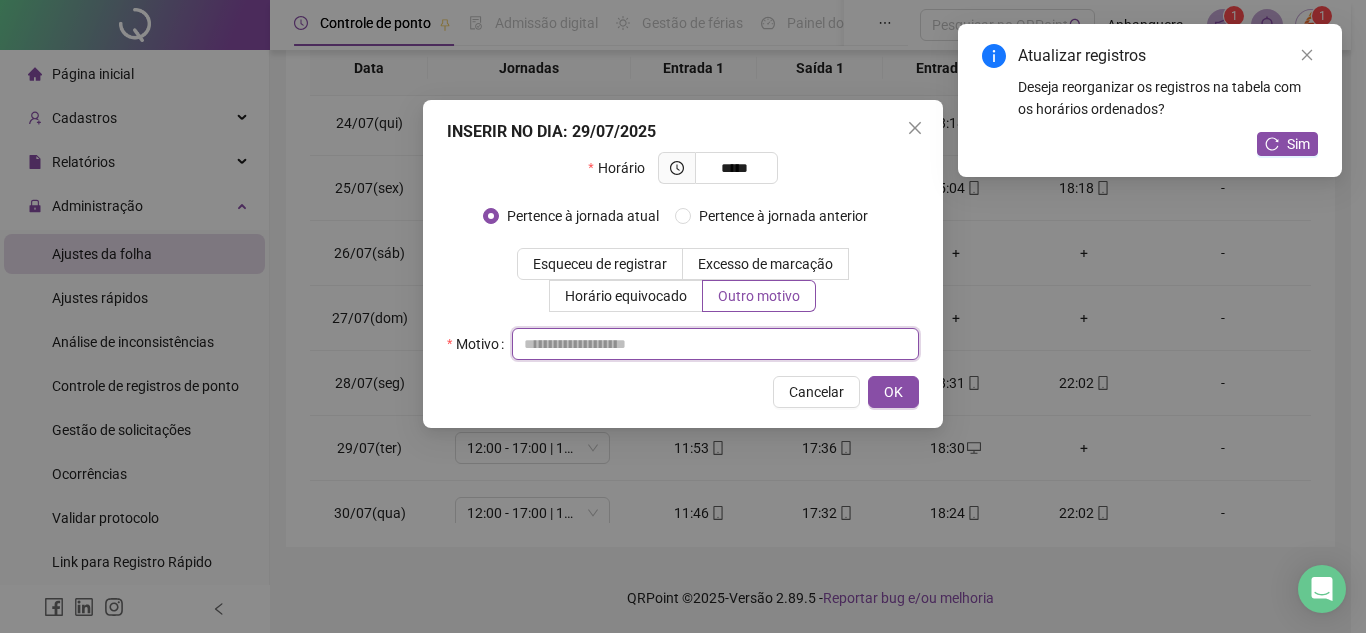 click at bounding box center [715, 344] 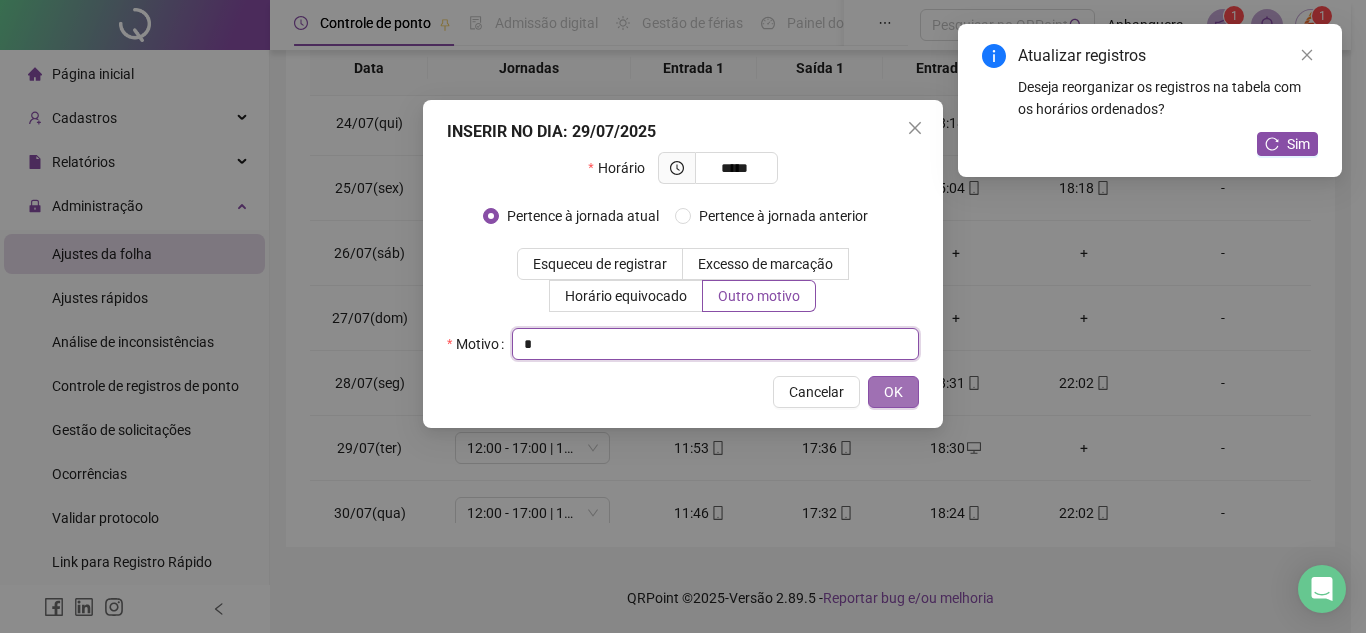 type on "*" 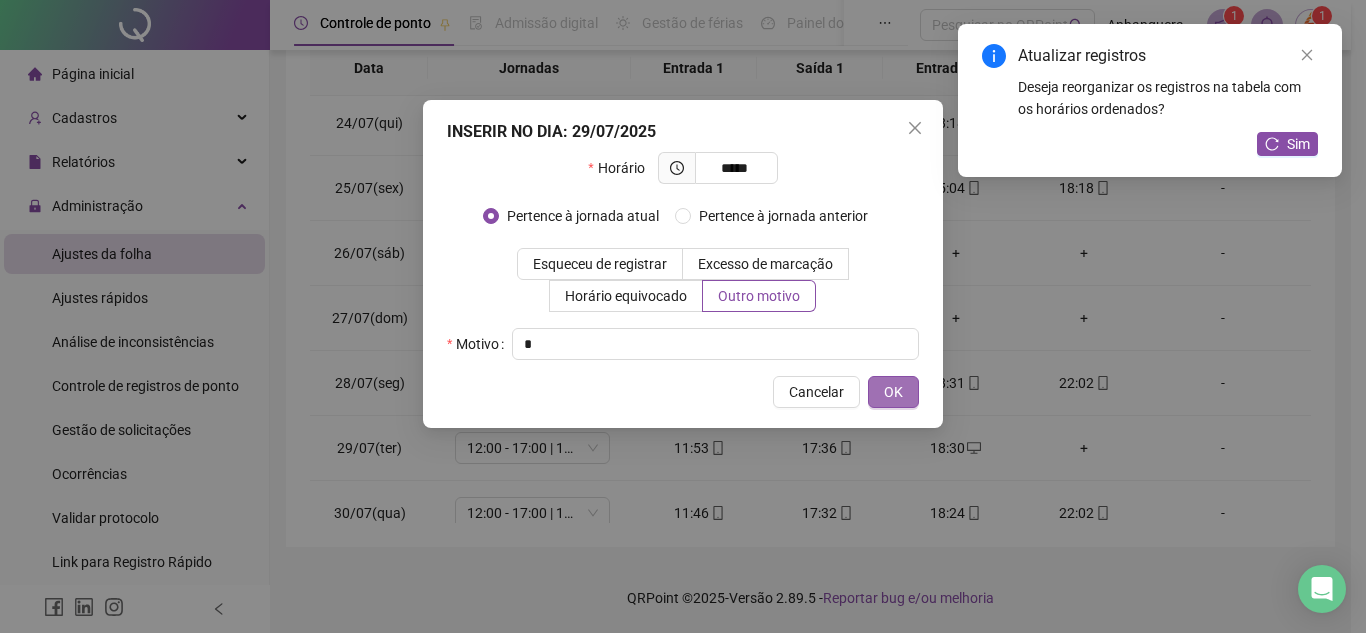 click on "OK" at bounding box center [893, 392] 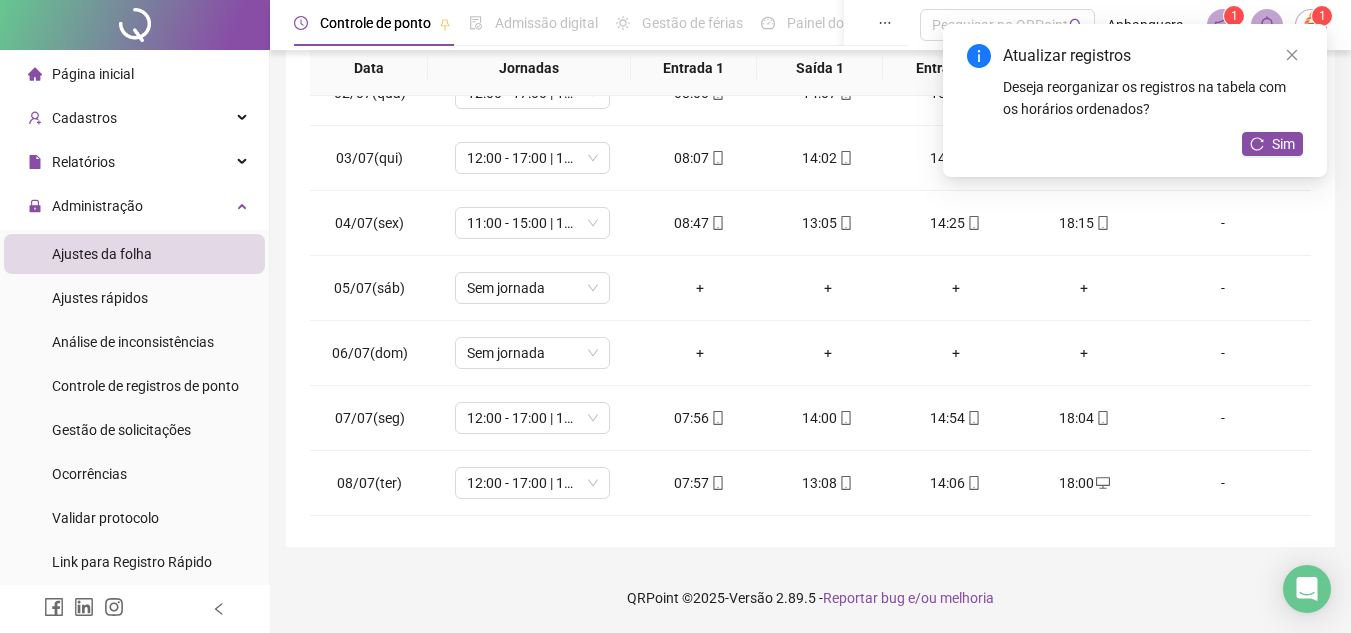scroll, scrollTop: 0, scrollLeft: 0, axis: both 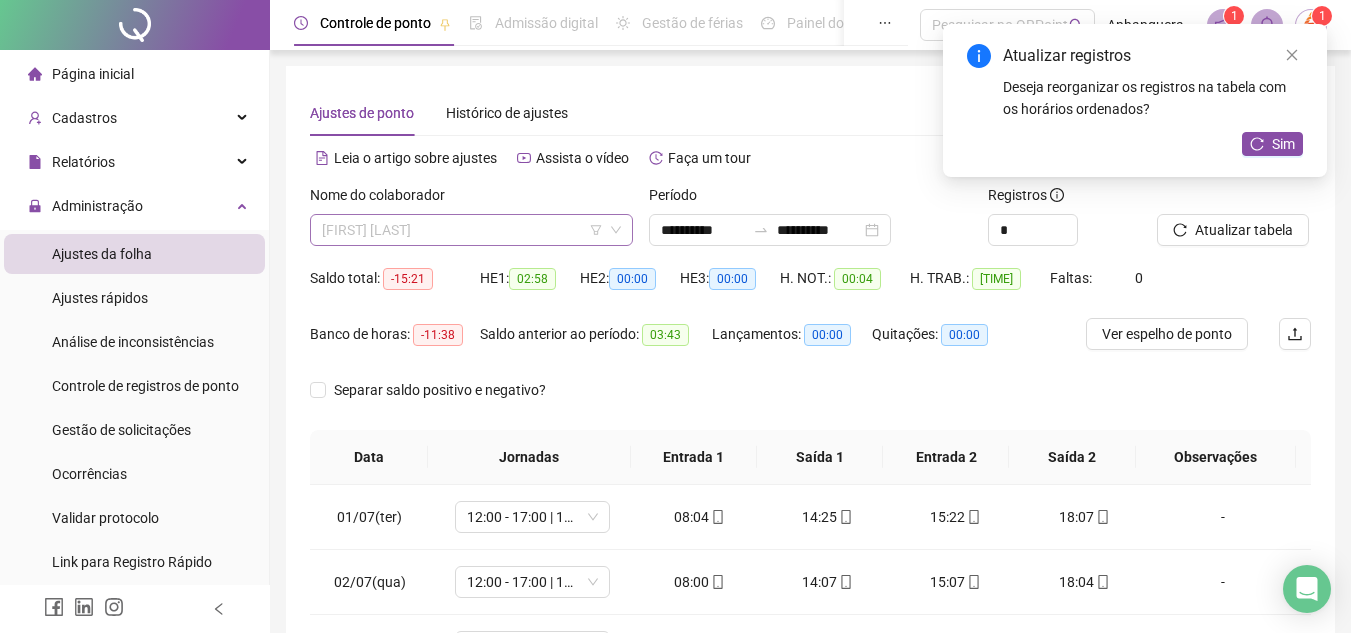 click on "[FIRST] [LAST]" at bounding box center (471, 230) 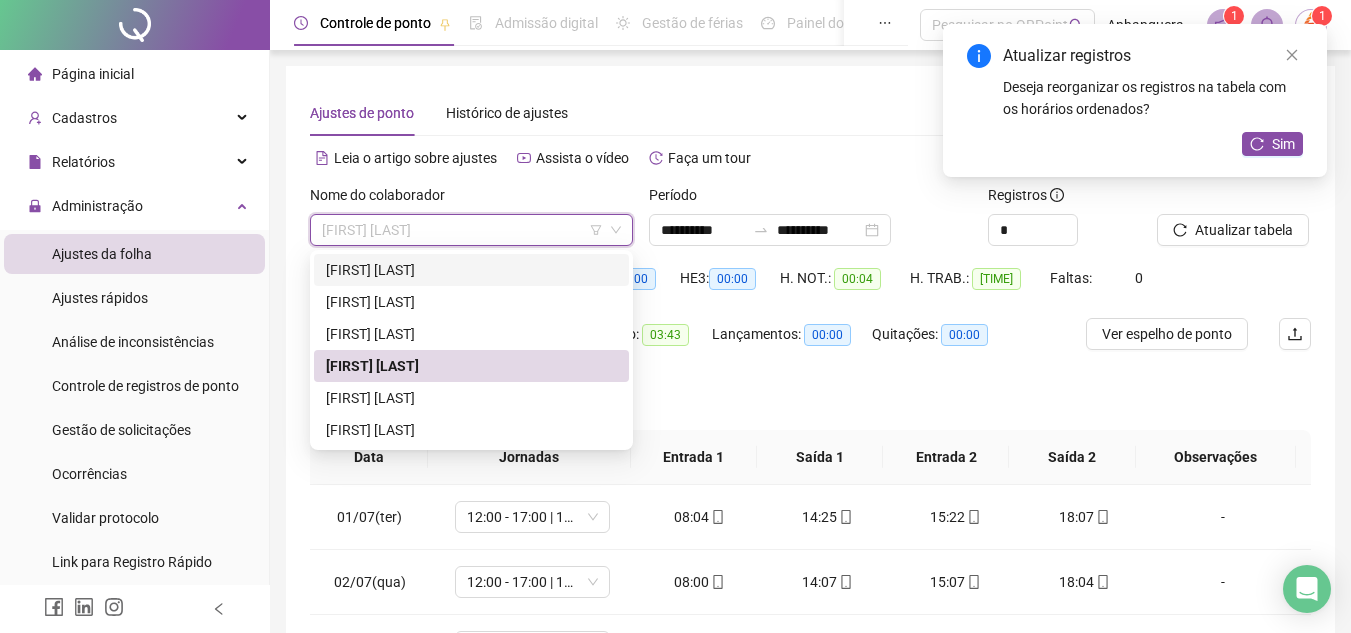 click on "[FIRST] [LAST]" at bounding box center (471, 270) 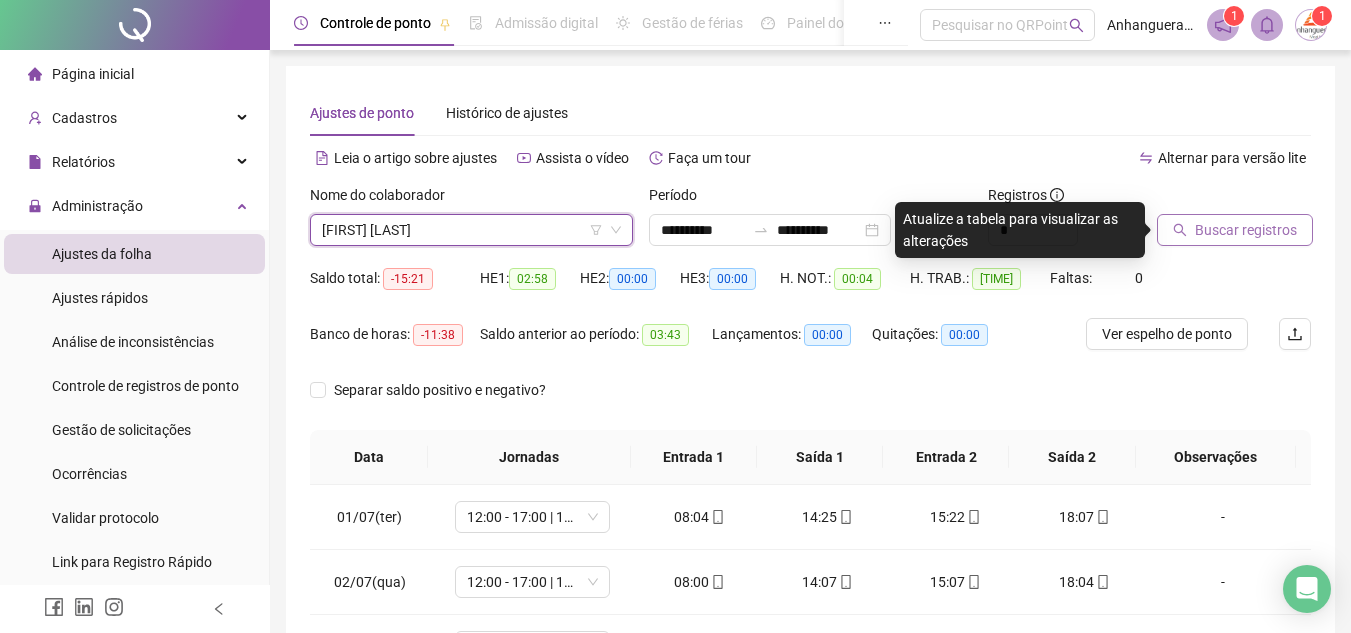 click on "Buscar registros" at bounding box center (1246, 230) 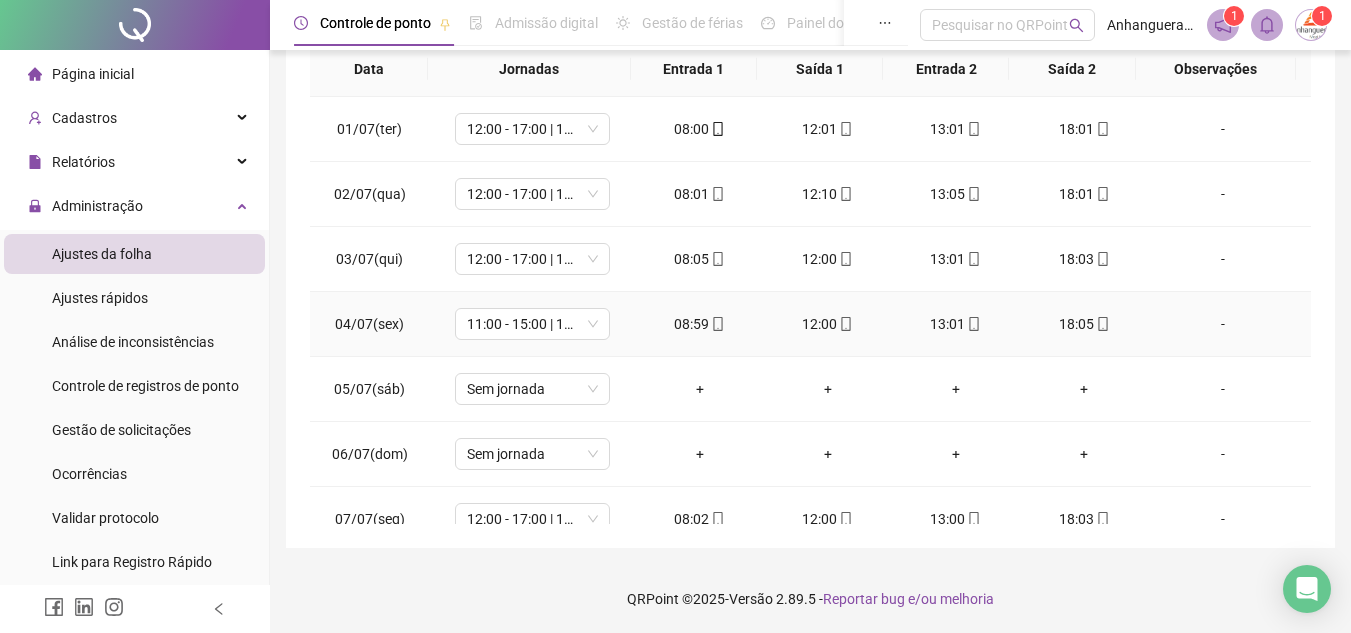 scroll, scrollTop: 389, scrollLeft: 0, axis: vertical 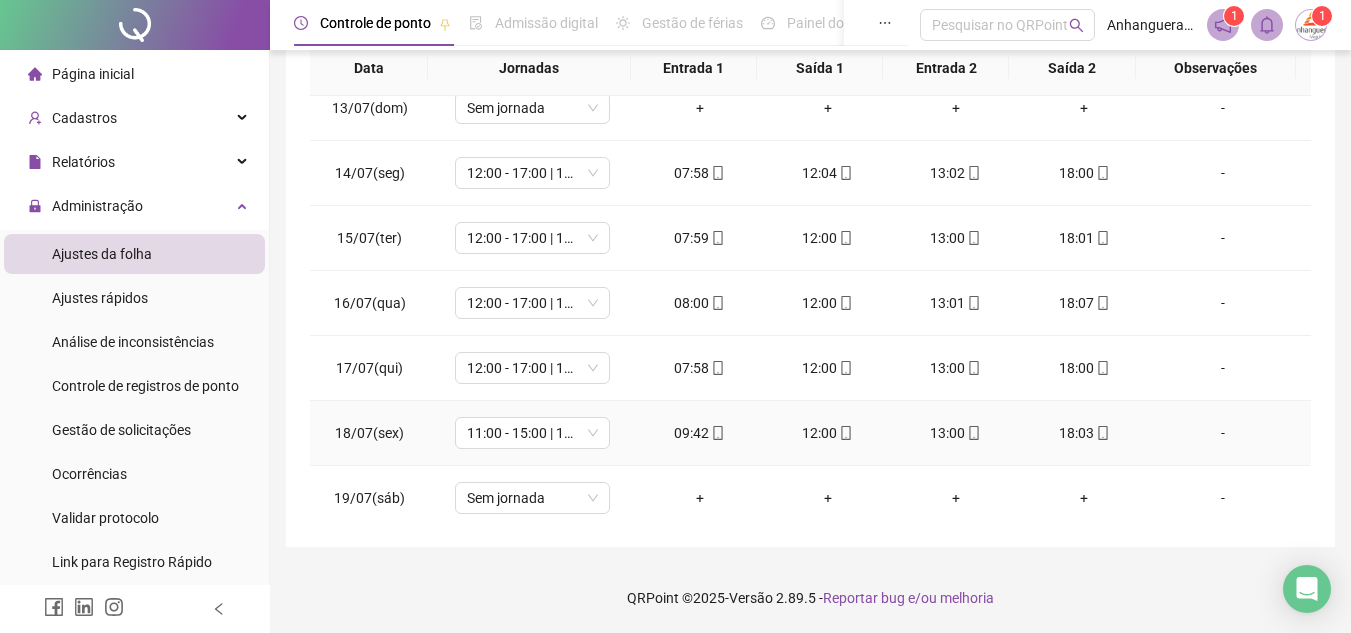 click on "09:42" at bounding box center (700, 433) 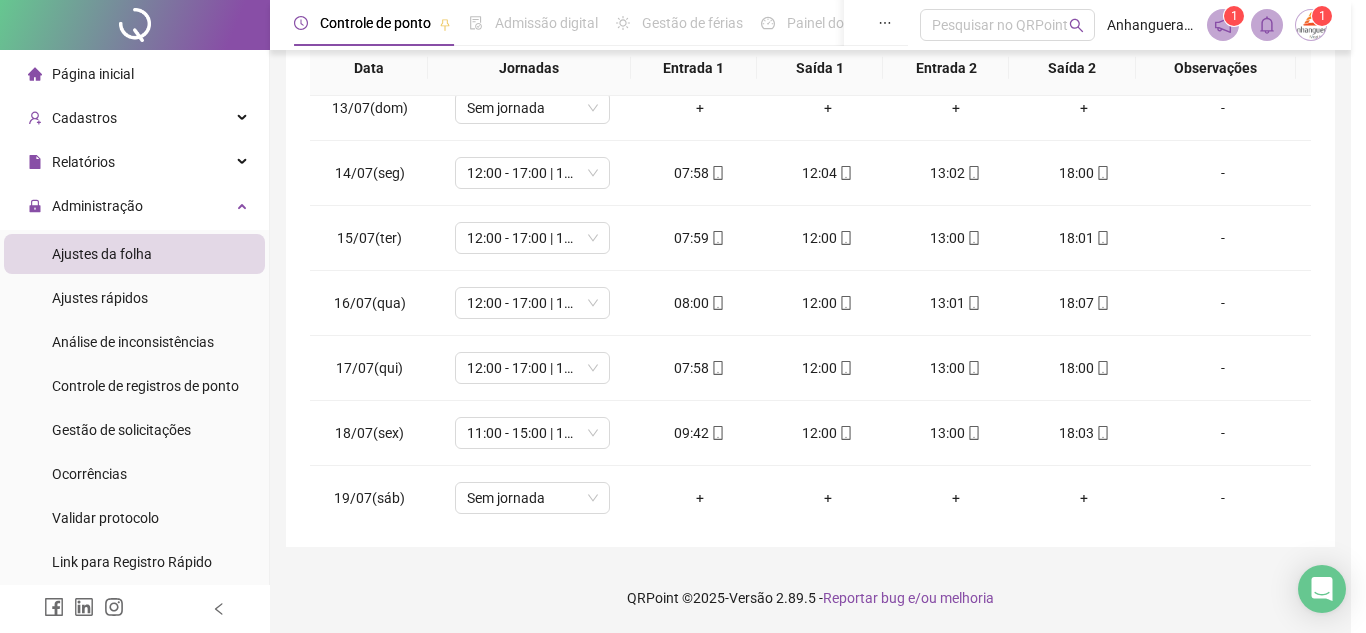 type on "**********" 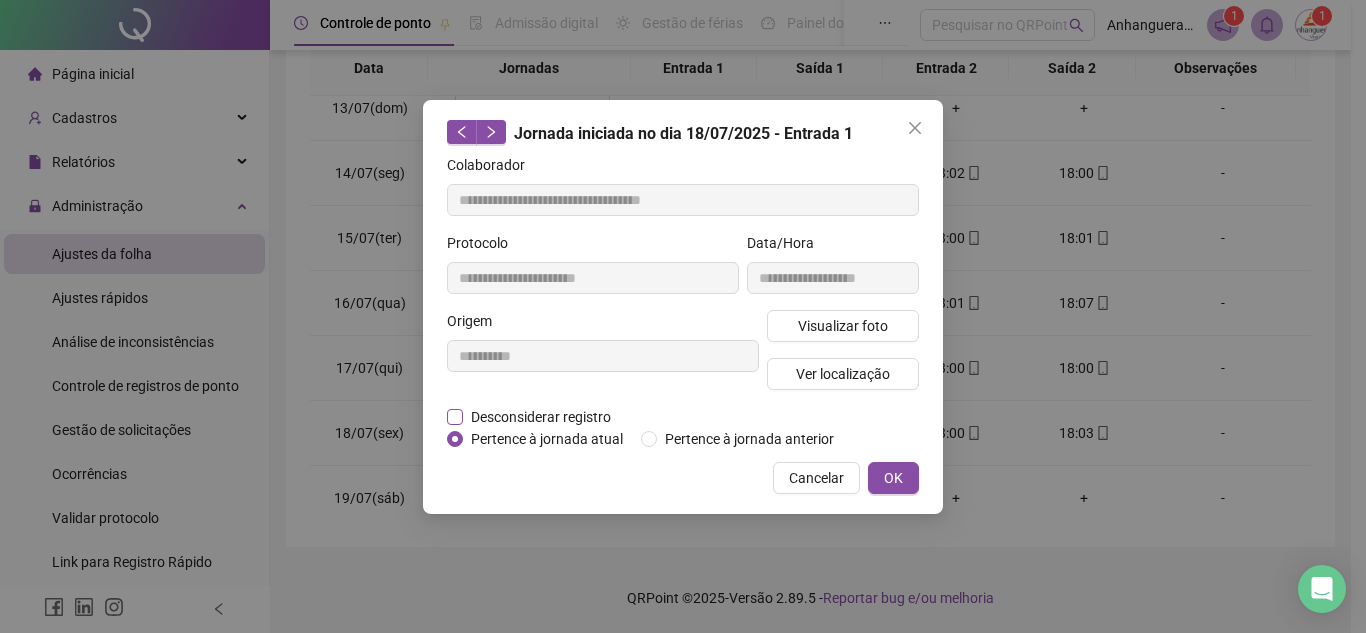 click on "Desconsiderar registro" at bounding box center (541, 417) 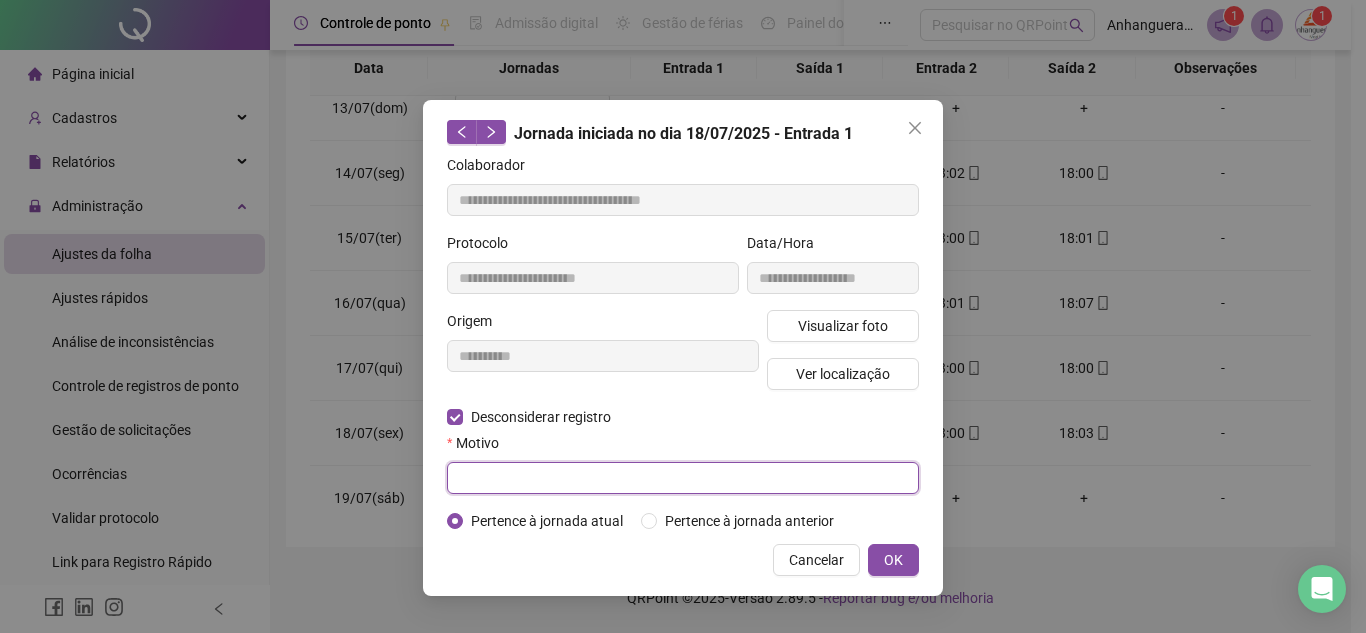 click at bounding box center (683, 478) 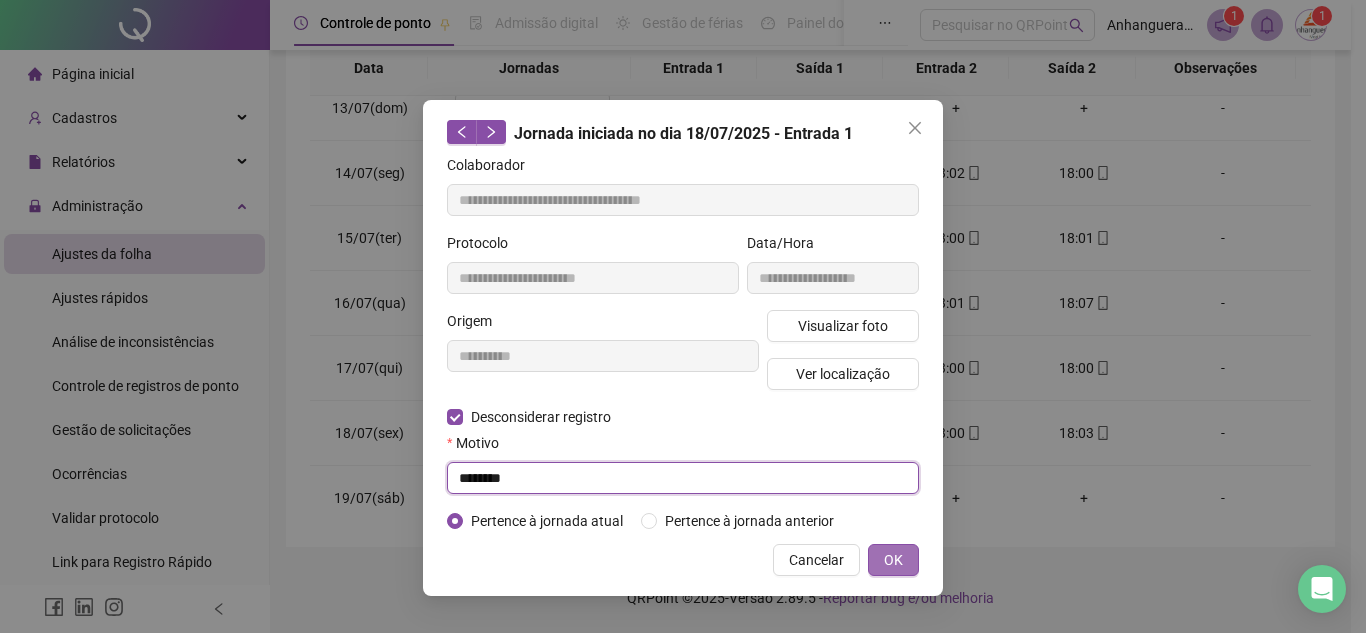 type on "********" 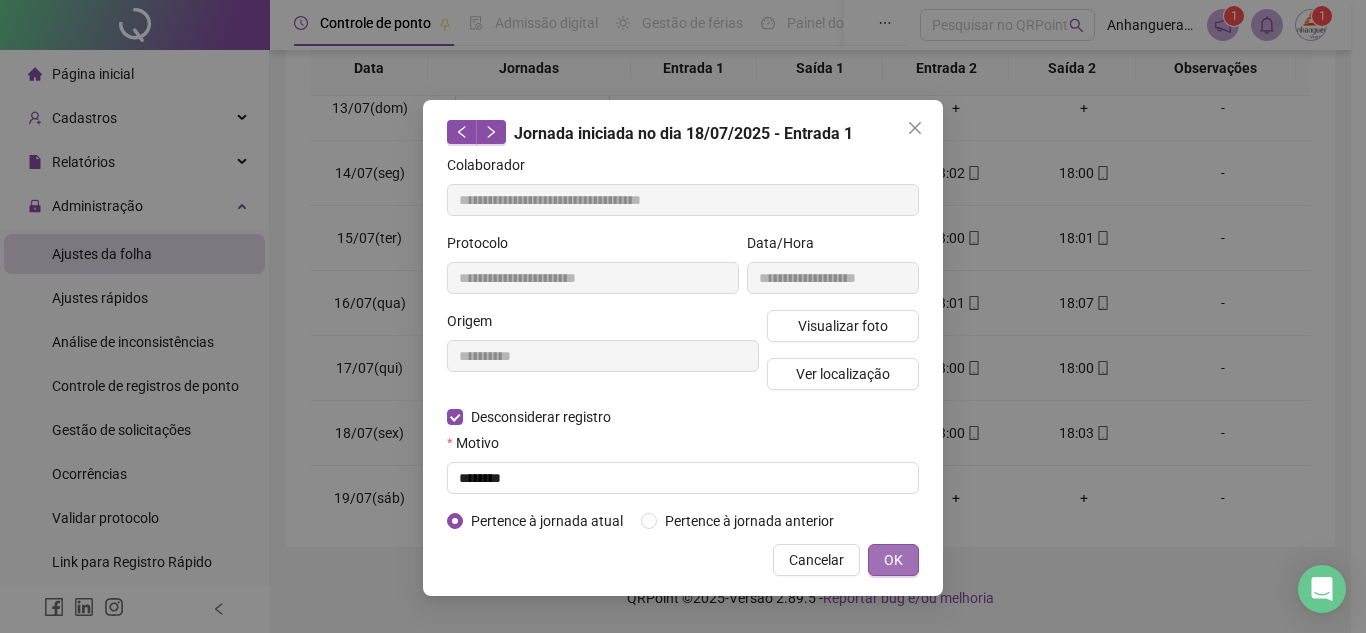 click on "OK" at bounding box center (893, 560) 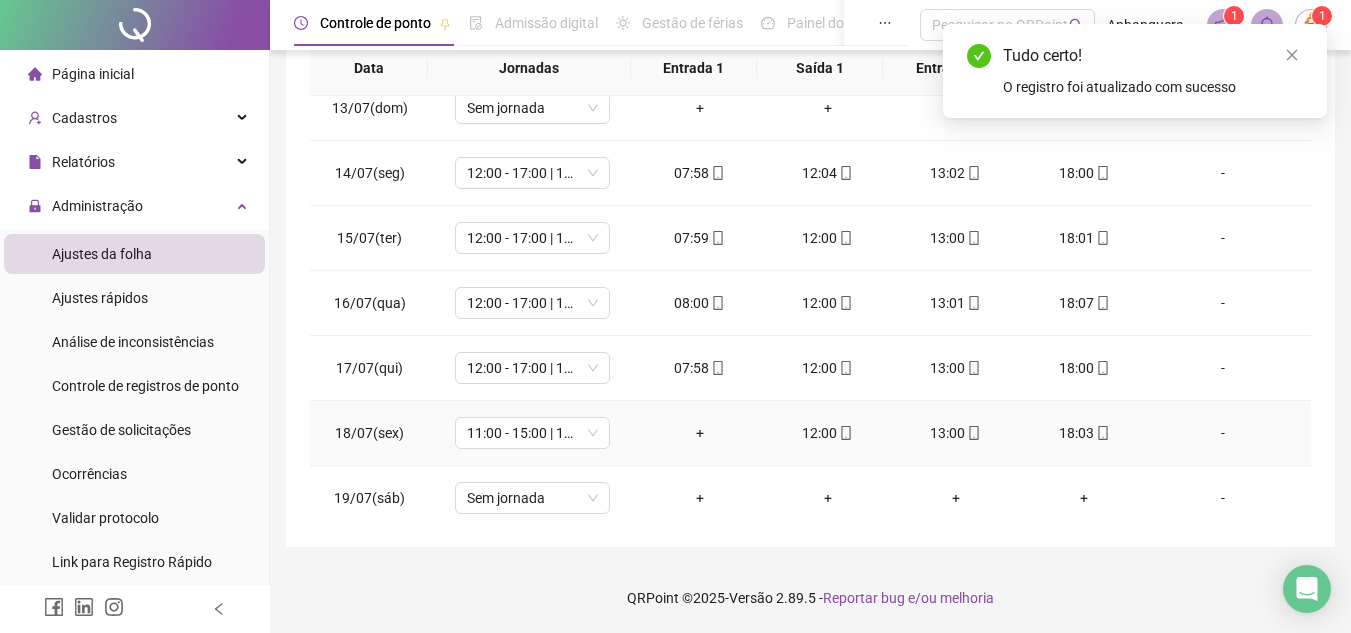click on "+" at bounding box center [700, 433] 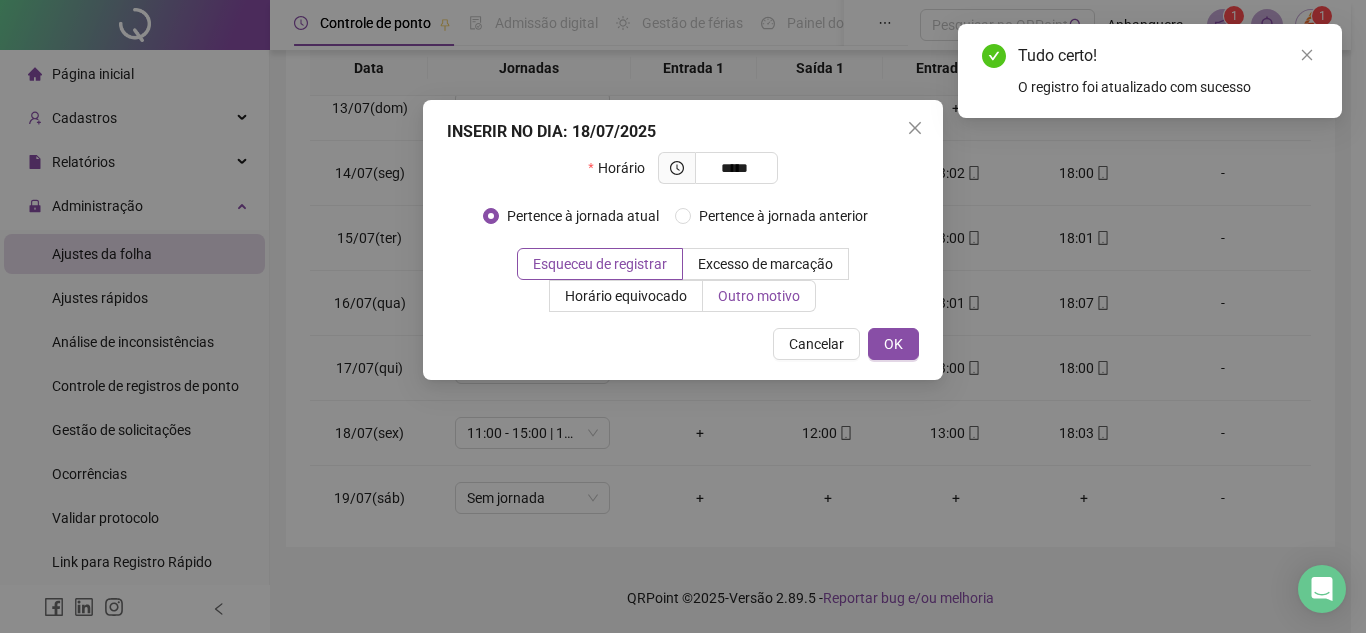 type on "*****" 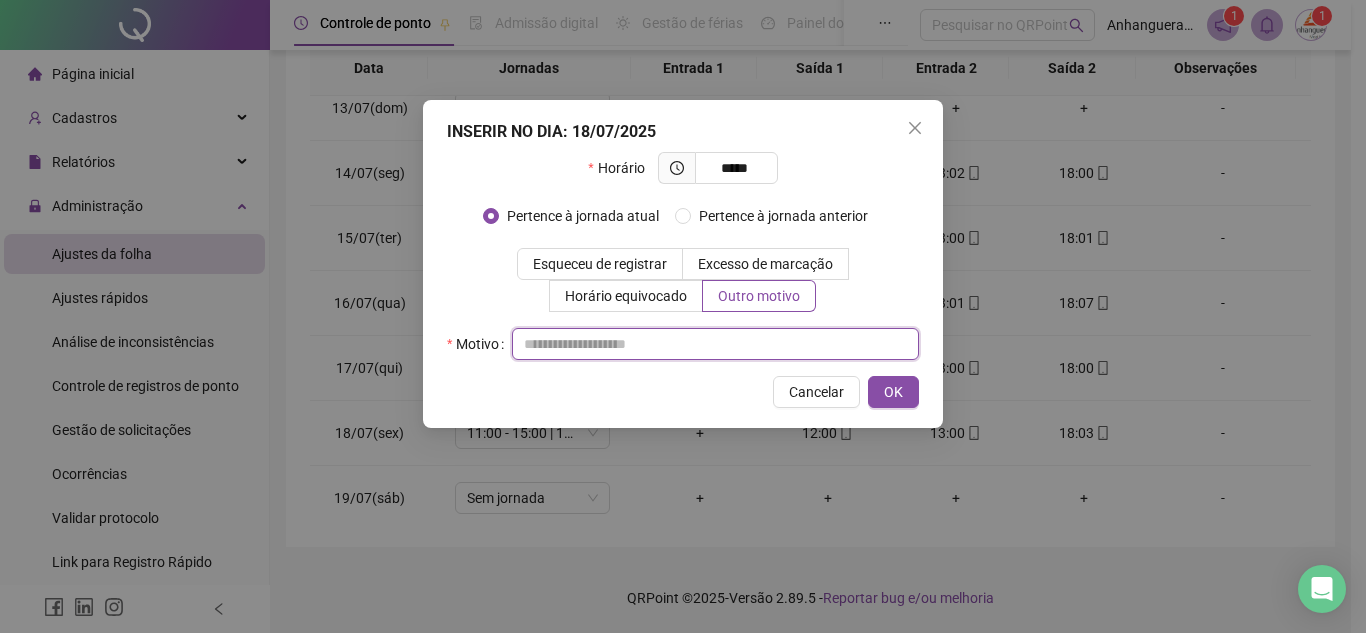 click at bounding box center [715, 344] 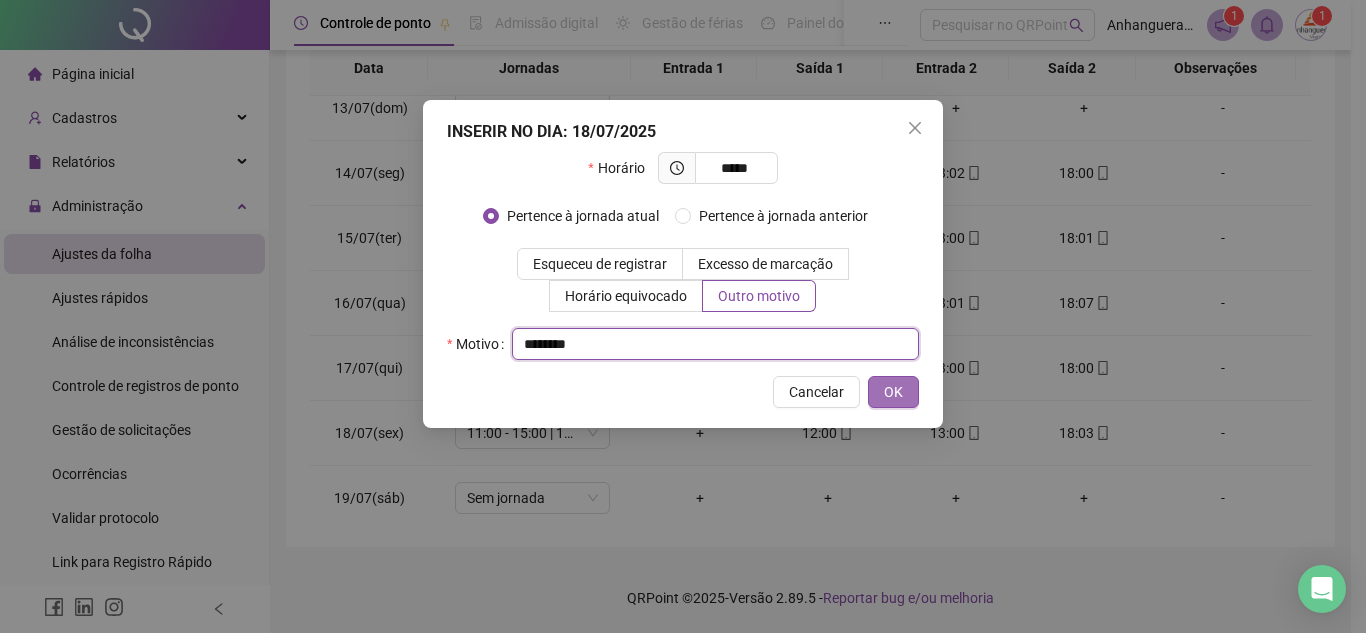 type on "********" 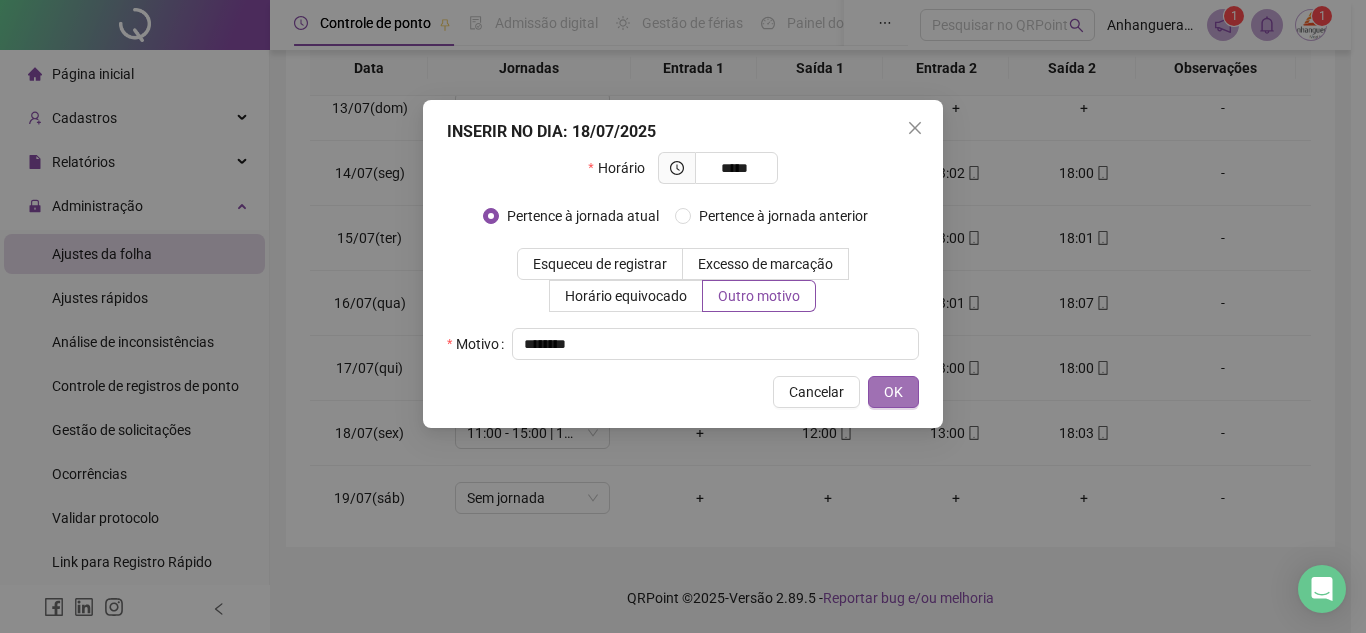 click on "OK" at bounding box center (893, 392) 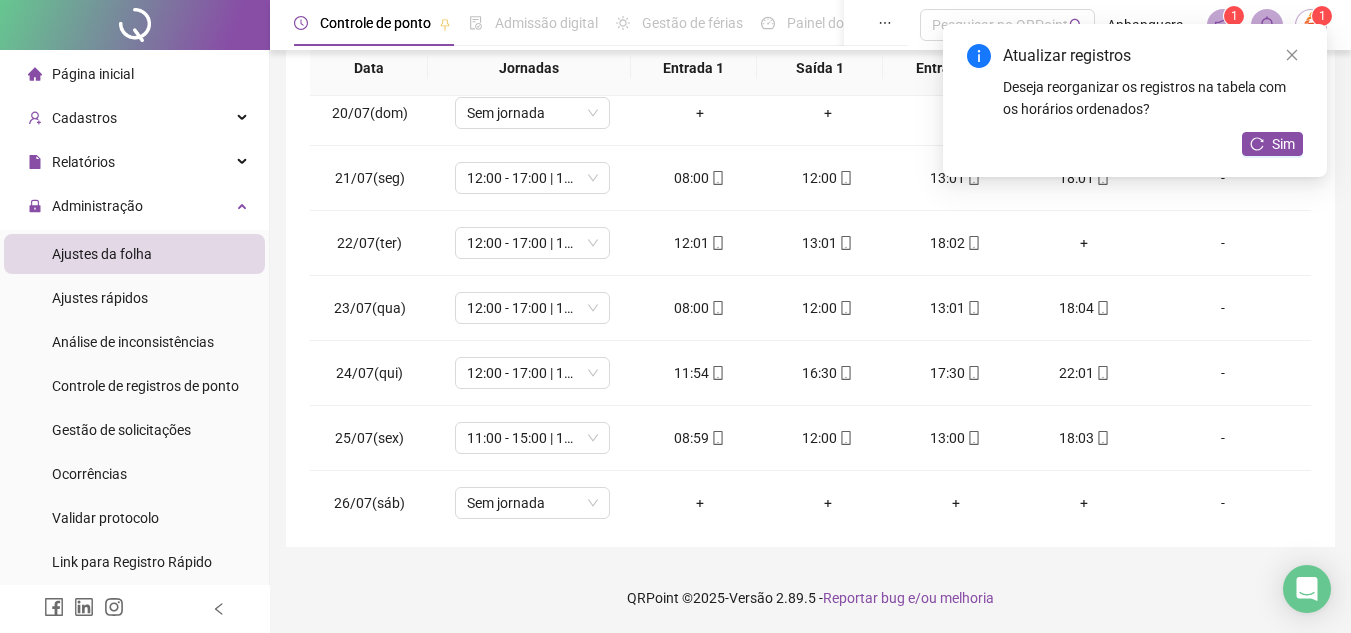 scroll, scrollTop: 1300, scrollLeft: 0, axis: vertical 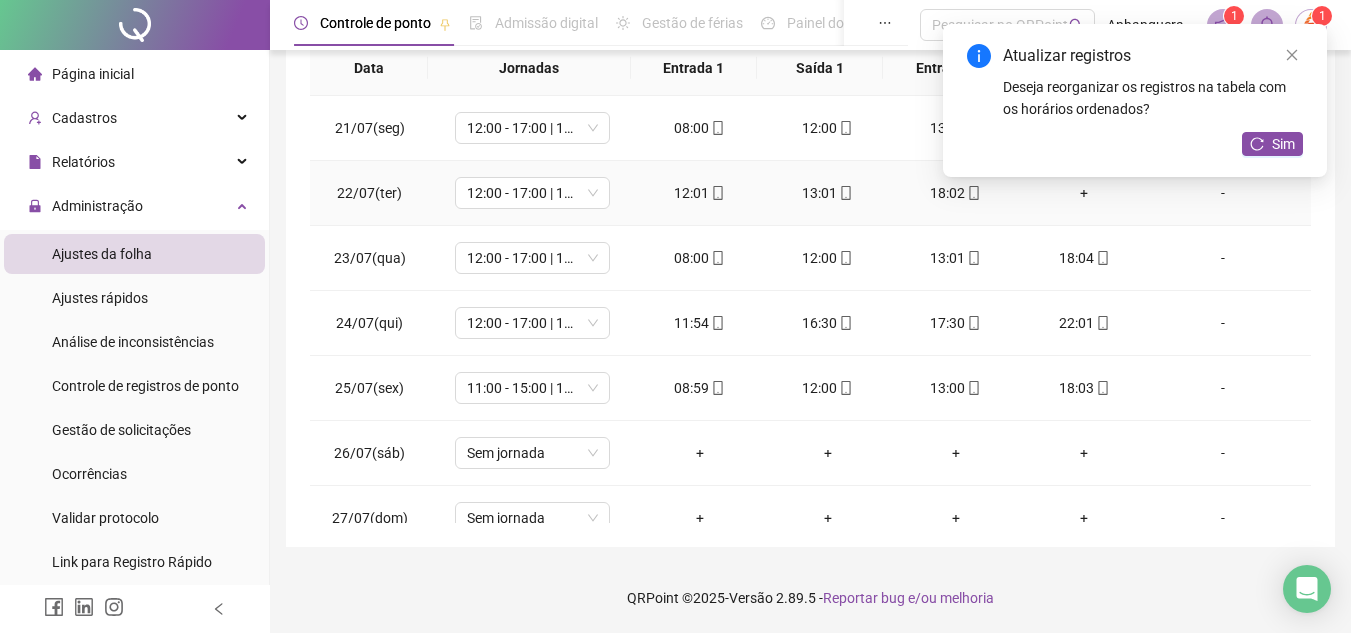 click on "+" at bounding box center [1084, 193] 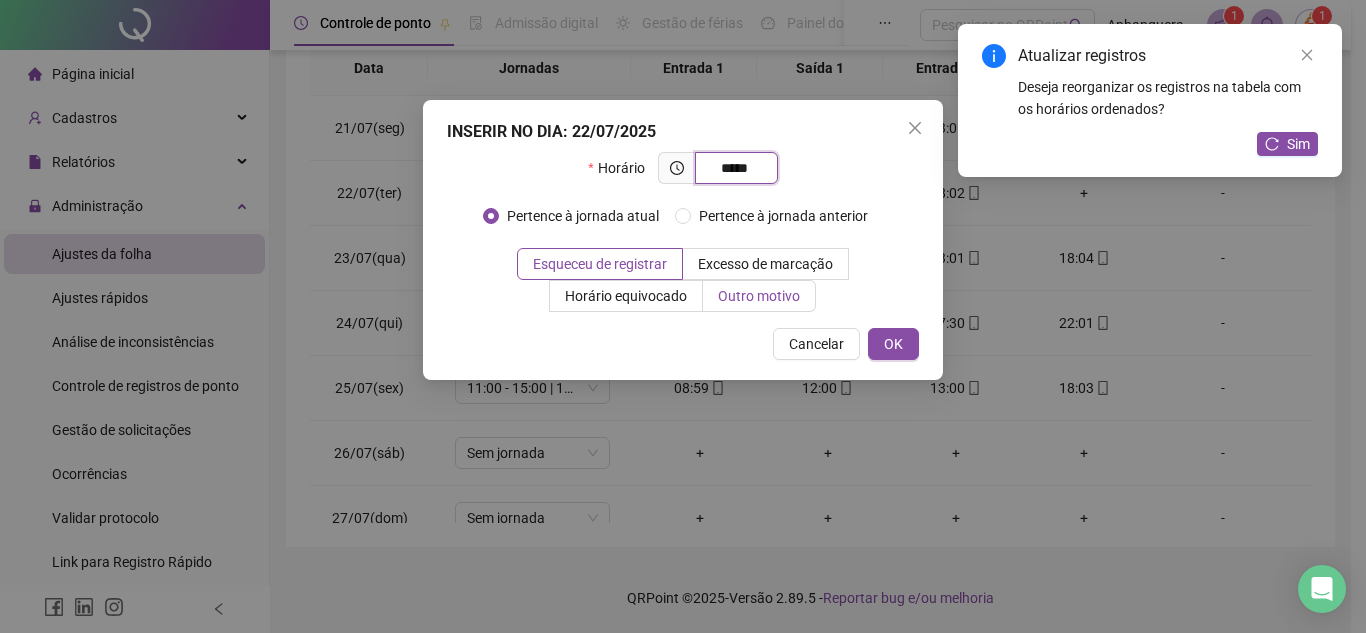 type on "*****" 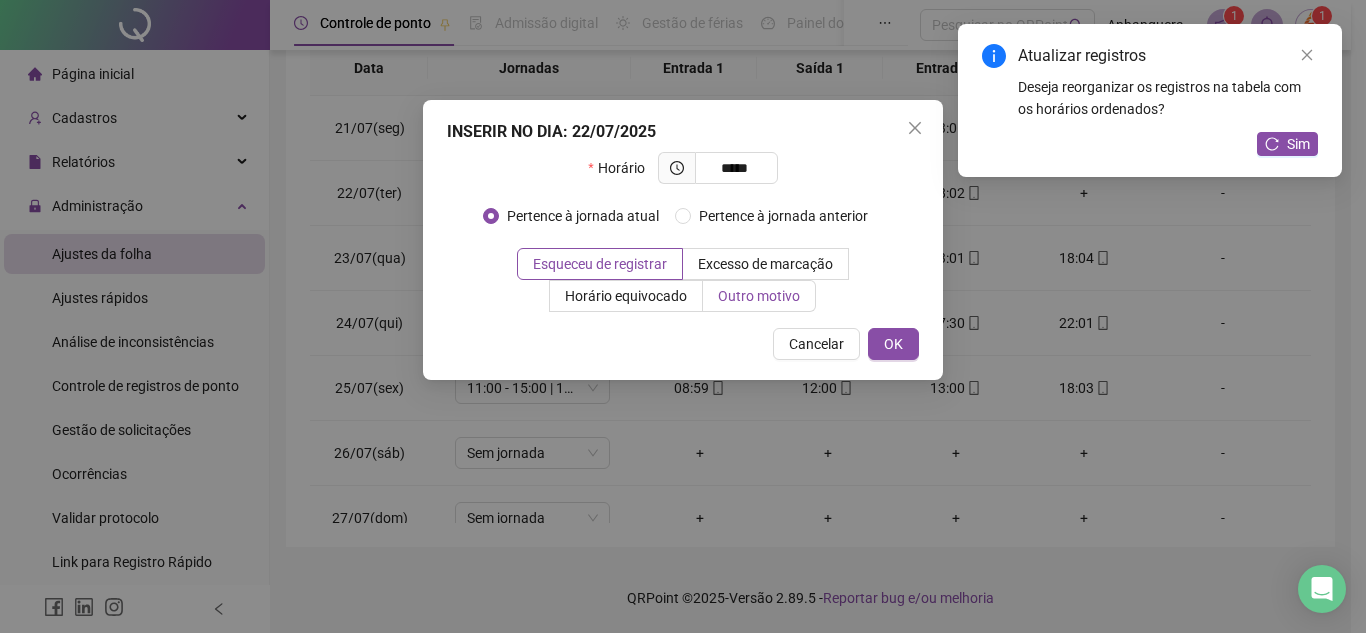 click on "Outro motivo" at bounding box center [759, 296] 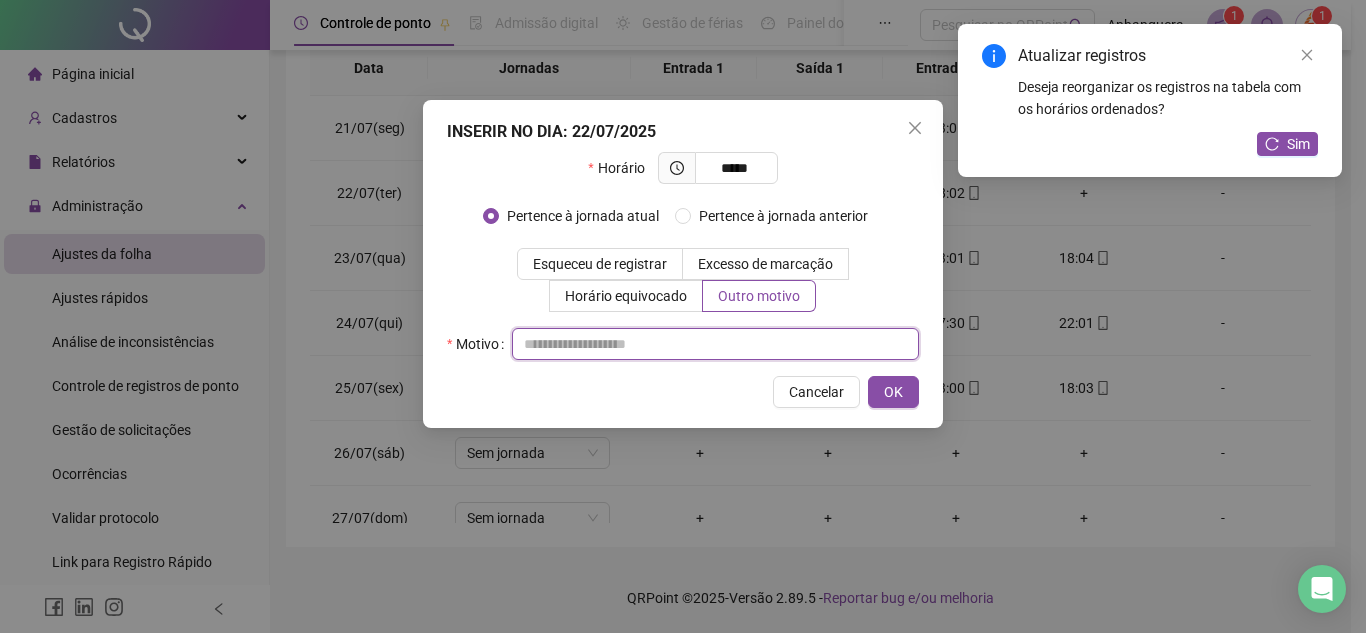 click at bounding box center (715, 344) 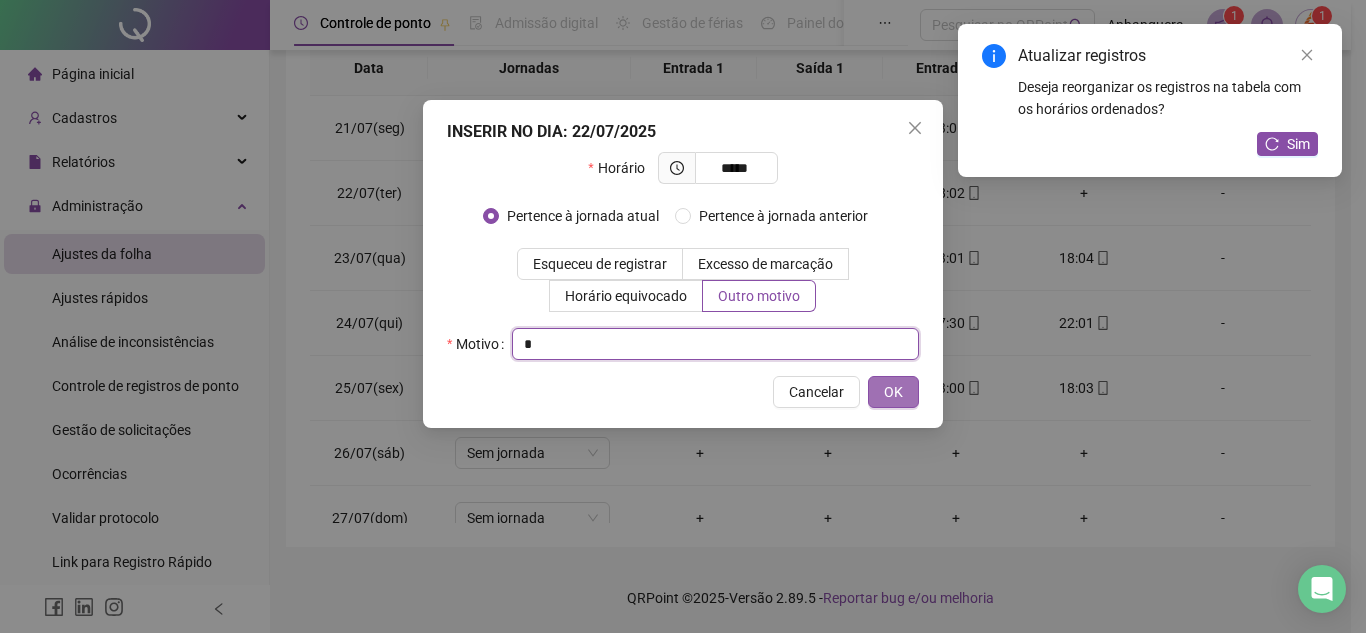 type on "*" 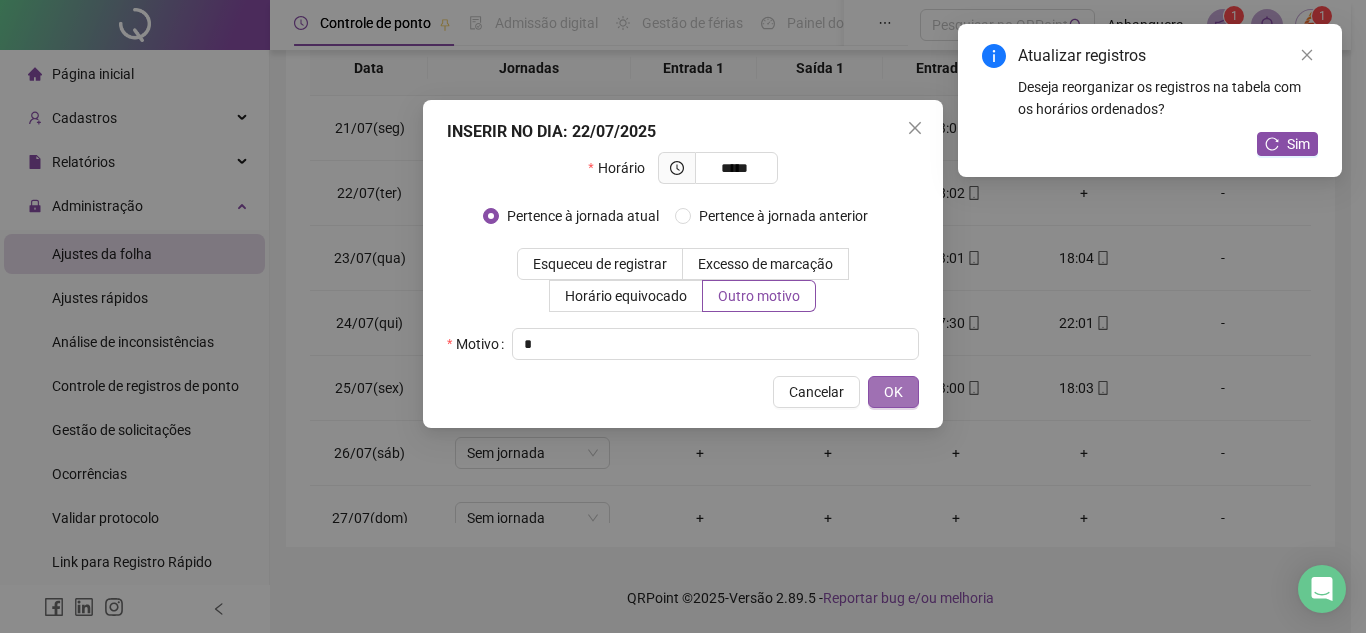 click on "OK" at bounding box center (893, 392) 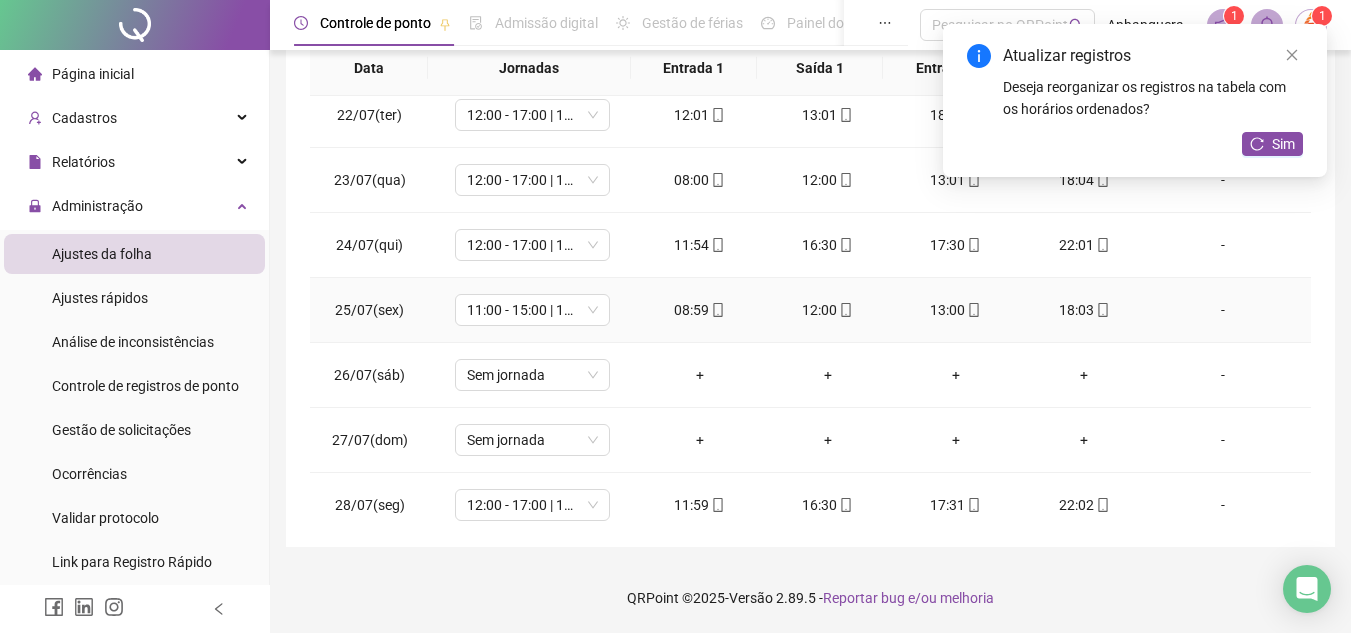 scroll, scrollTop: 1588, scrollLeft: 0, axis: vertical 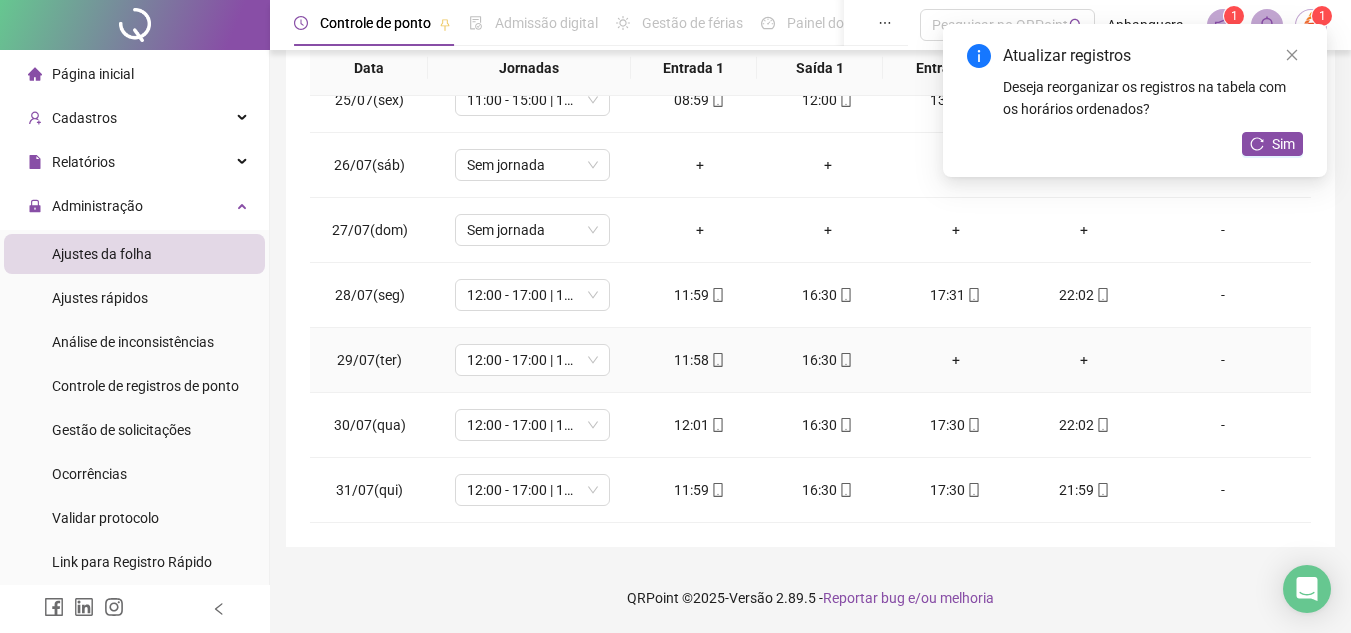 click on "+" at bounding box center [956, 360] 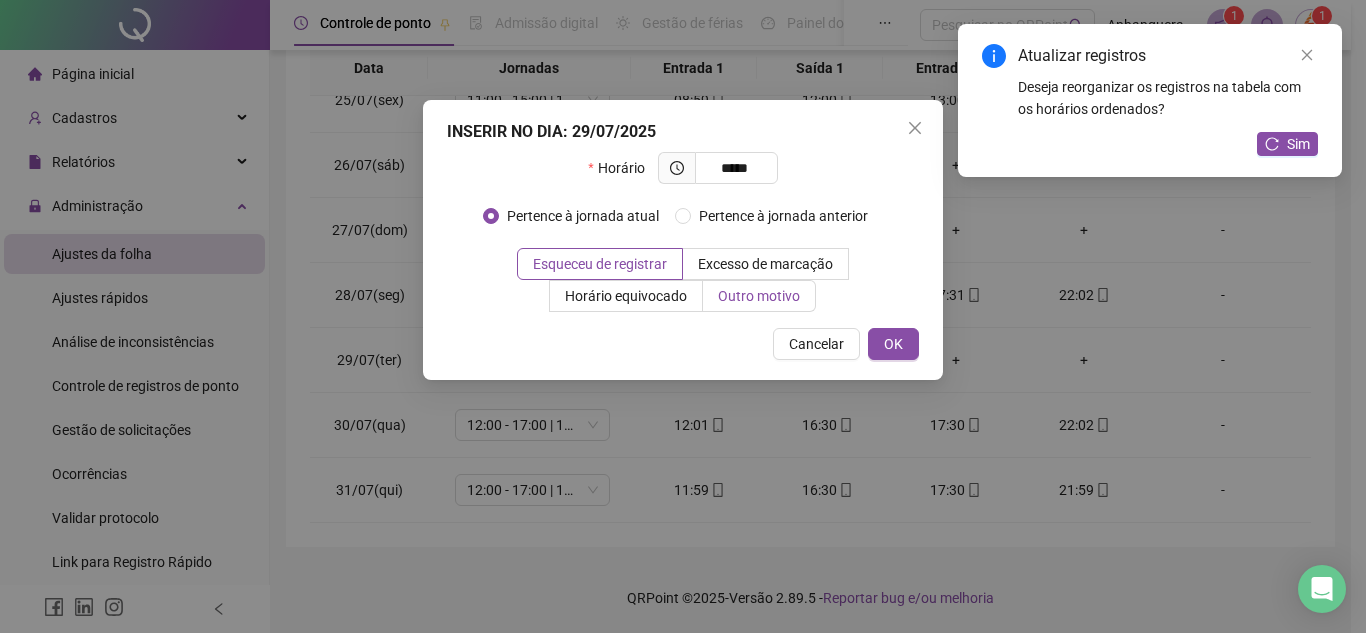type on "*****" 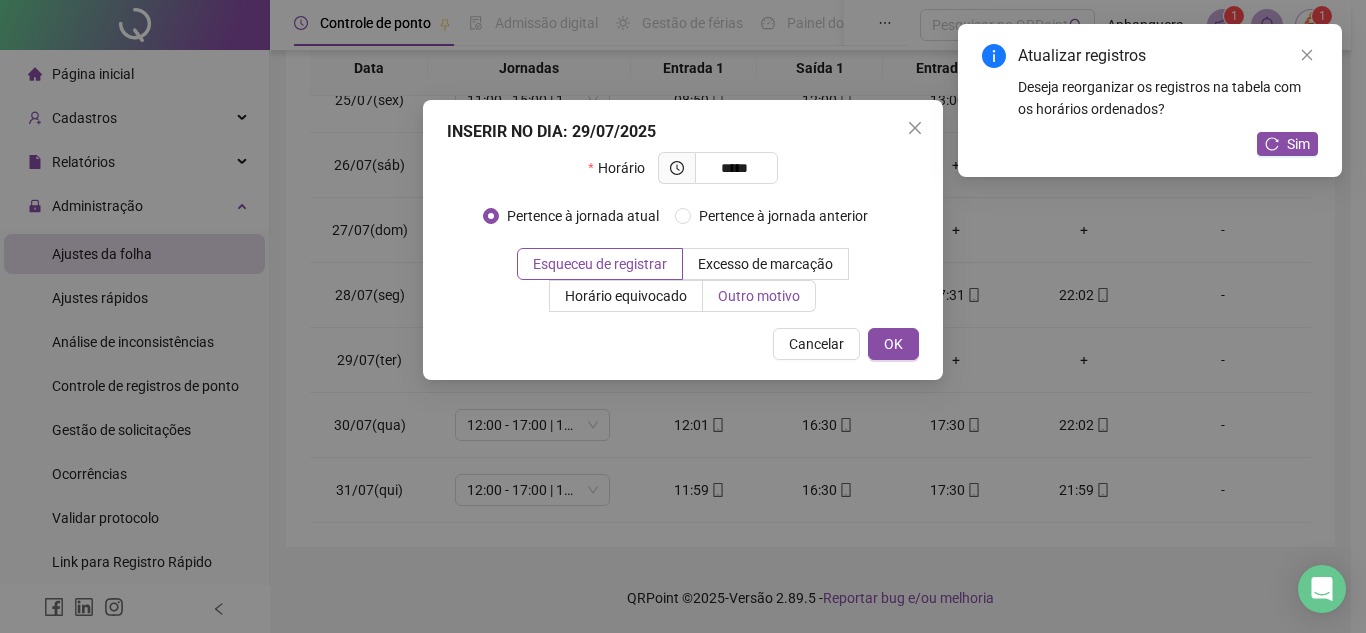 click on "Outro motivo" at bounding box center (759, 296) 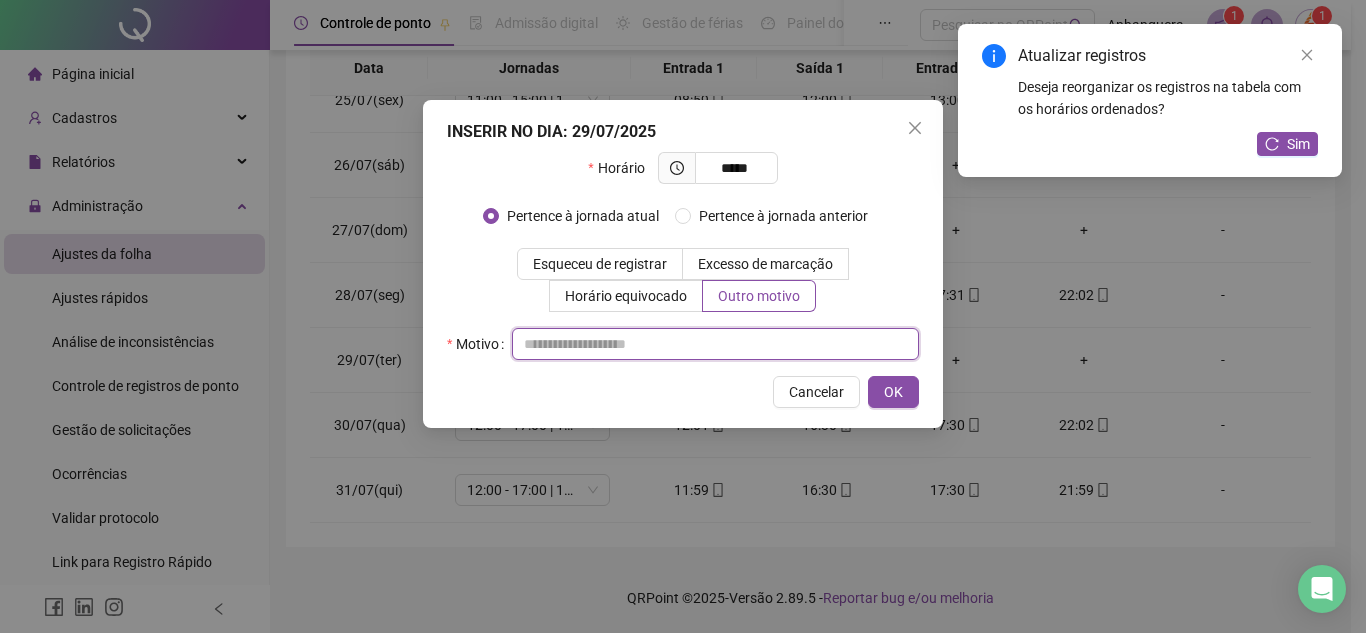 click at bounding box center [715, 344] 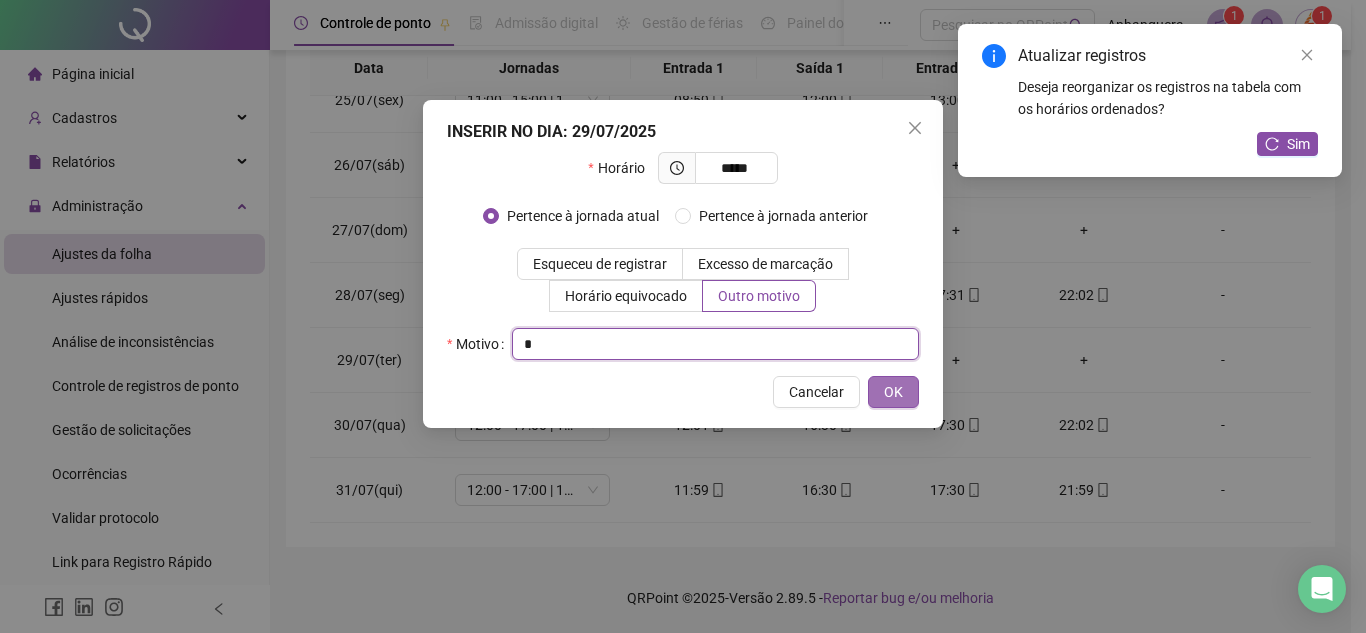 type on "*" 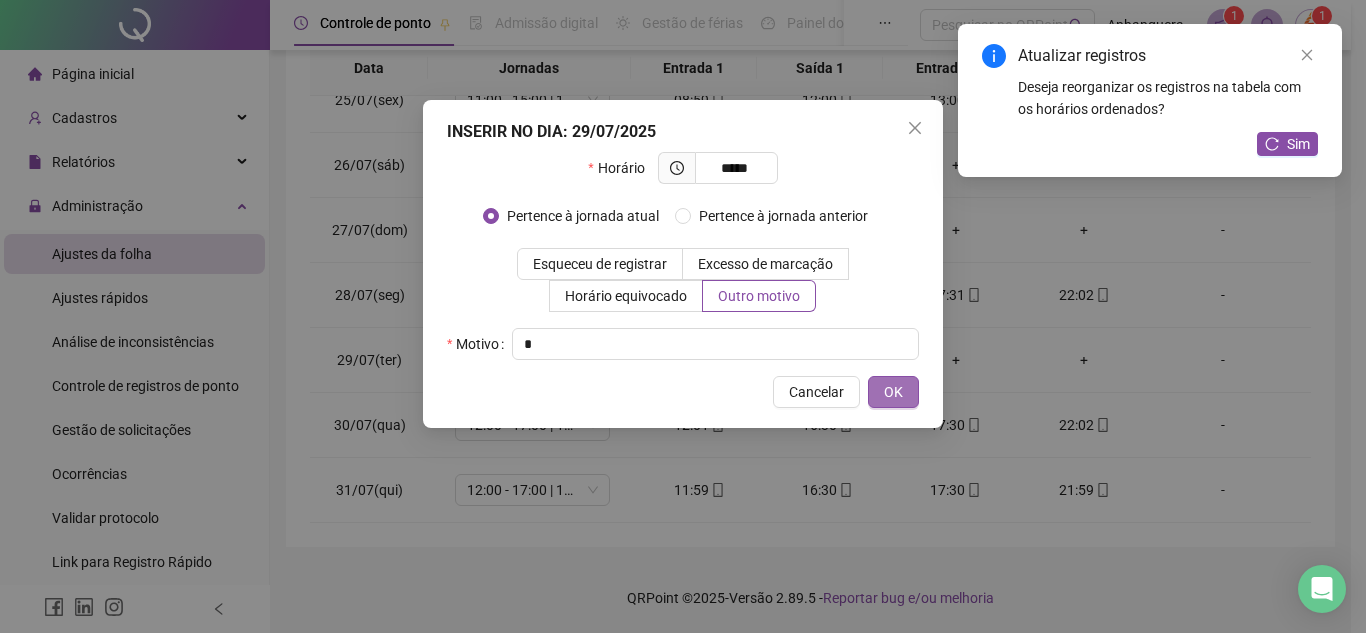 click on "OK" at bounding box center (893, 392) 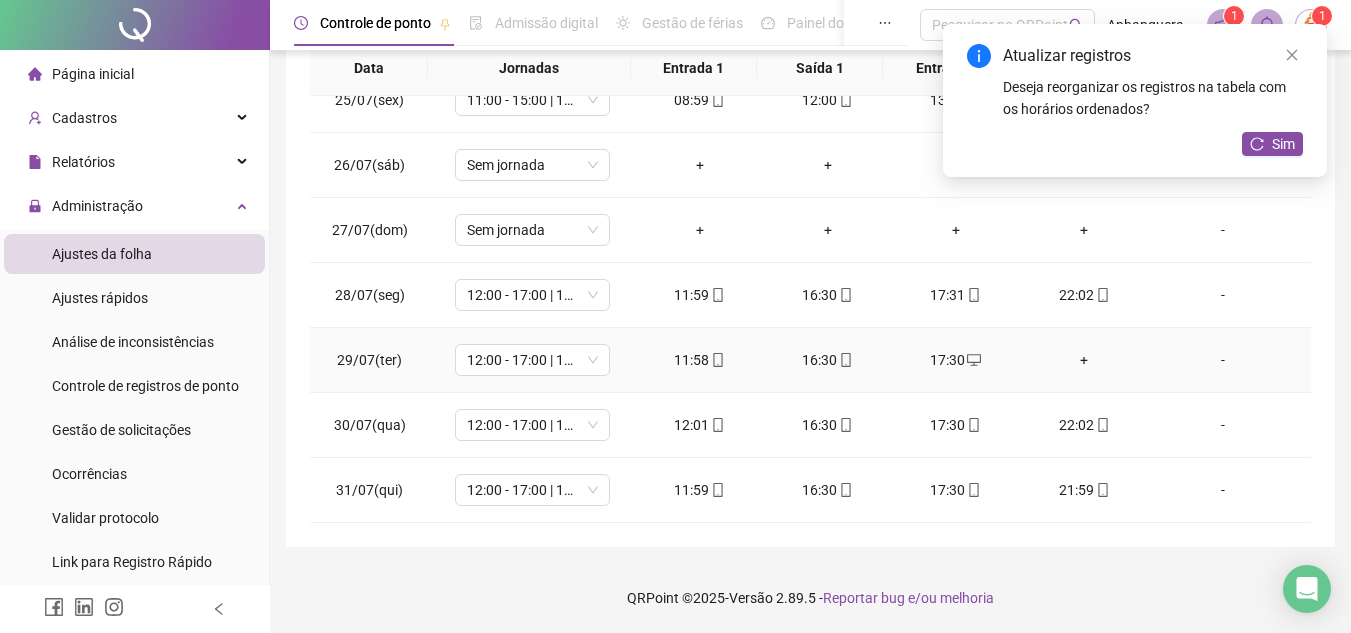 click on "+" at bounding box center [1084, 360] 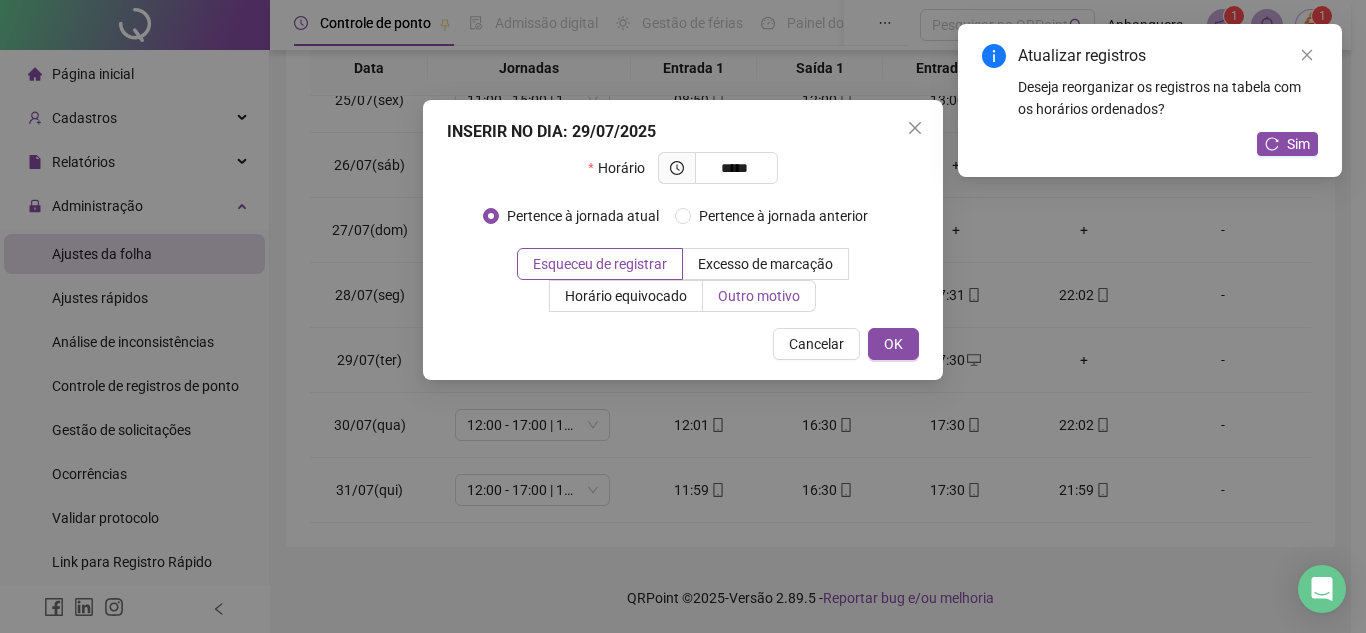 type on "*****" 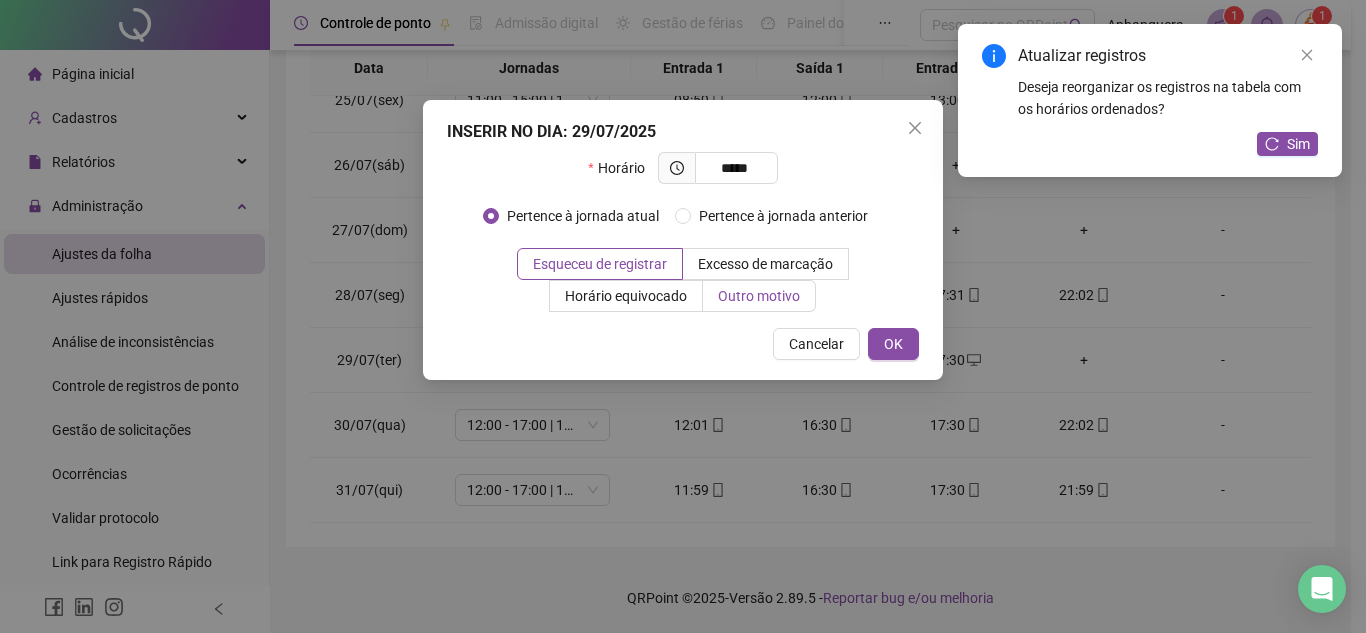 click on "Outro motivo" at bounding box center [759, 296] 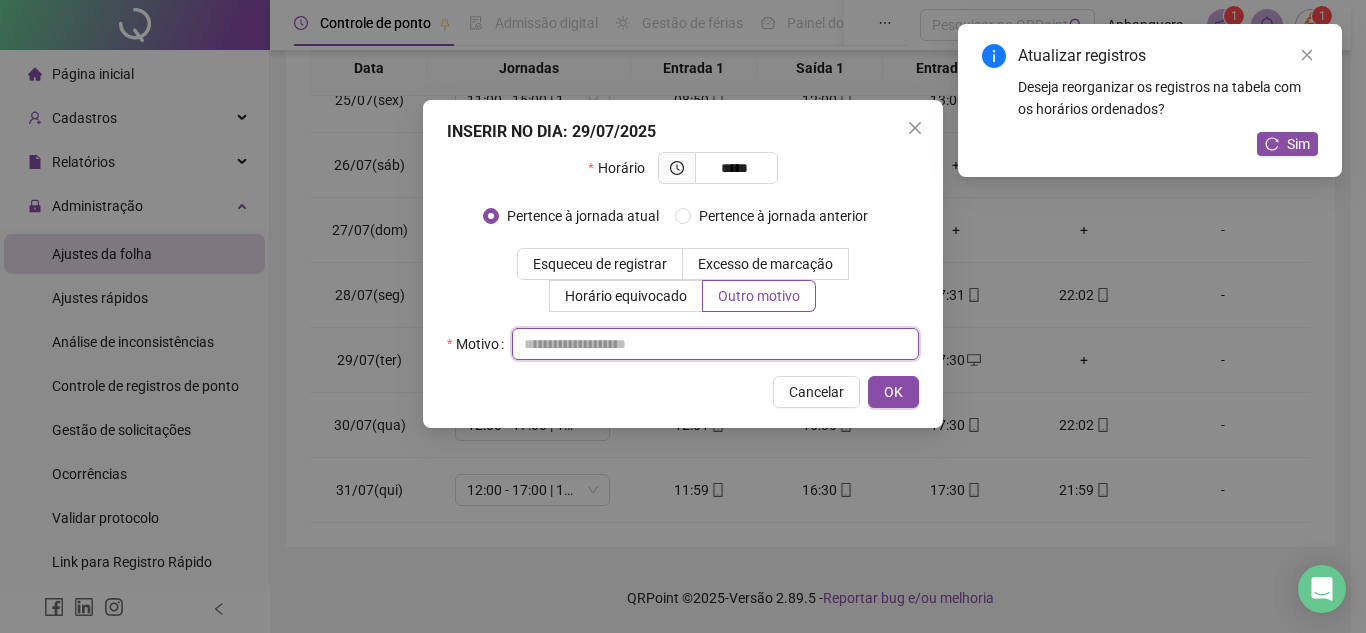 click at bounding box center (715, 344) 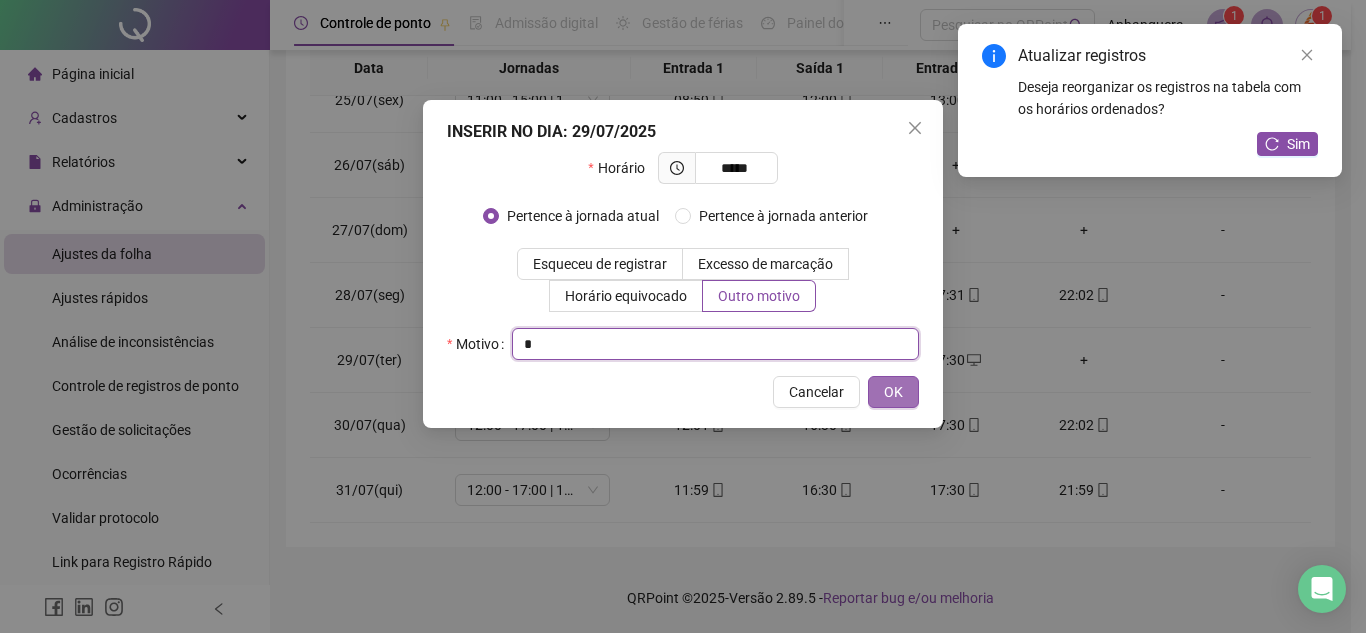 type on "*" 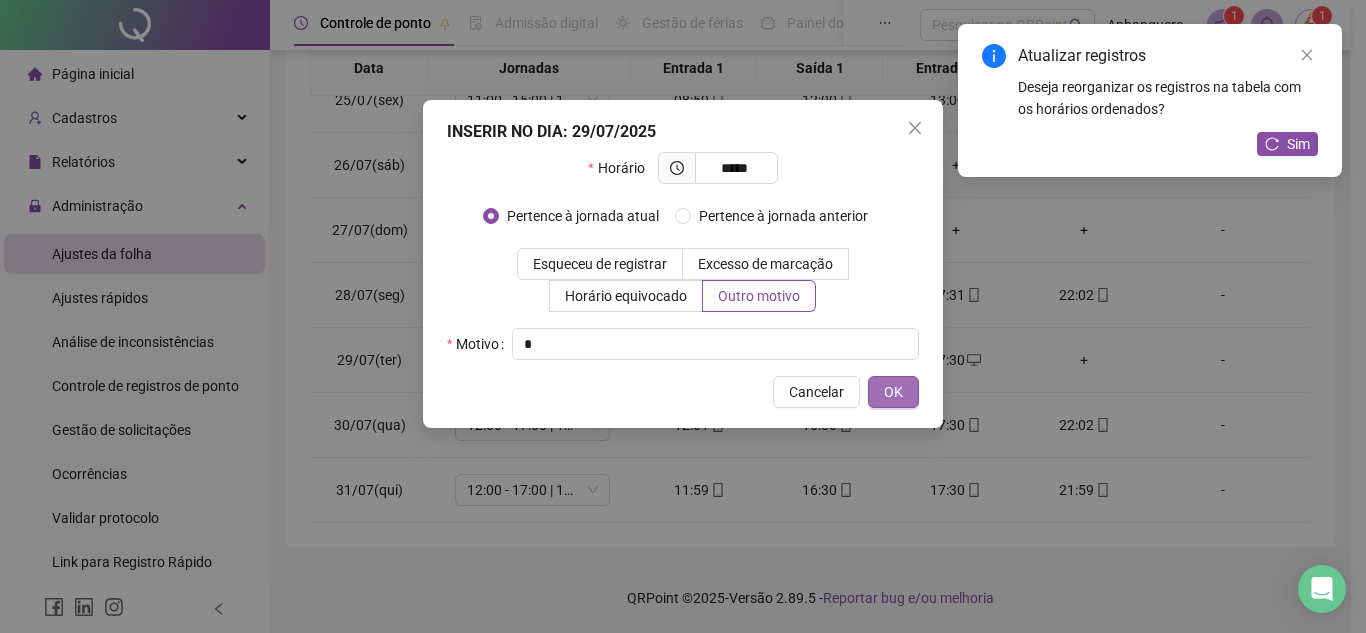 click on "OK" at bounding box center [893, 392] 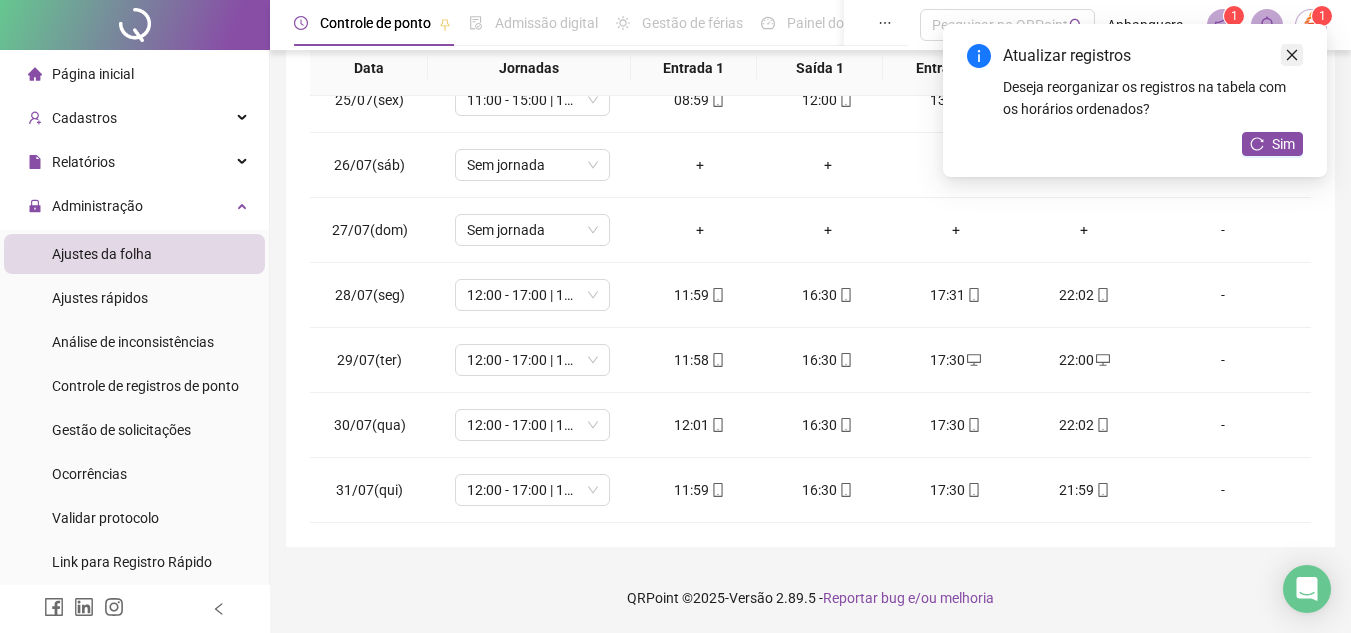 click 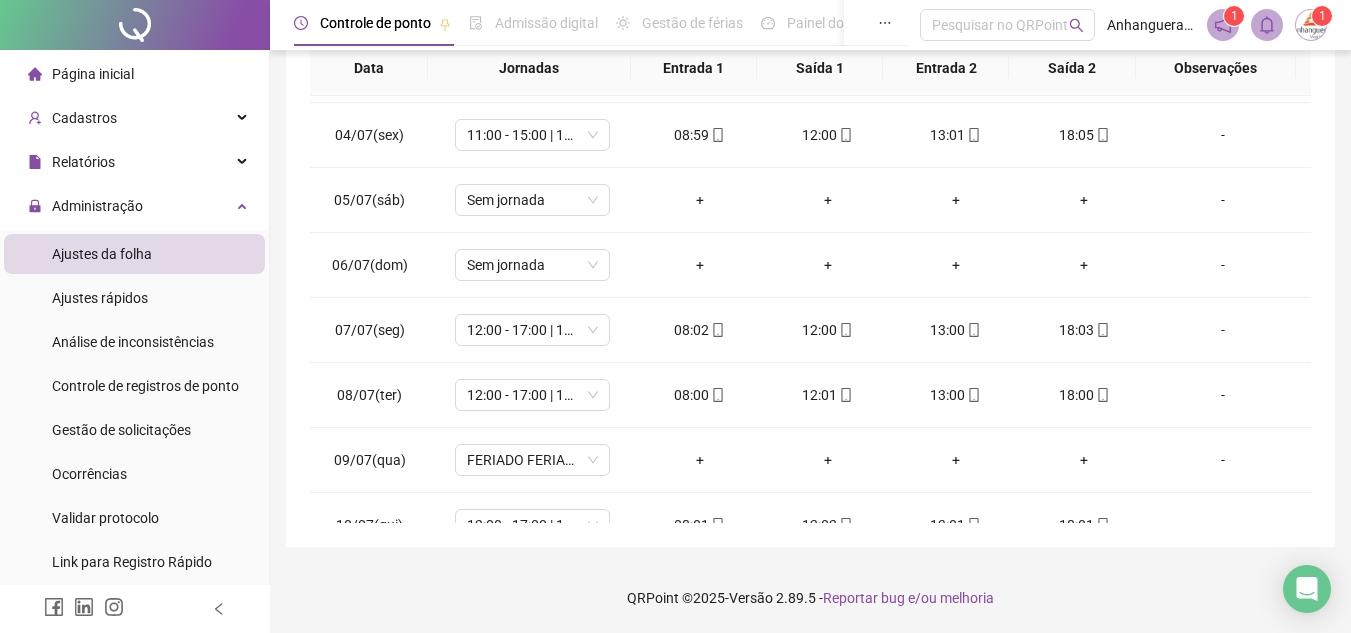 scroll, scrollTop: 0, scrollLeft: 0, axis: both 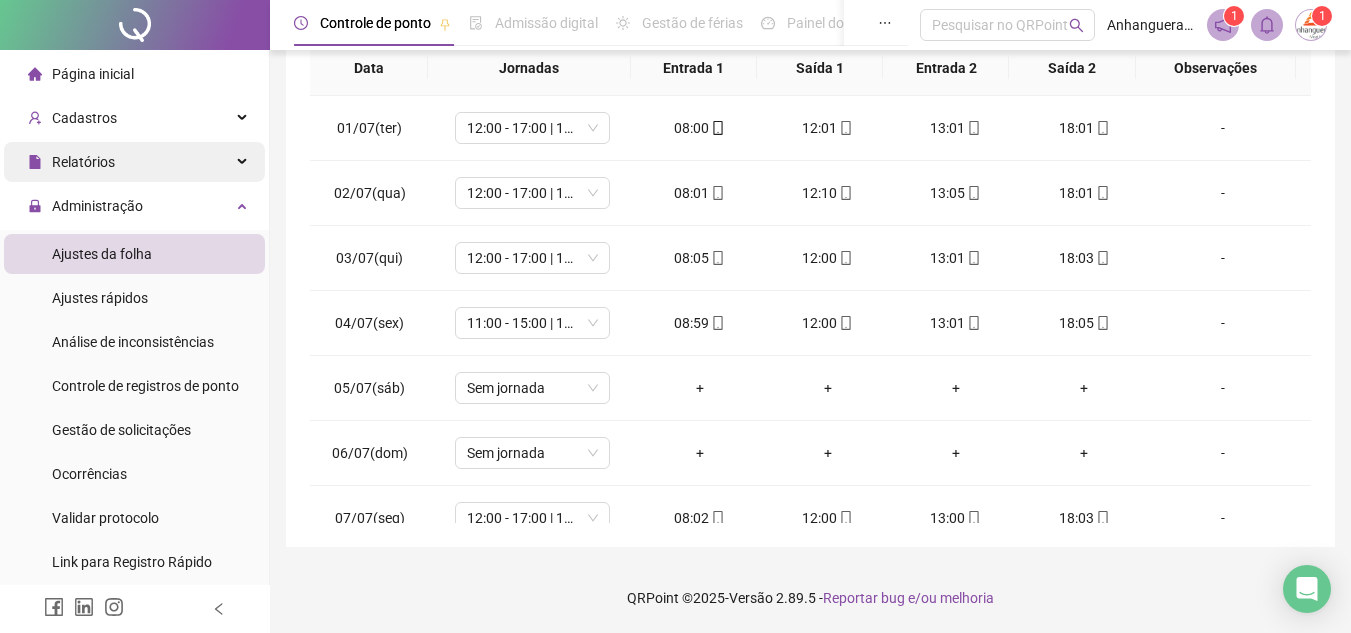 click on "Relatórios" at bounding box center (134, 162) 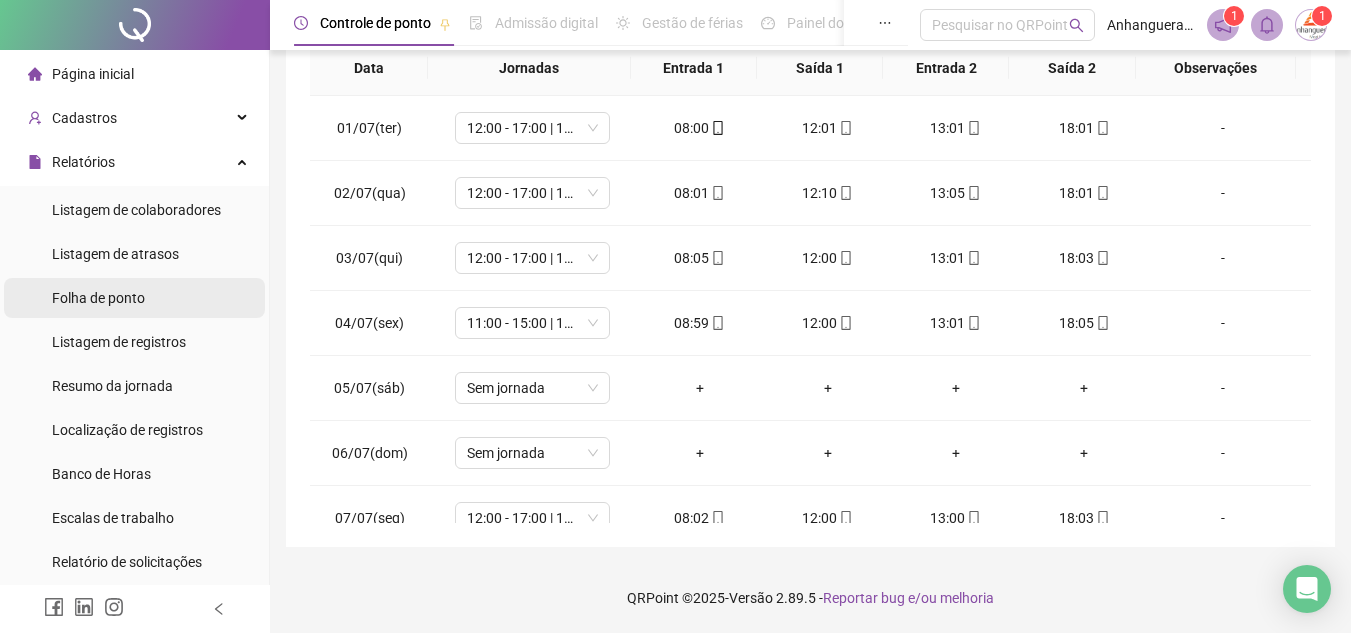 click on "Folha de ponto" at bounding box center (98, 298) 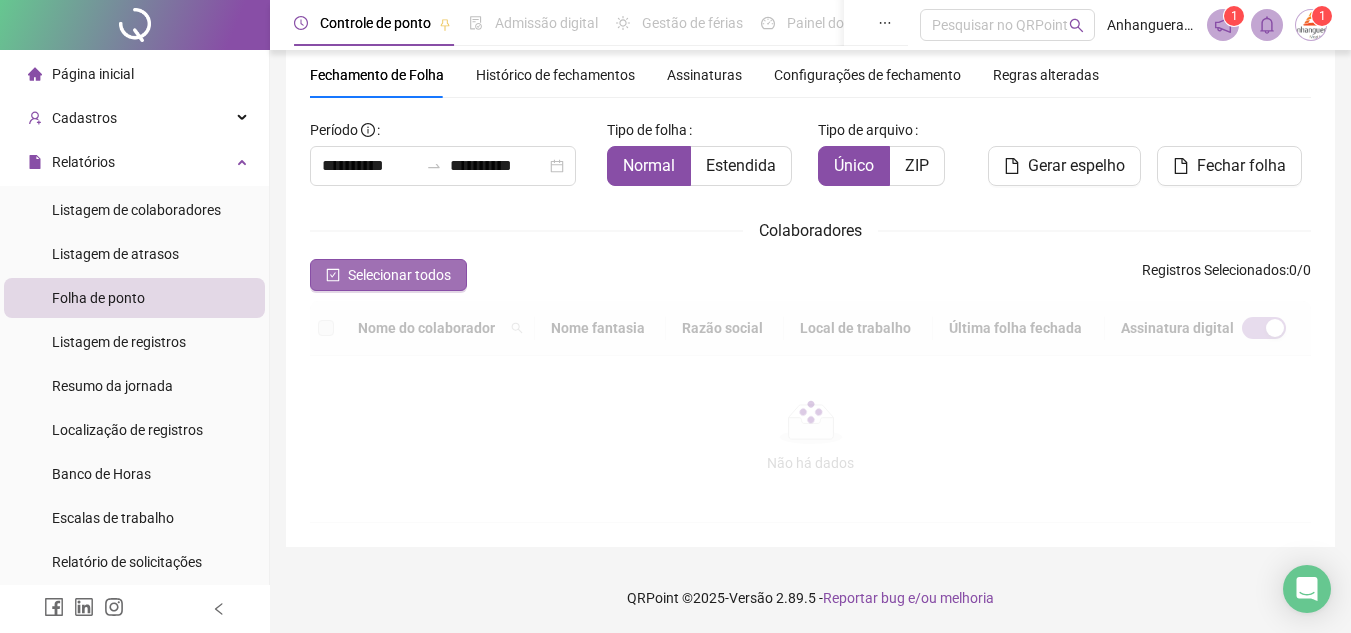 scroll, scrollTop: 93, scrollLeft: 0, axis: vertical 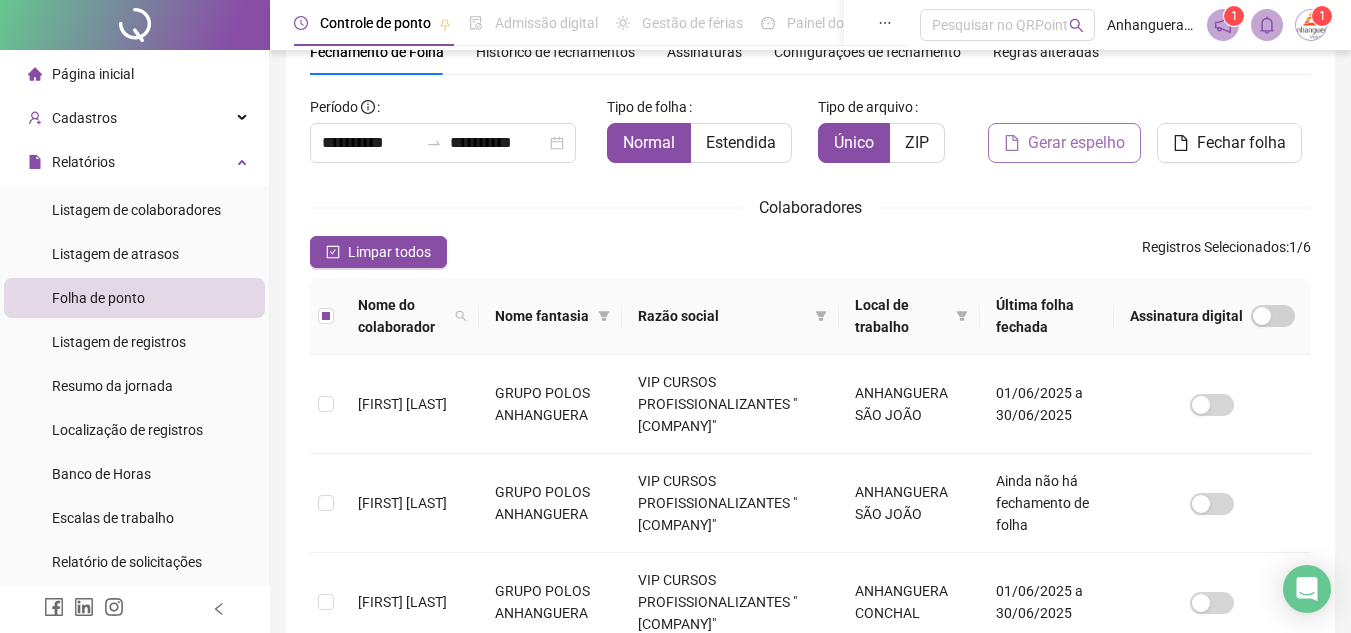 click on "Gerar espelho" at bounding box center (1076, 143) 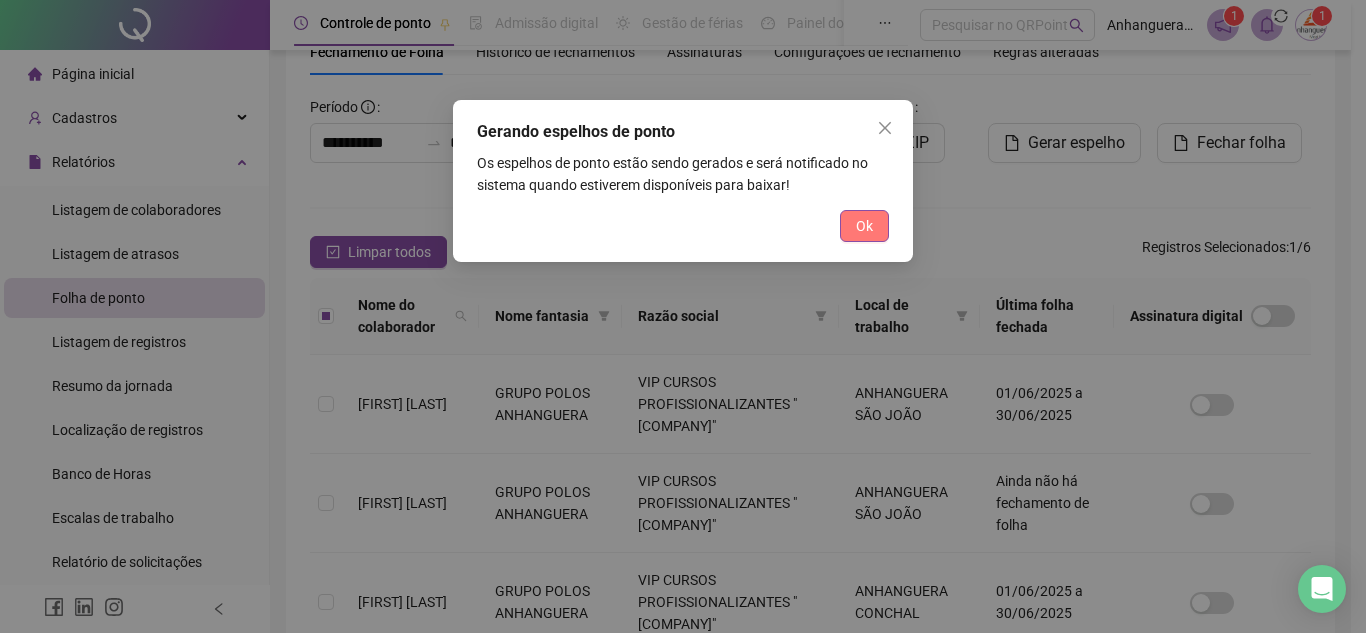 click on "Ok" at bounding box center [864, 226] 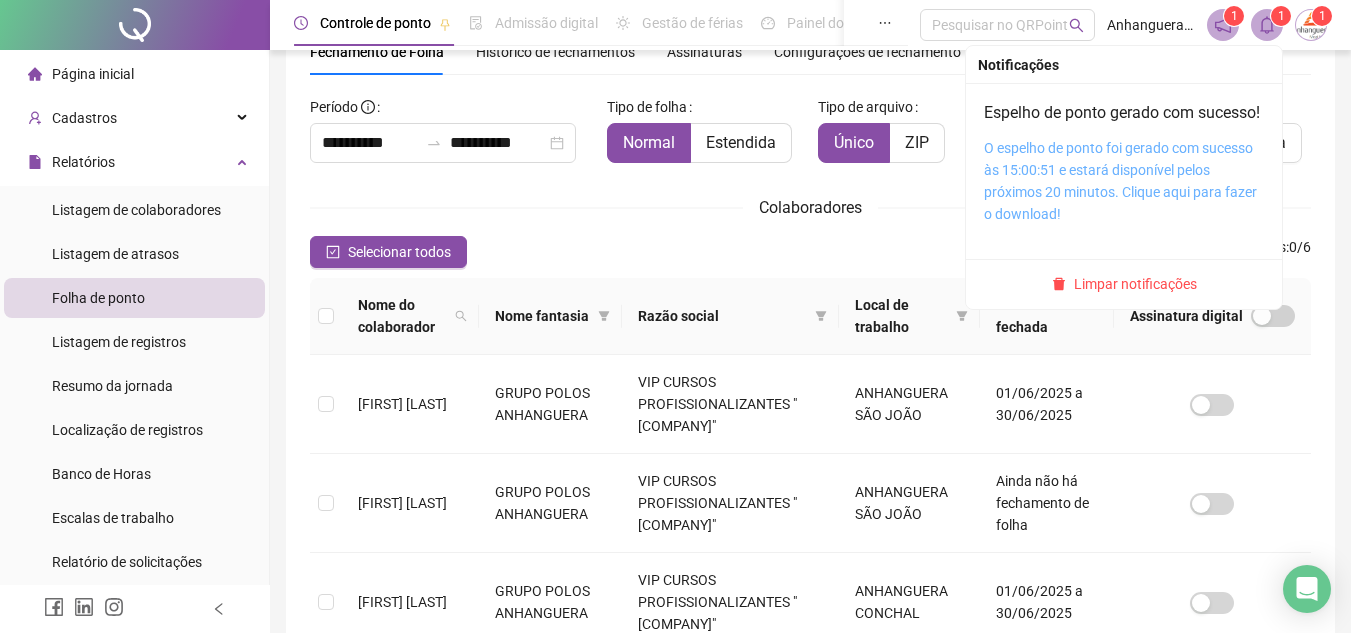 click on "O espelho de ponto foi gerado com sucesso às 15:00:51 e estará disponível pelos próximos 20 minutos.
Clique aqui para fazer o download!" at bounding box center [1120, 181] 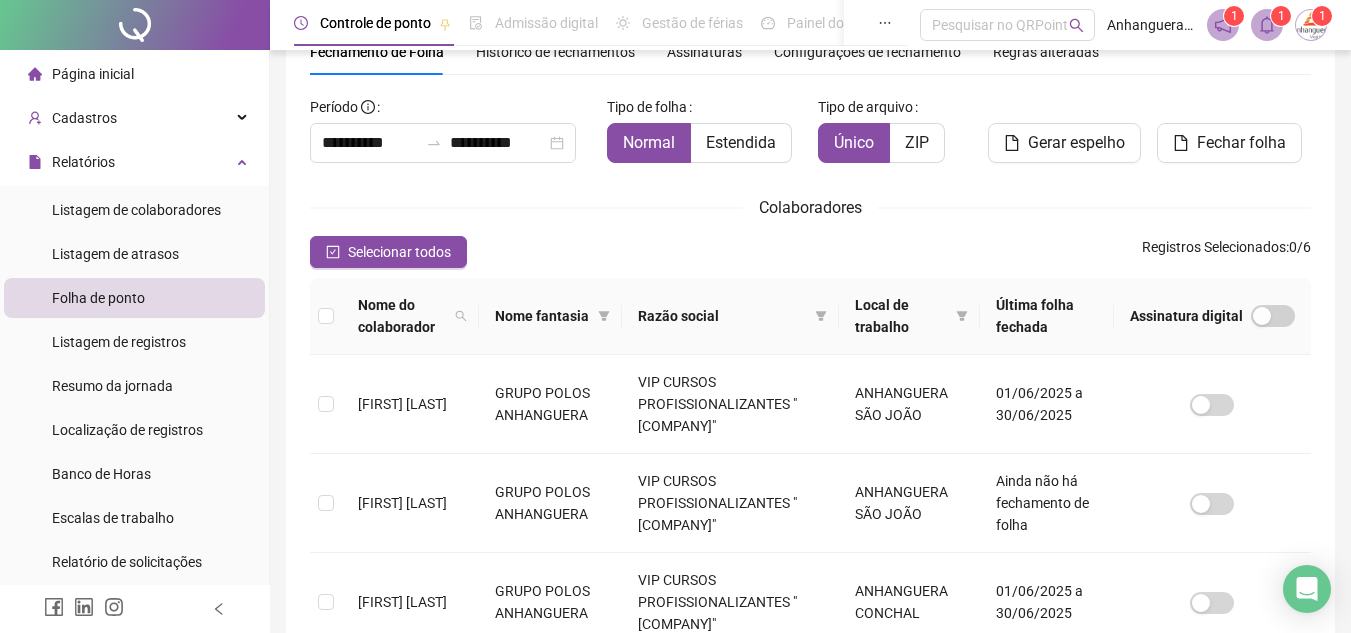 scroll, scrollTop: 0, scrollLeft: 0, axis: both 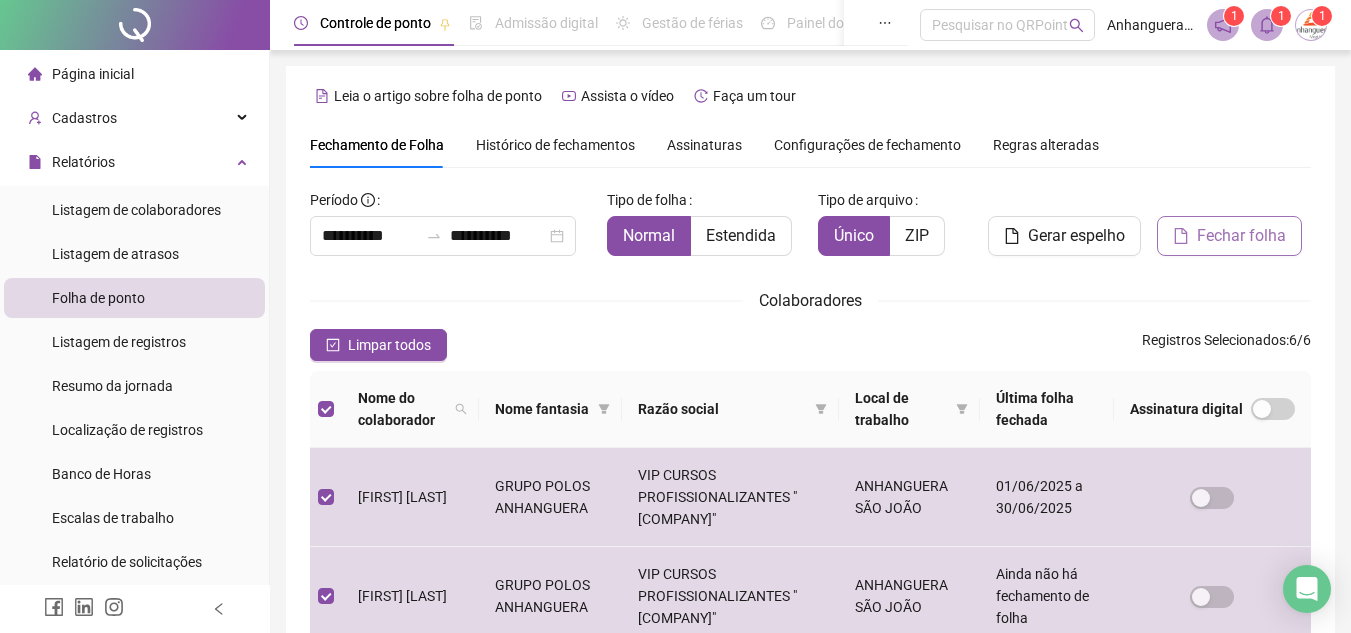 click on "Fechar folha" at bounding box center [1241, 236] 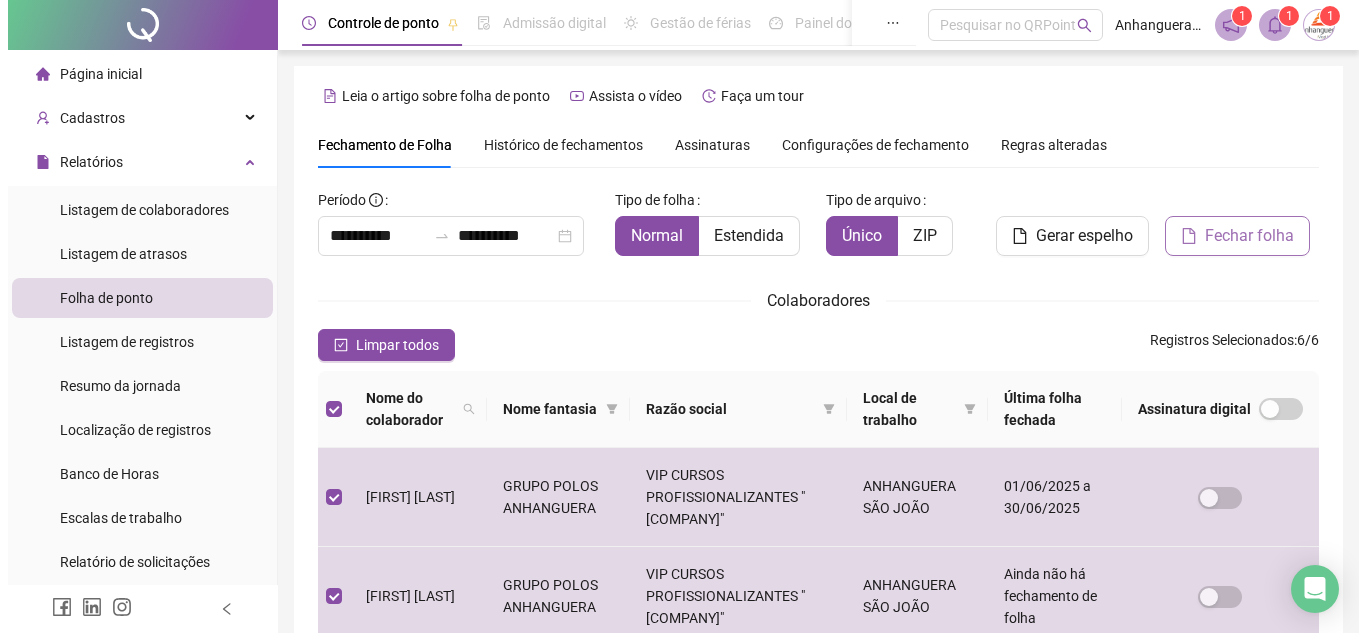 scroll, scrollTop: 93, scrollLeft: 0, axis: vertical 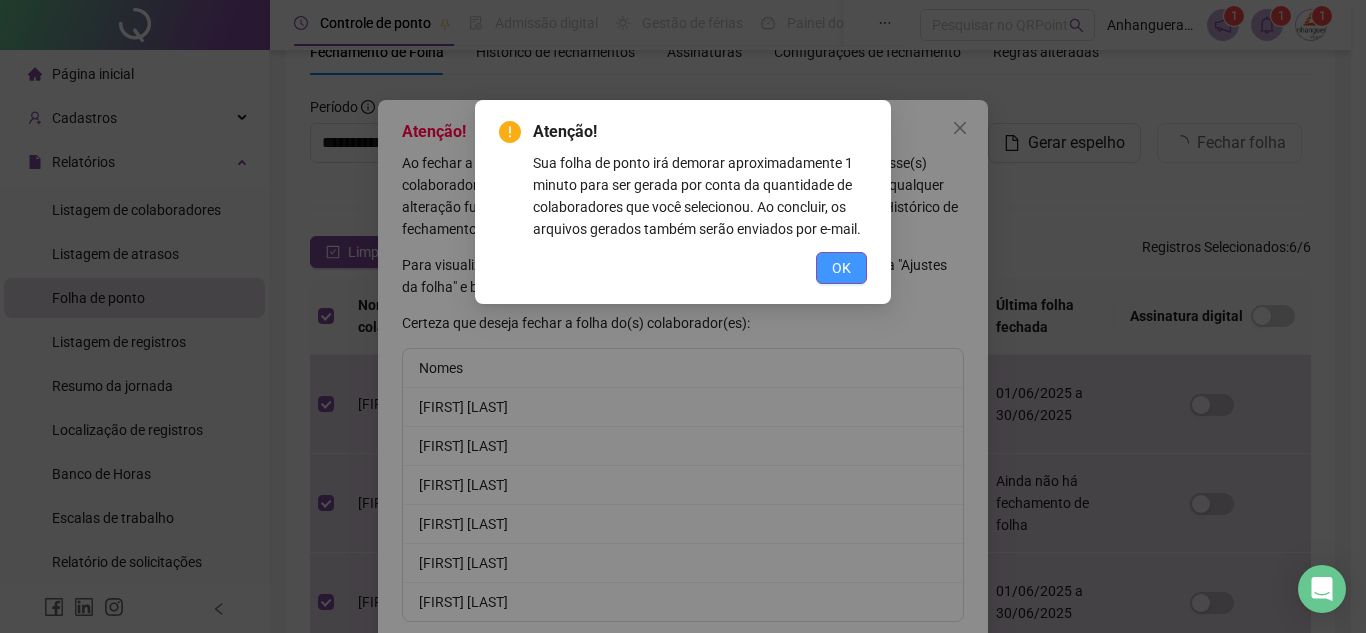 click on "OK" at bounding box center [841, 268] 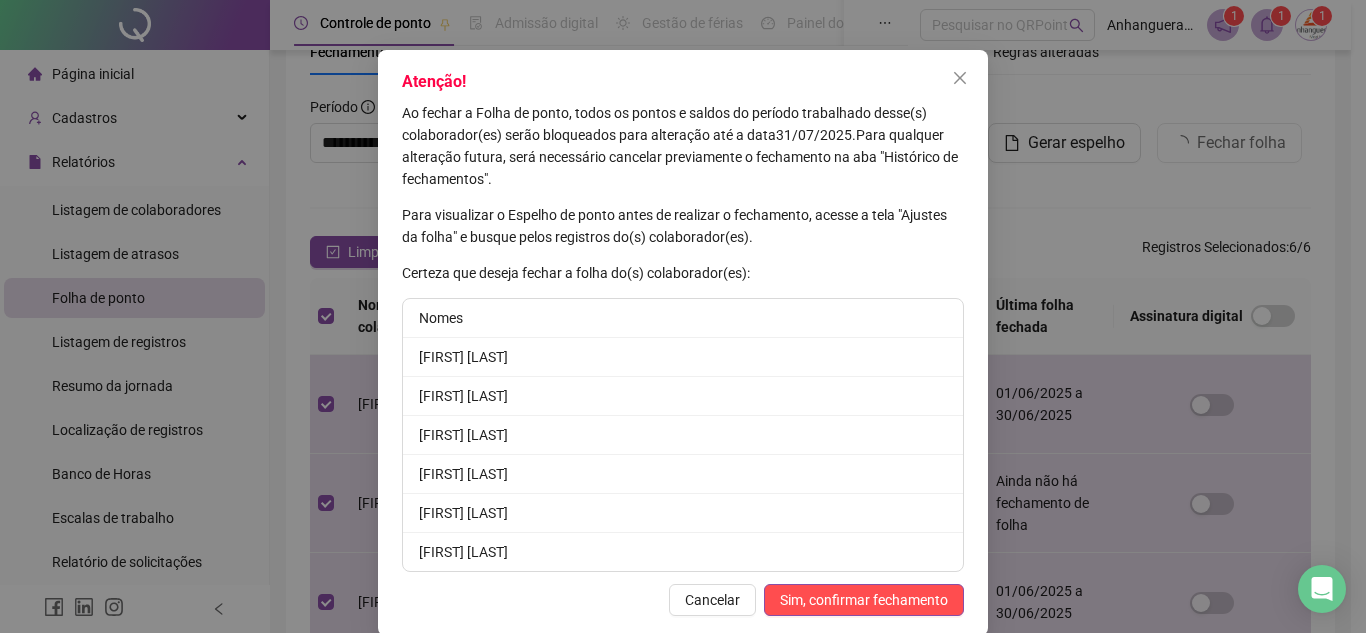 scroll, scrollTop: 77, scrollLeft: 0, axis: vertical 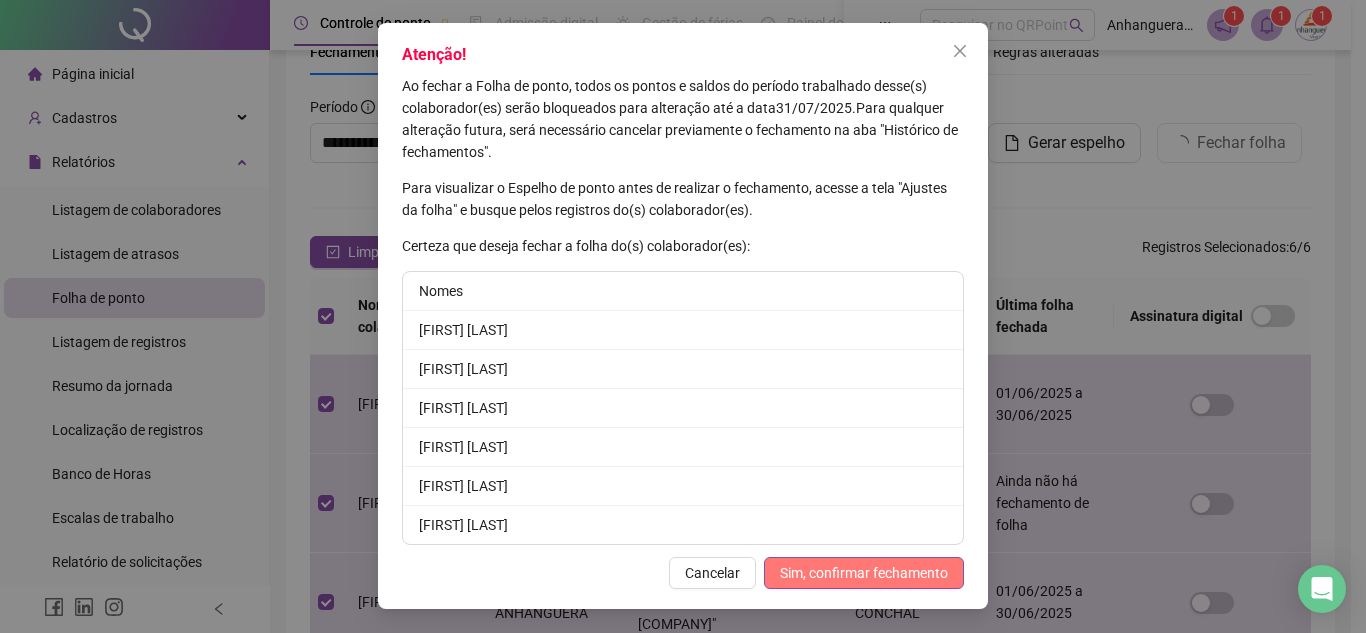 click on "Sim, confirmar fechamento" at bounding box center [864, 573] 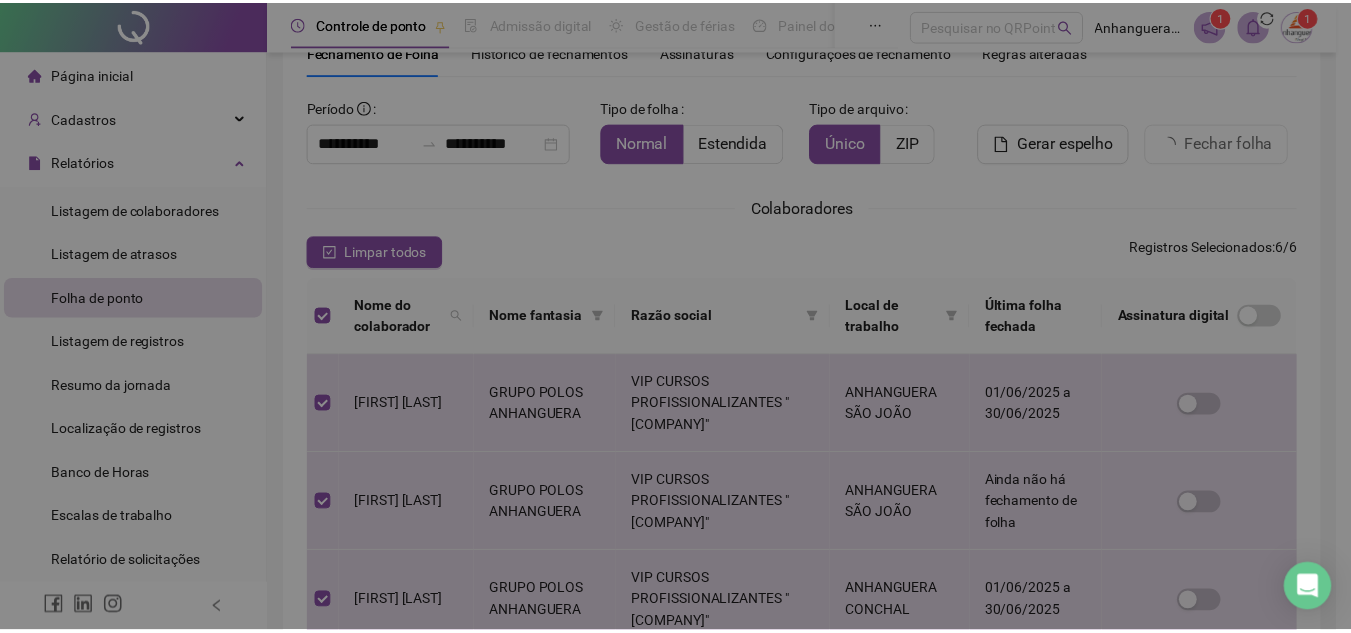 scroll, scrollTop: 0, scrollLeft: 0, axis: both 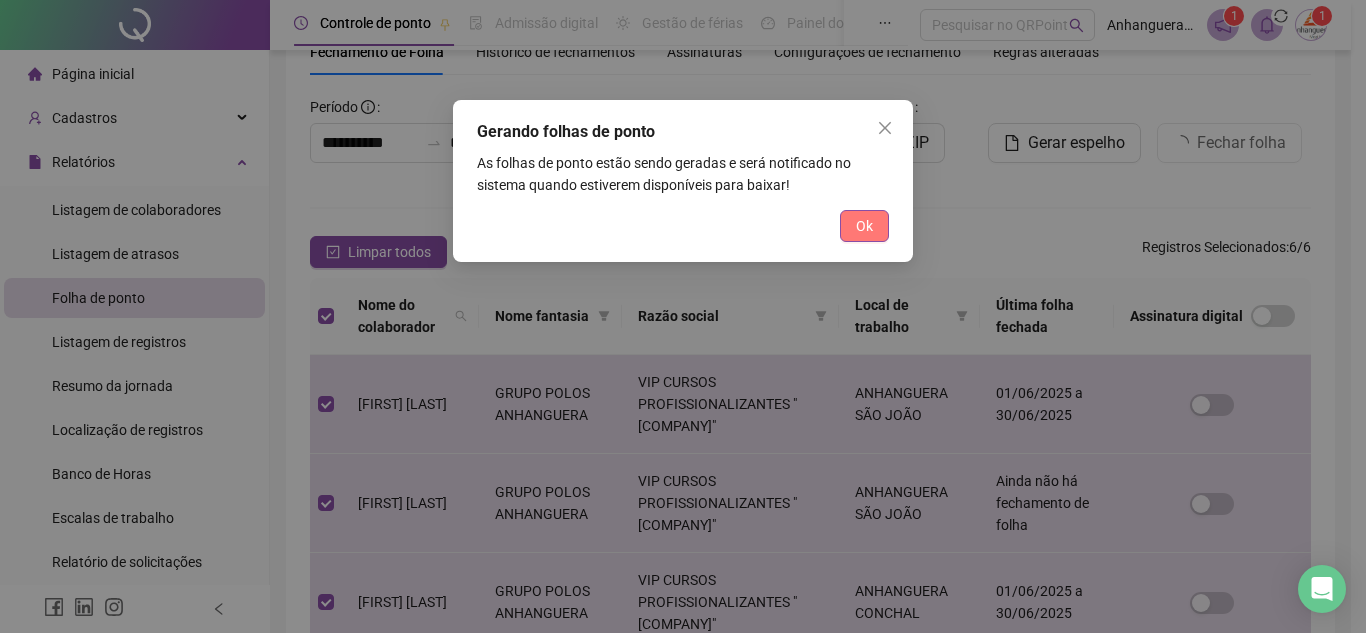 click on "Ok" at bounding box center [864, 226] 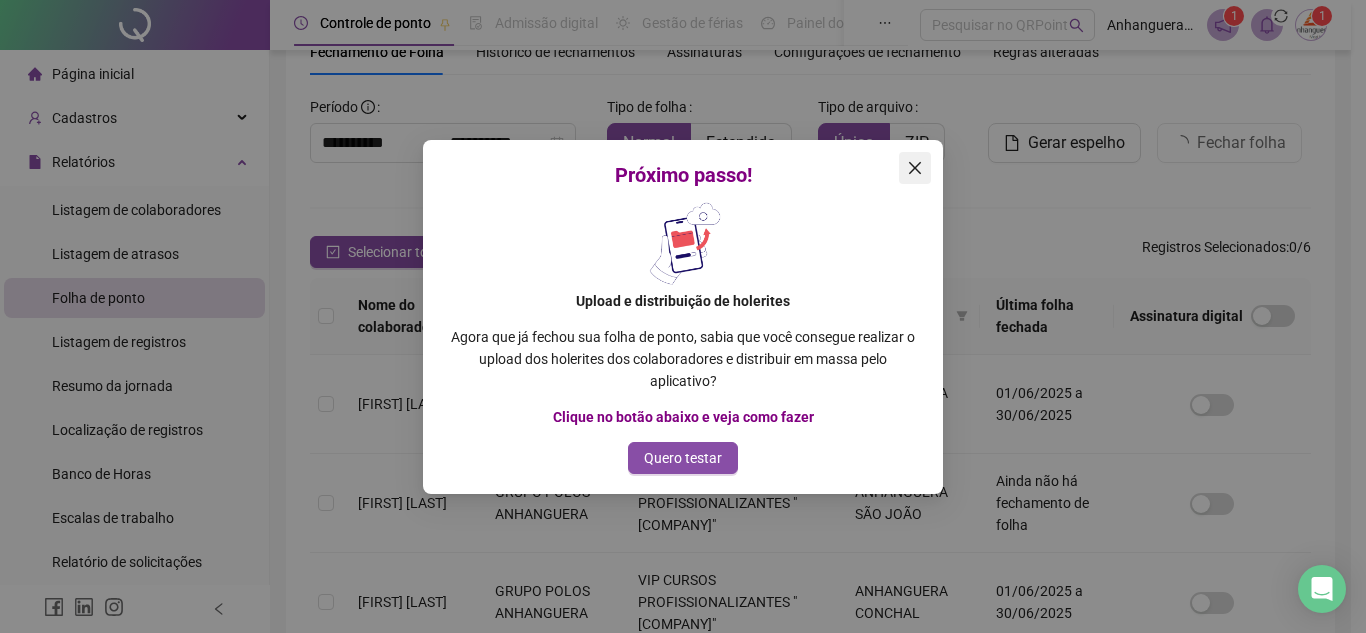 click 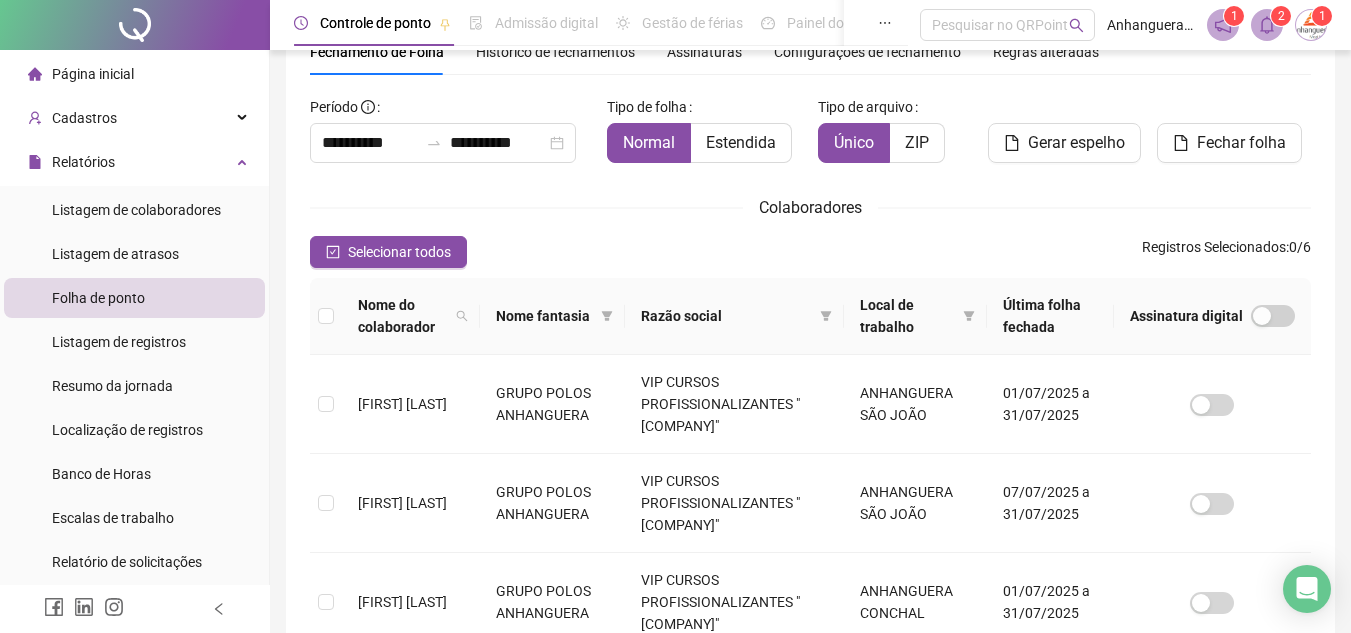 click 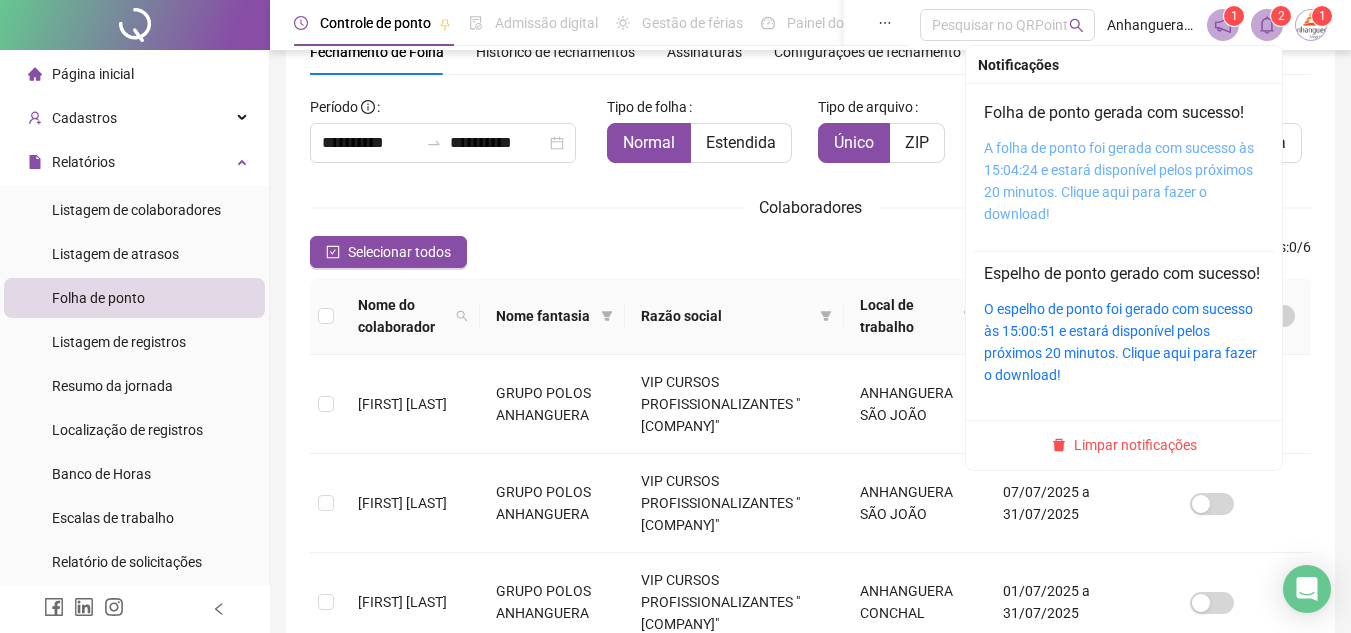 click on "A folha de ponto foi gerada com sucesso às 15:04:24 e estará disponível pelos próximos 20 minutos.
Clique aqui para fazer o download!" at bounding box center [1119, 181] 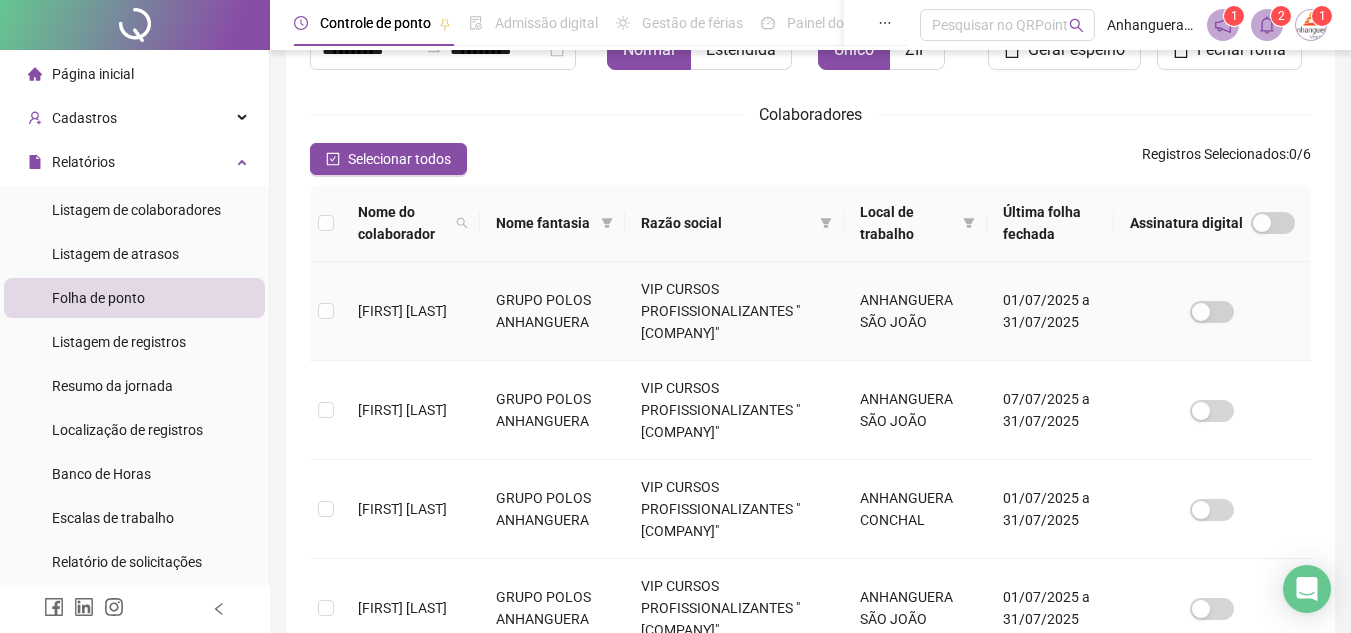 scroll, scrollTop: 393, scrollLeft: 0, axis: vertical 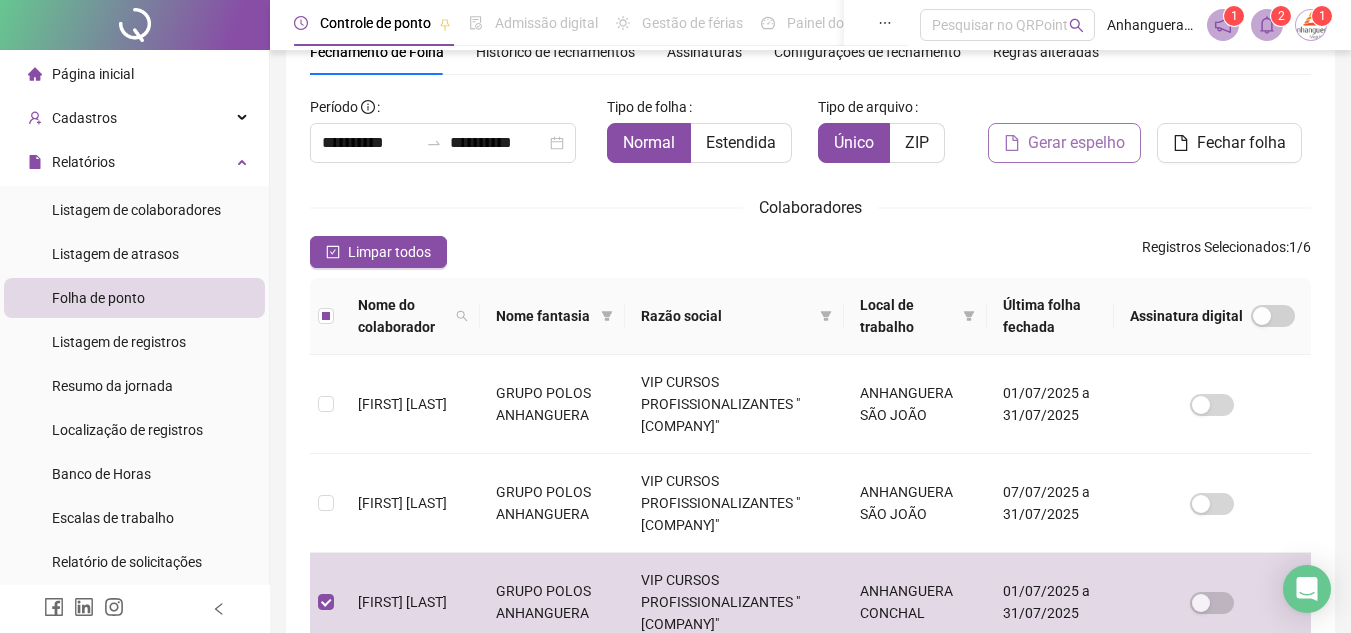 click on "Gerar espelho" at bounding box center [1076, 143] 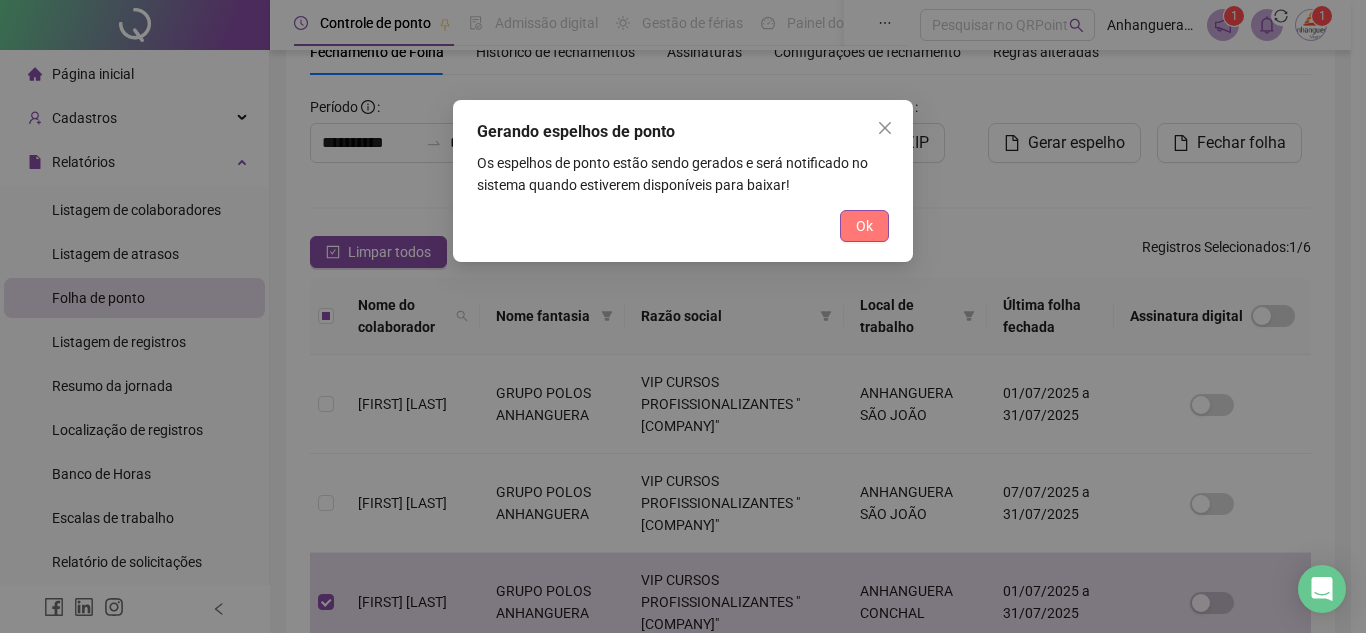 click on "Ok" at bounding box center (864, 226) 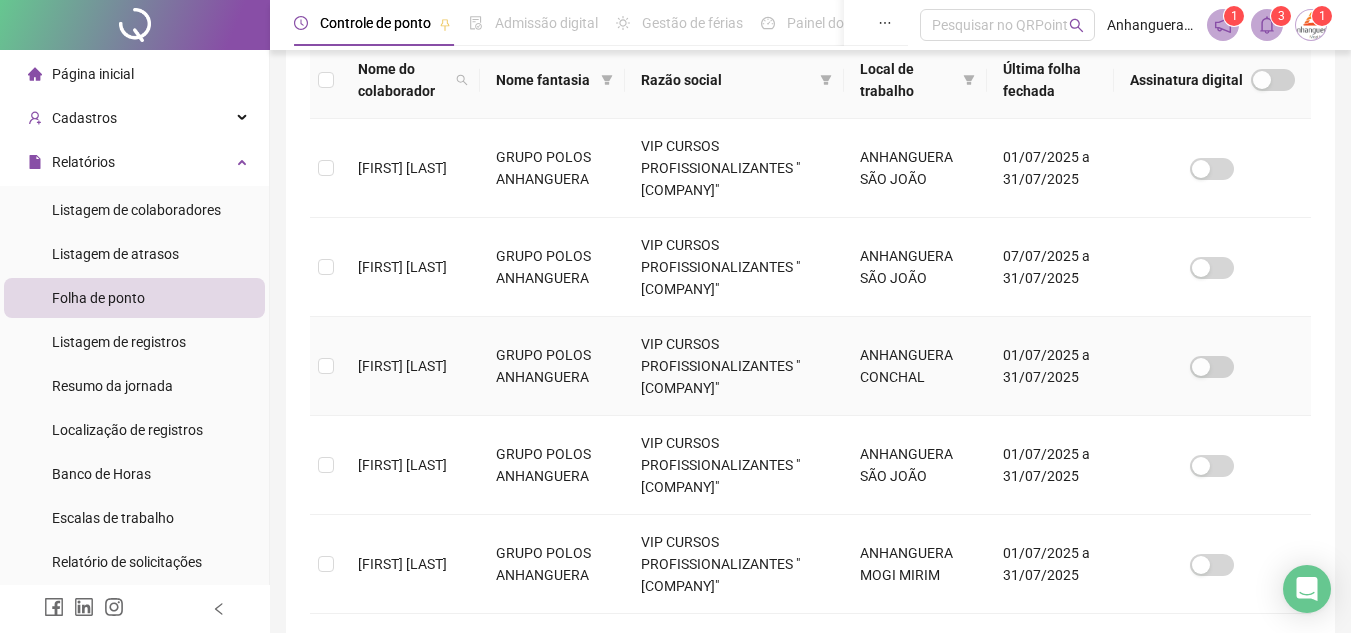 scroll, scrollTop: 293, scrollLeft: 0, axis: vertical 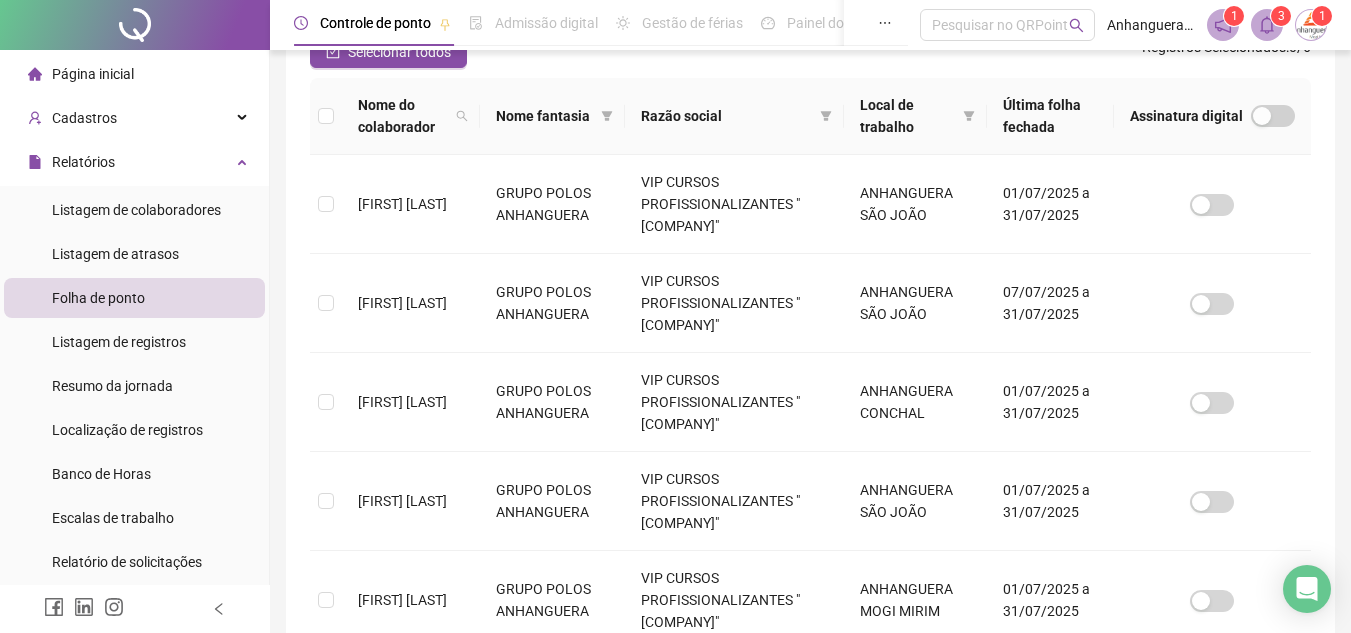 click on "3" at bounding box center (1281, 16) 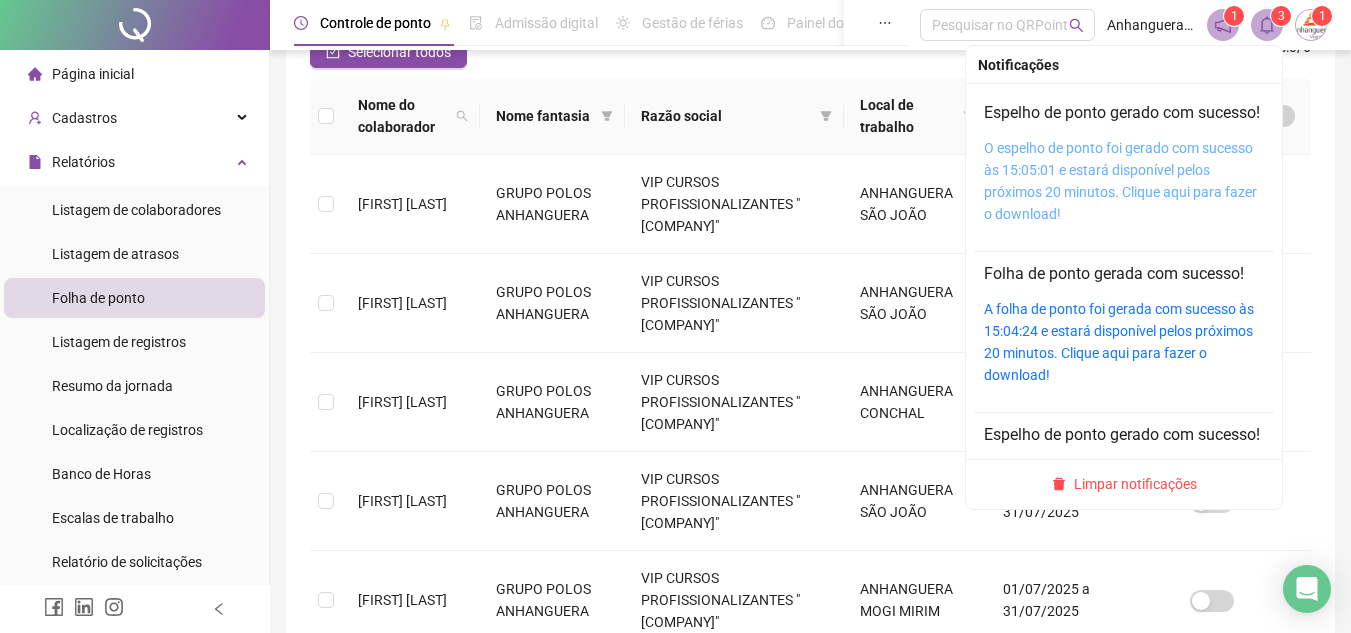 click on "O espelho de ponto foi gerado com sucesso às 15:05:01 e estará disponível pelos próximos 20 minutos.
Clique aqui para fazer o download!" at bounding box center (1120, 181) 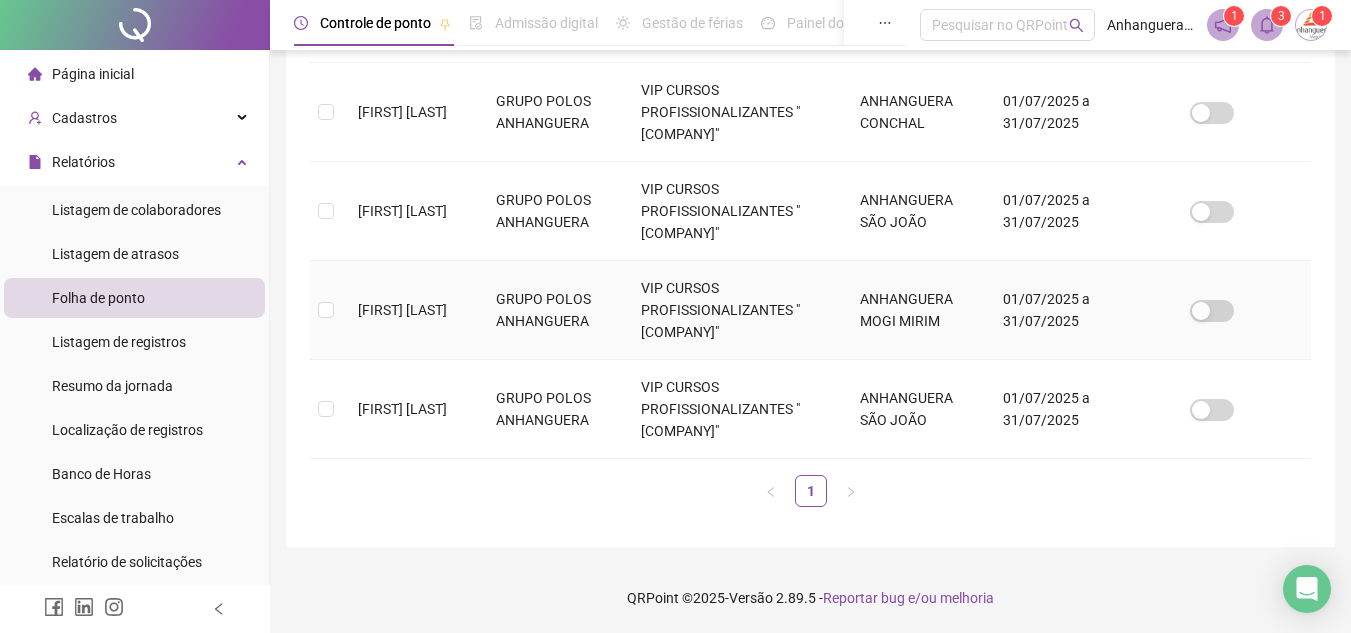 scroll, scrollTop: 93, scrollLeft: 0, axis: vertical 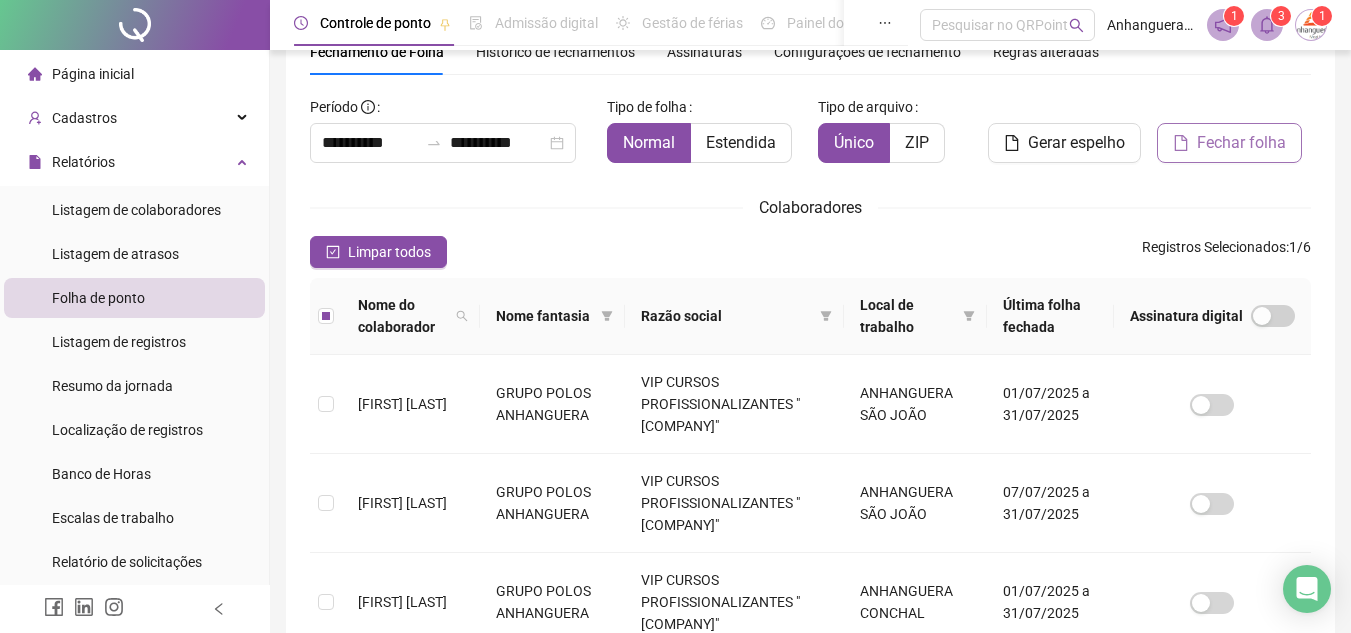 click on "Fechar folha" at bounding box center (1241, 143) 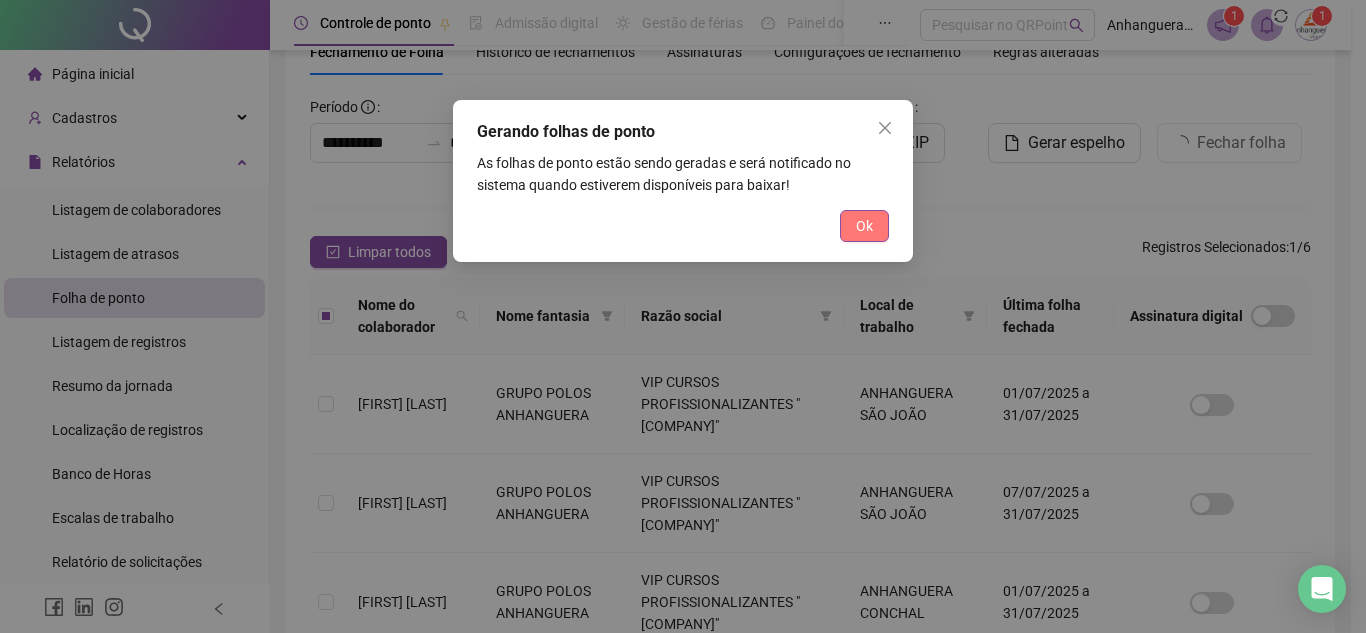 click on "Ok" at bounding box center [864, 226] 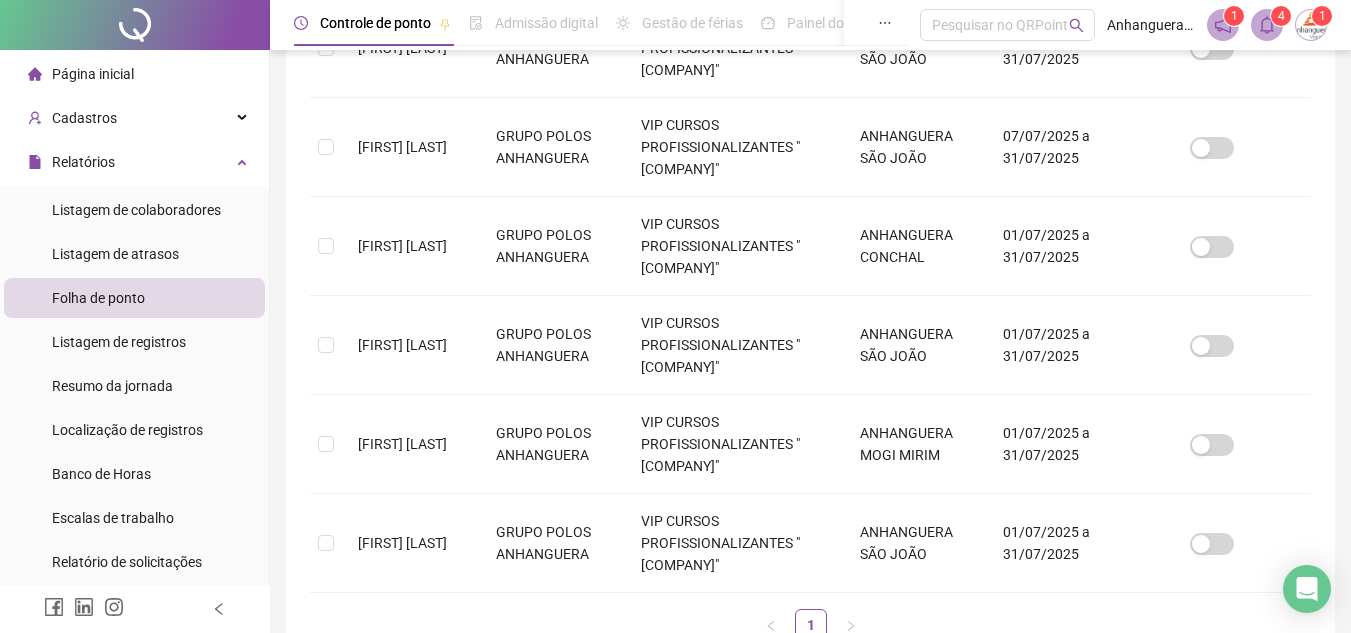 scroll, scrollTop: 493, scrollLeft: 0, axis: vertical 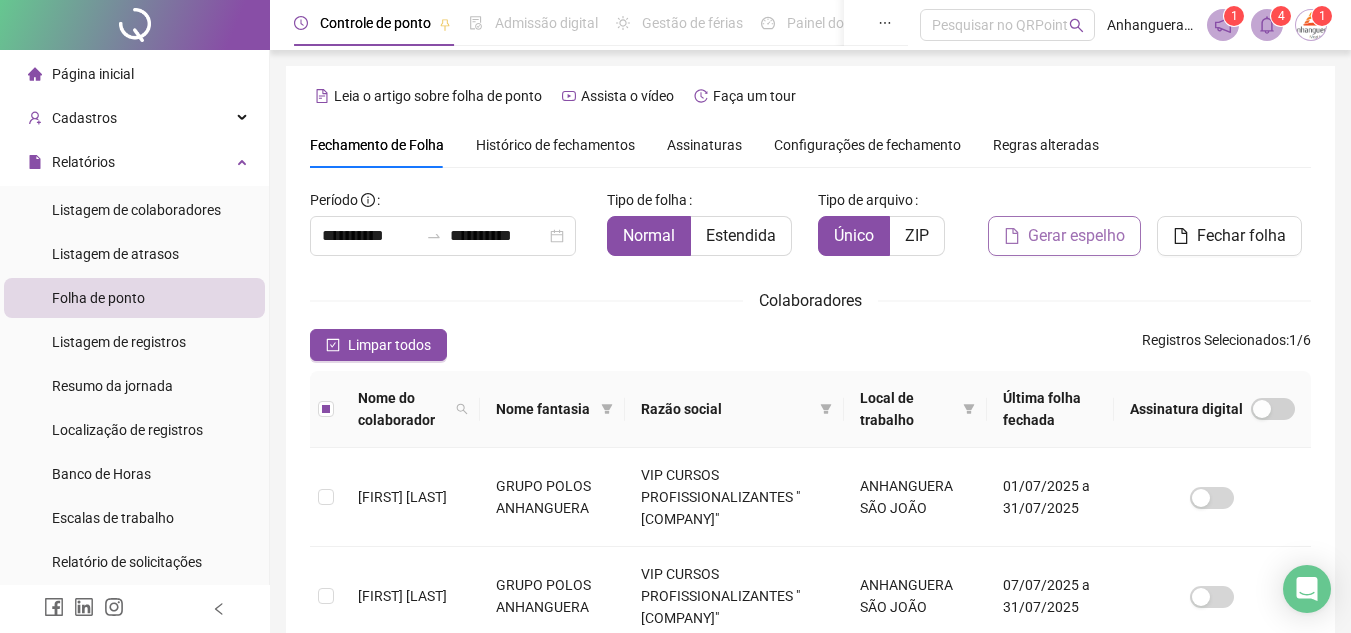 click on "Gerar espelho" at bounding box center [1076, 236] 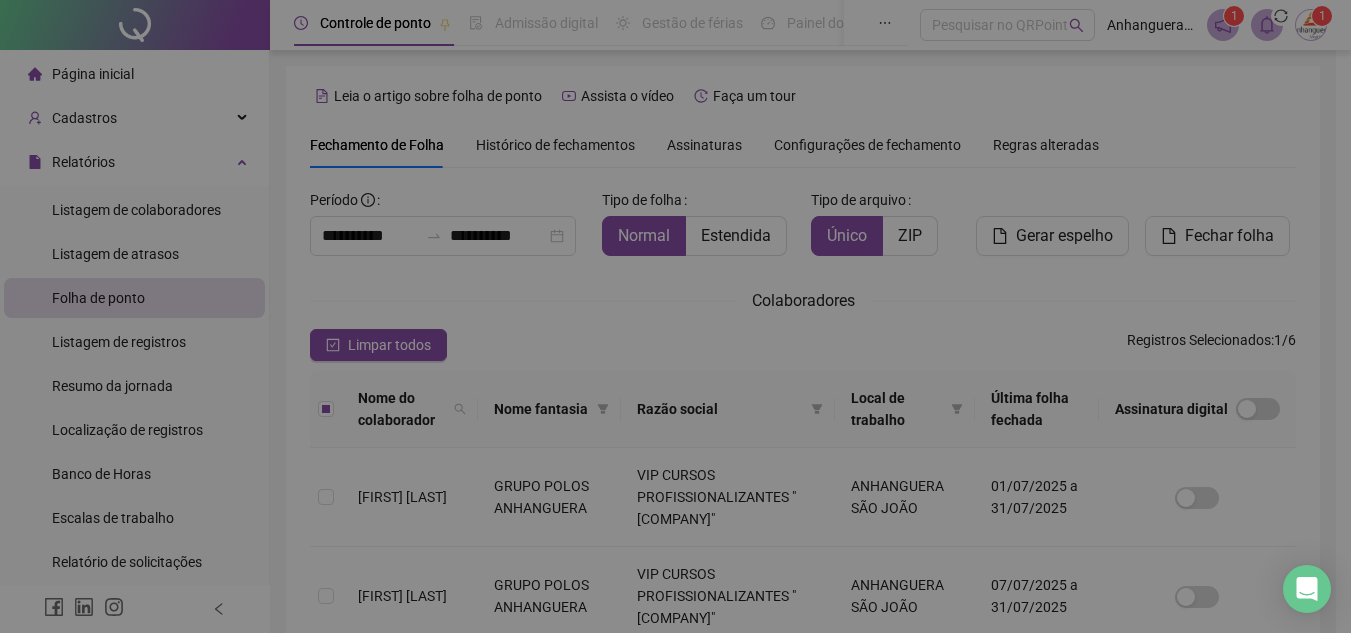 scroll, scrollTop: 93, scrollLeft: 0, axis: vertical 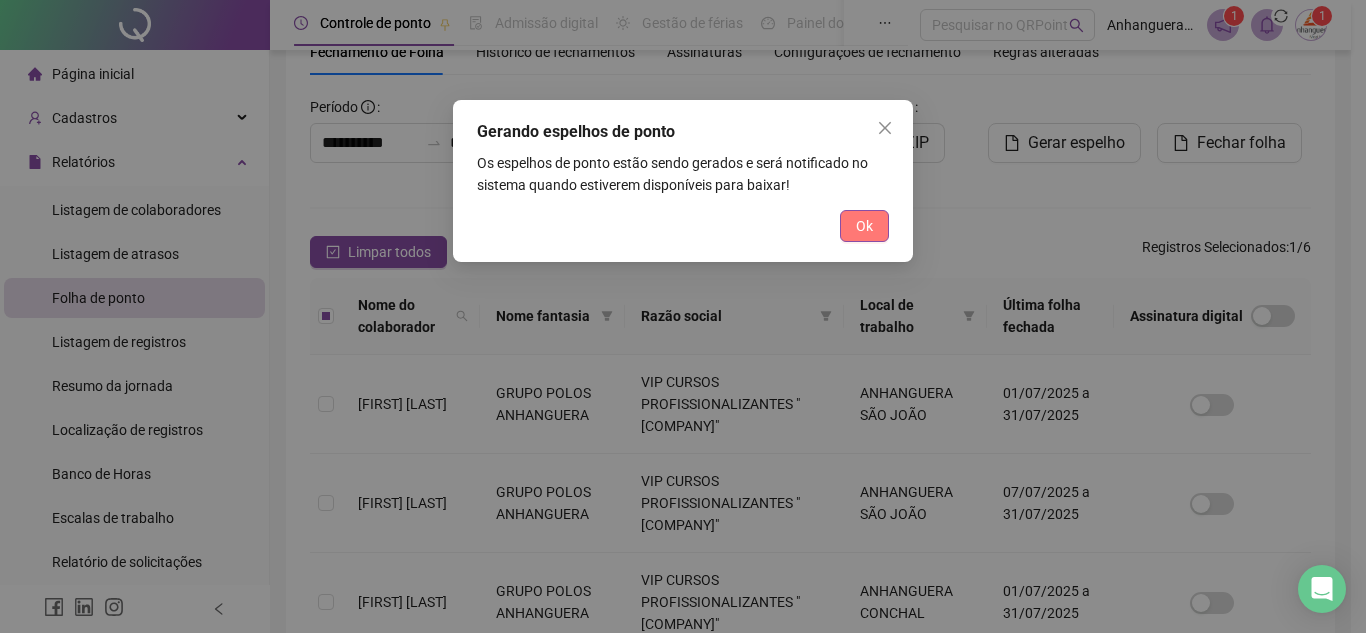click on "Ok" at bounding box center [864, 226] 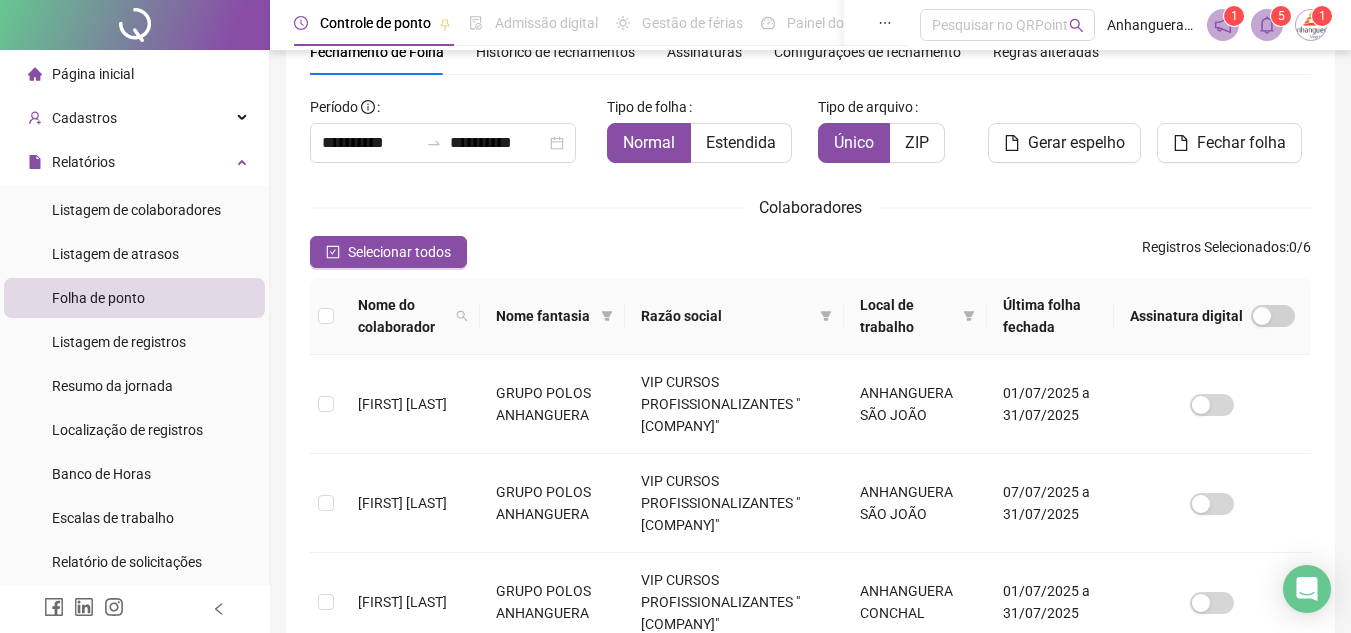 click at bounding box center (1267, 25) 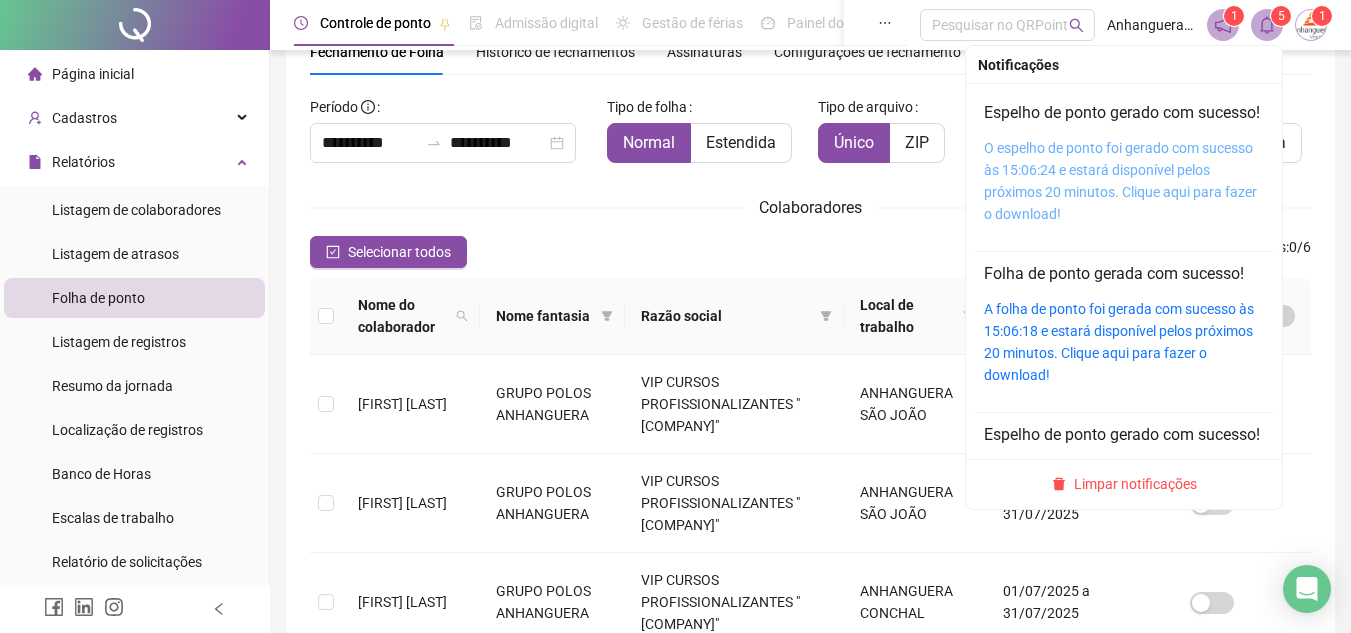 click on "O espelho de ponto foi gerado com sucesso às 15:06:24 e estará disponível pelos próximos 20 minutos.
Clique aqui para fazer o download!" at bounding box center (1120, 181) 